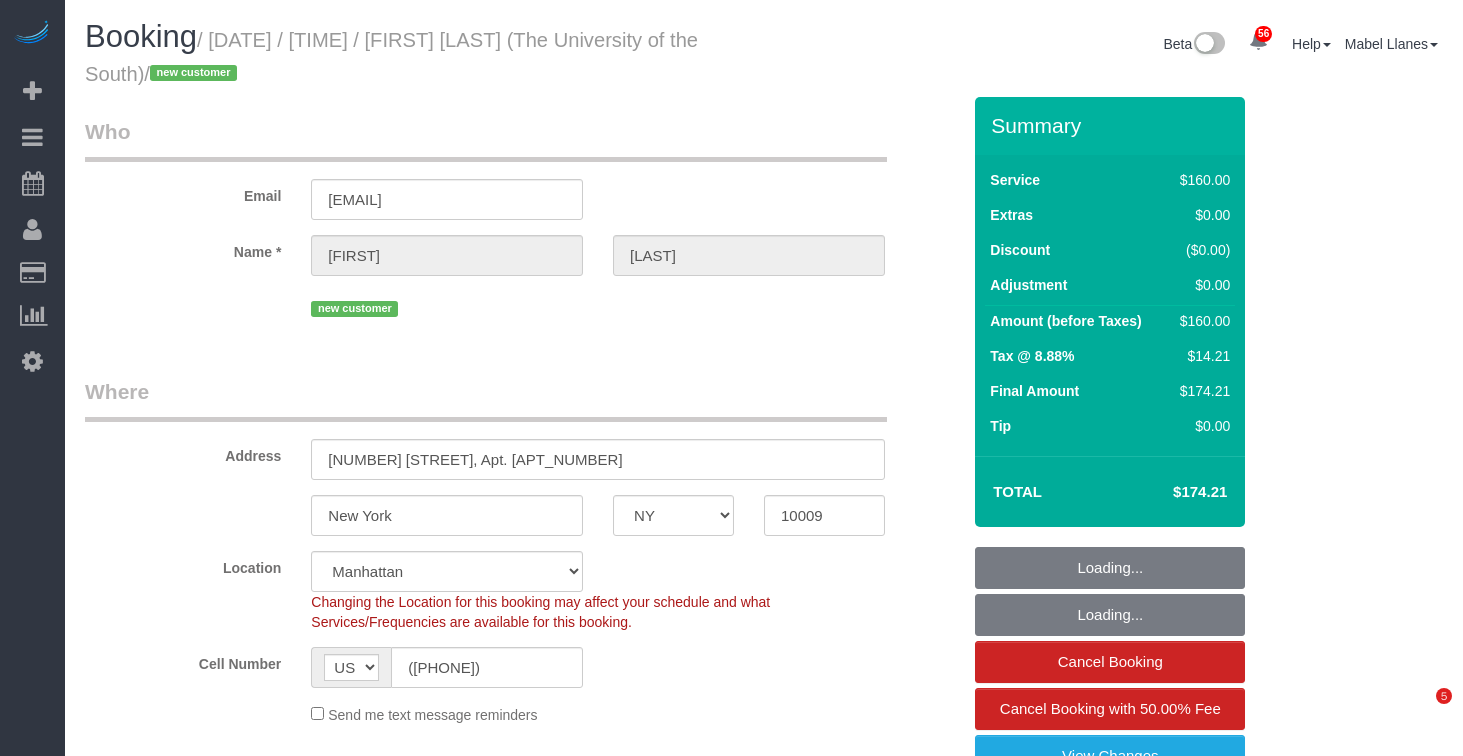 select on "NY" 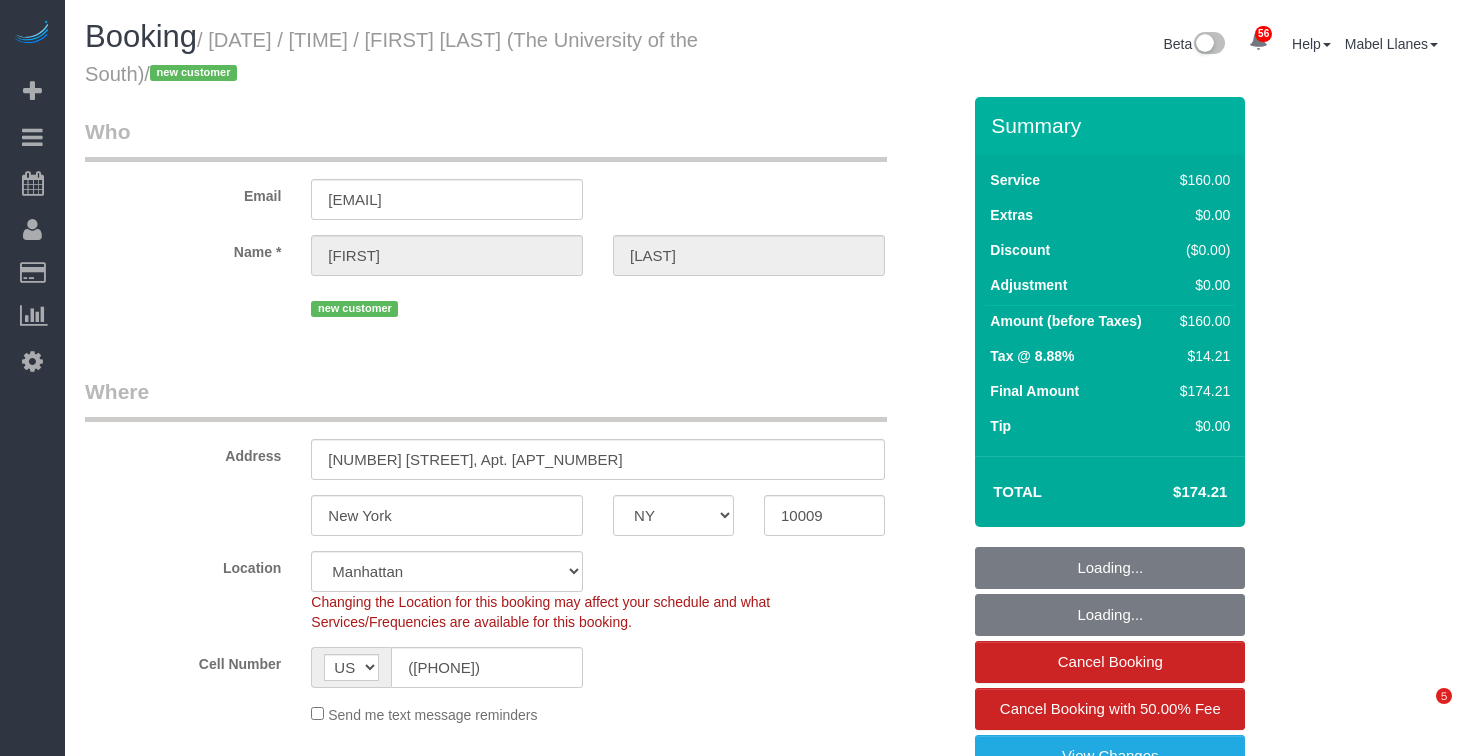 select on "number:75" 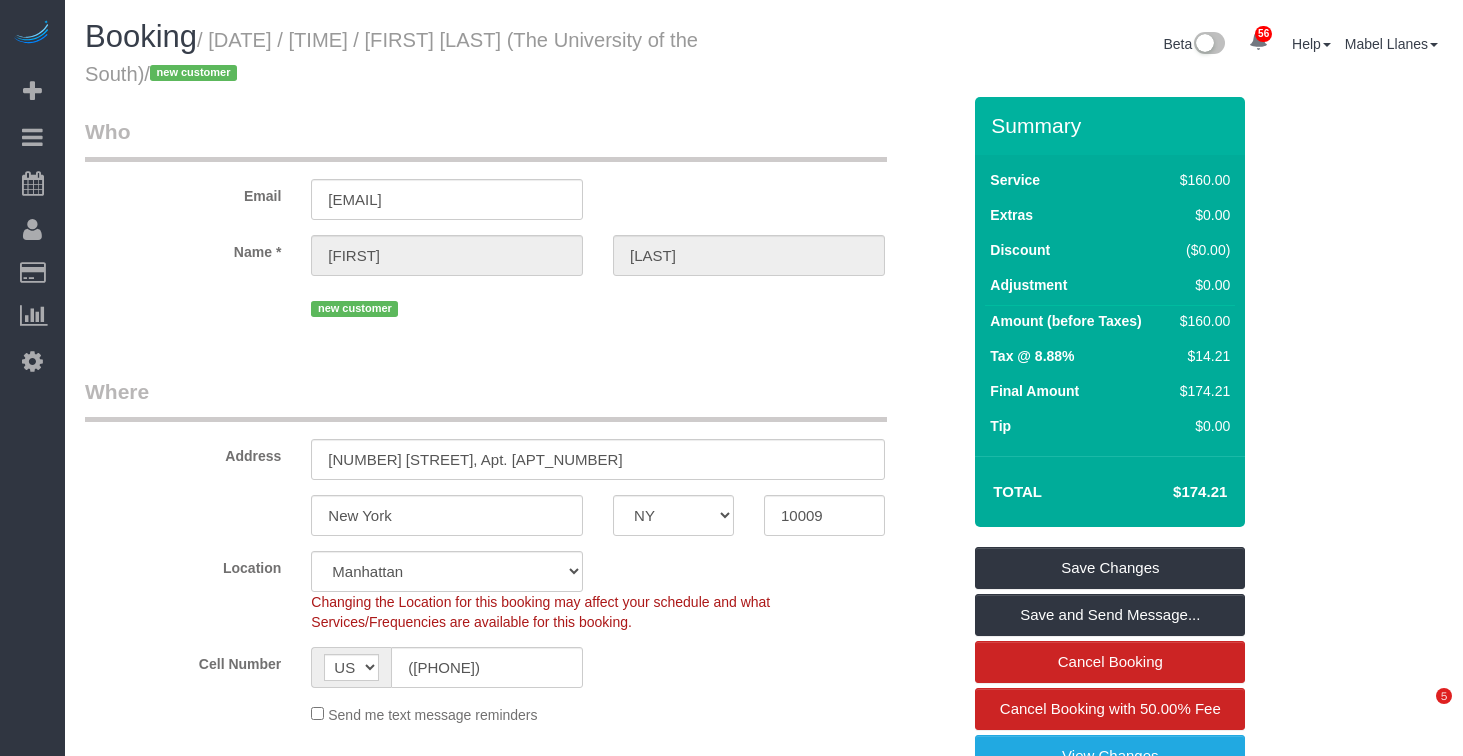 scroll, scrollTop: 0, scrollLeft: 0, axis: both 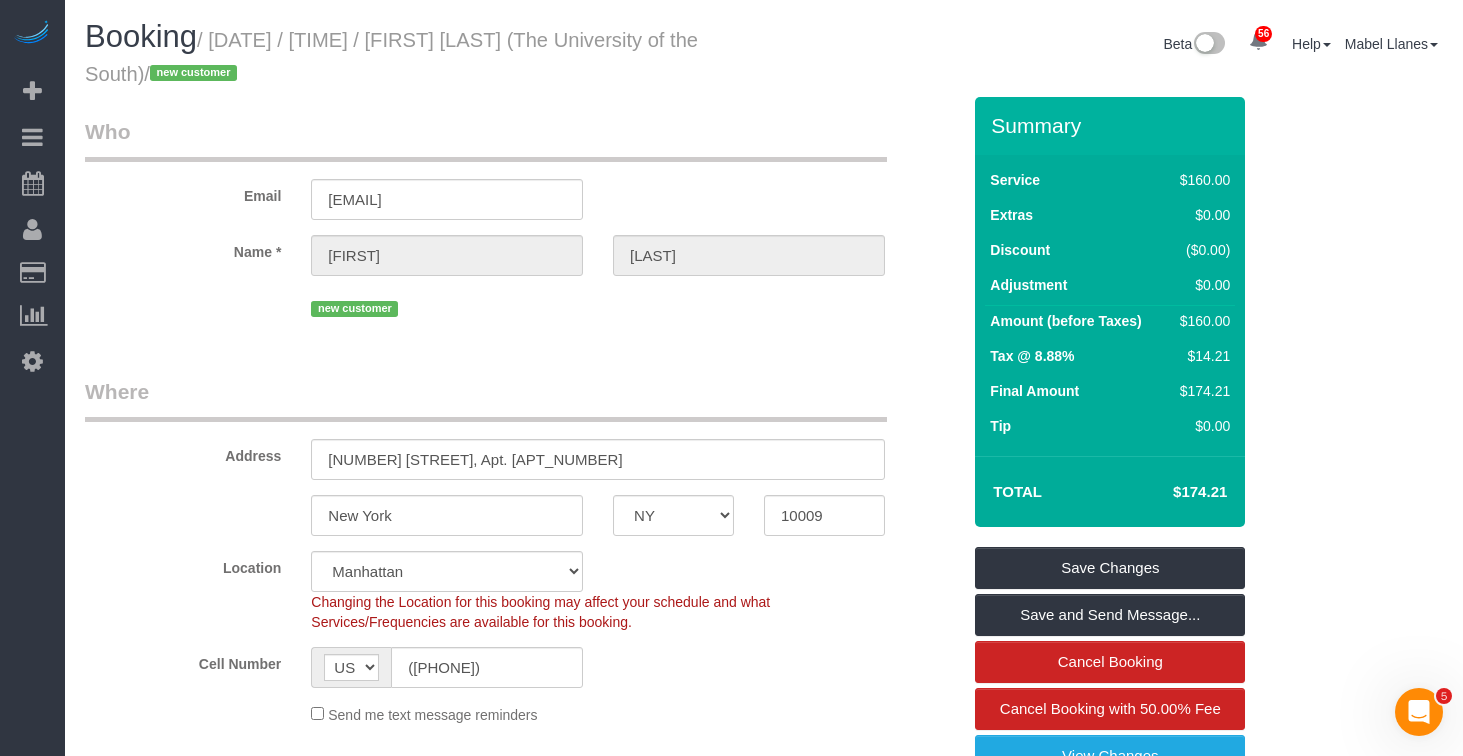 click on "/ July 11, 2025 / 3:00PM / Samantha Hubbard (The University of the South)
/
new customer" at bounding box center [391, 57] 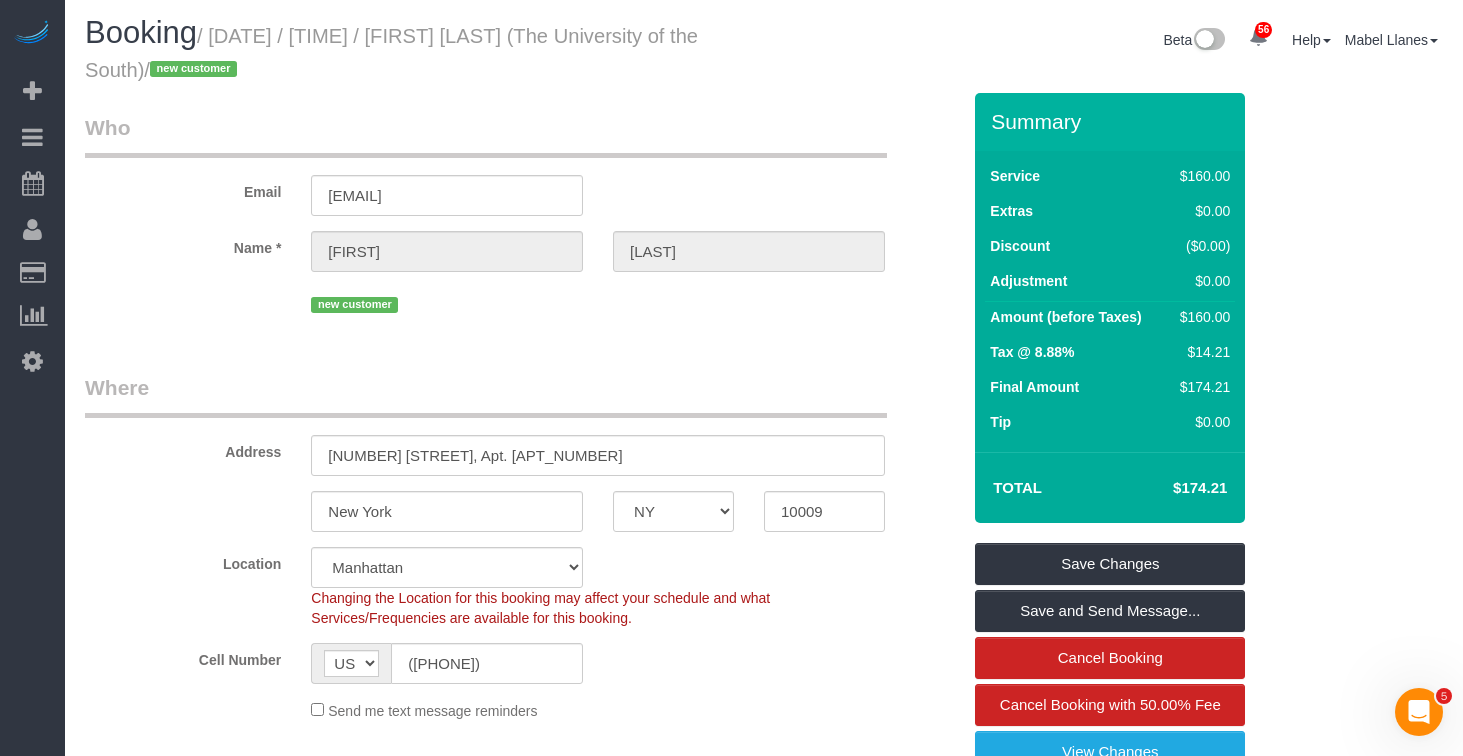scroll, scrollTop: 0, scrollLeft: 0, axis: both 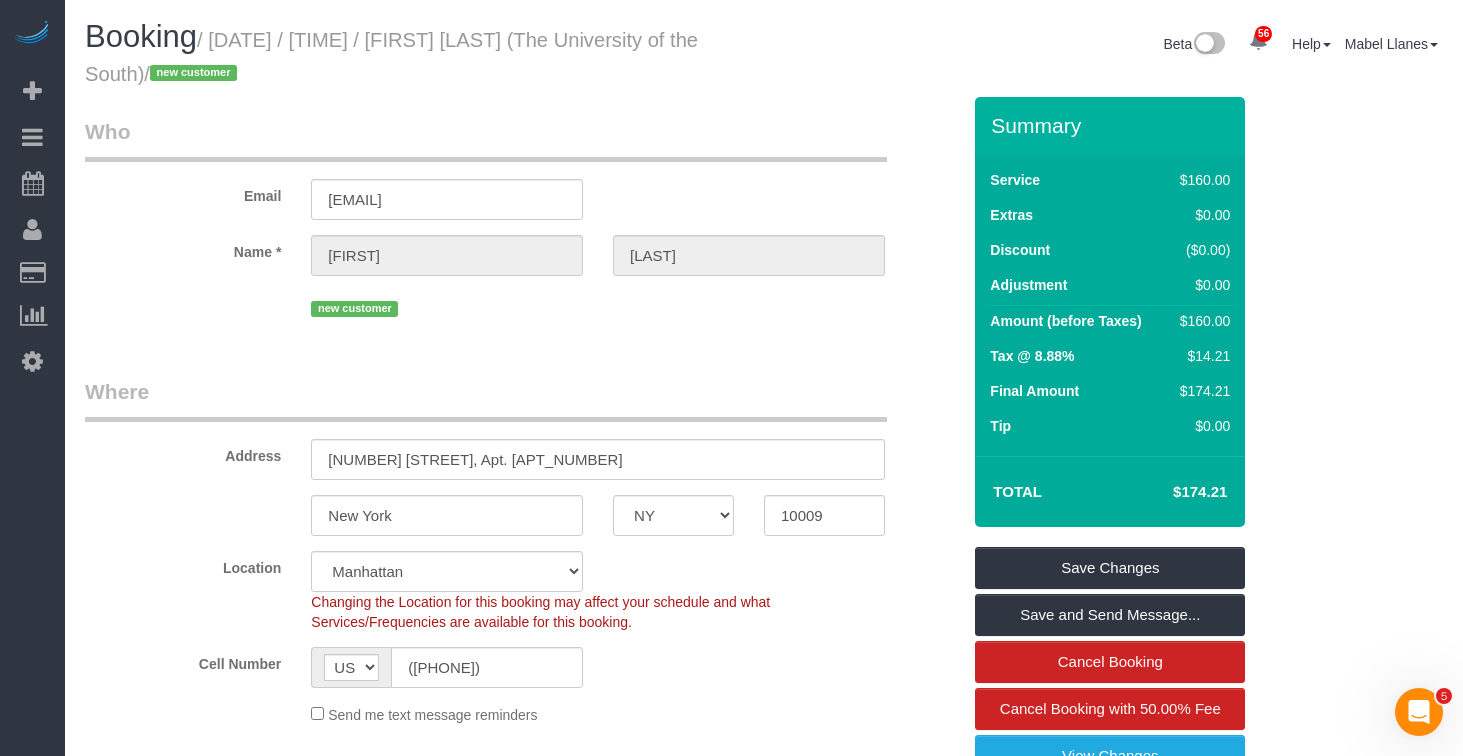click on "/ July 11, 2025 / 3:00PM / Samantha Hubbard (The University of the South)
/
new customer" at bounding box center [391, 57] 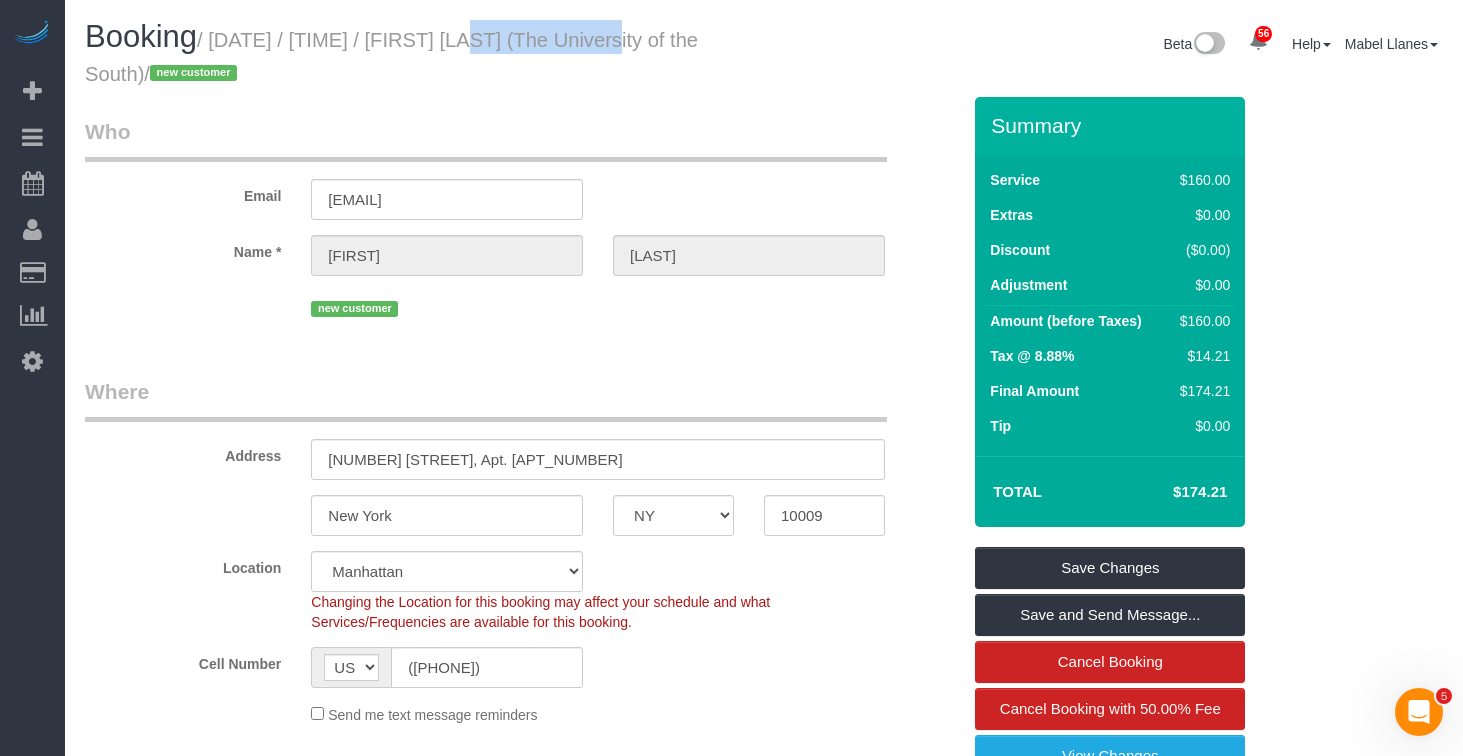 drag, startPoint x: 628, startPoint y: 40, endPoint x: 450, endPoint y: 41, distance: 178.0028 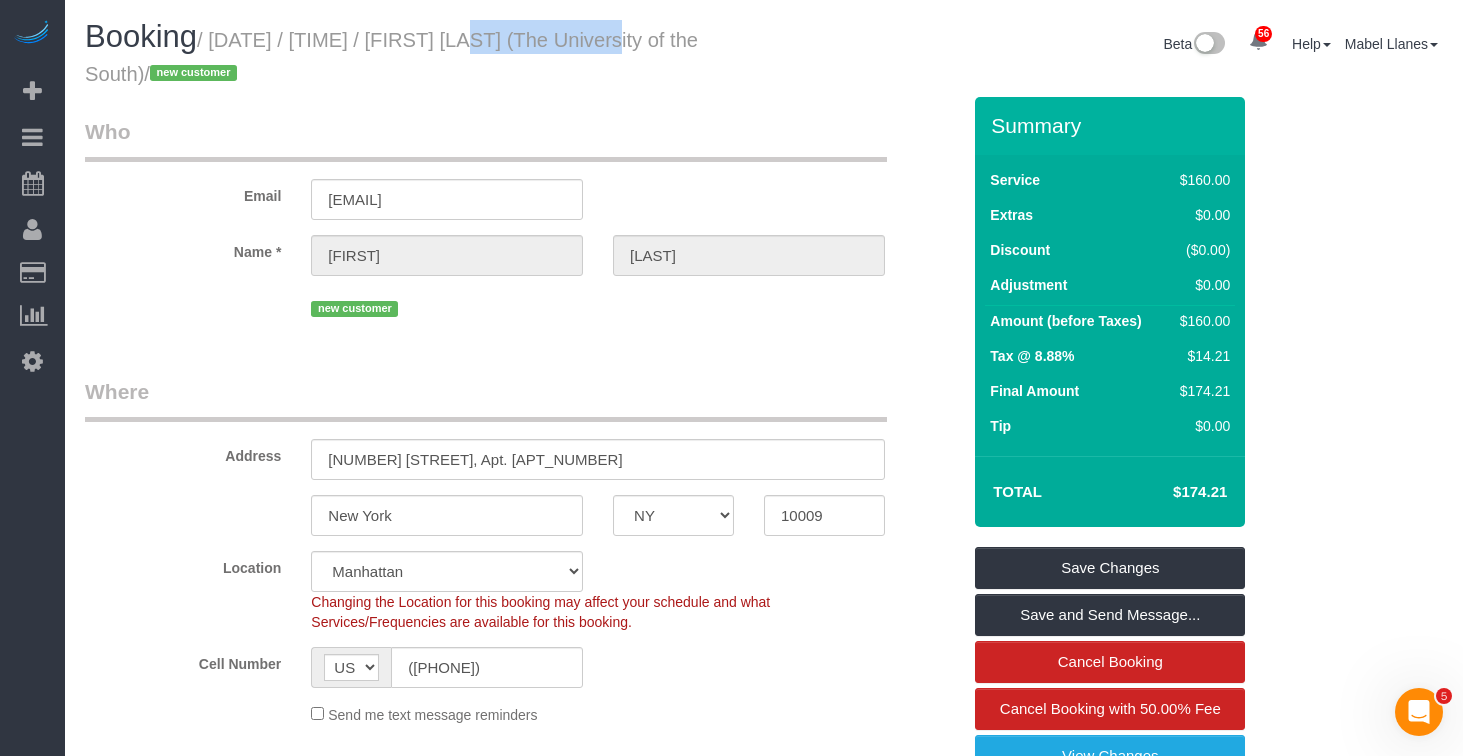 click on "/ July 11, 2025 / 3:00PM / Samantha Hubbard (The University of the South)
/
new customer" at bounding box center (391, 57) 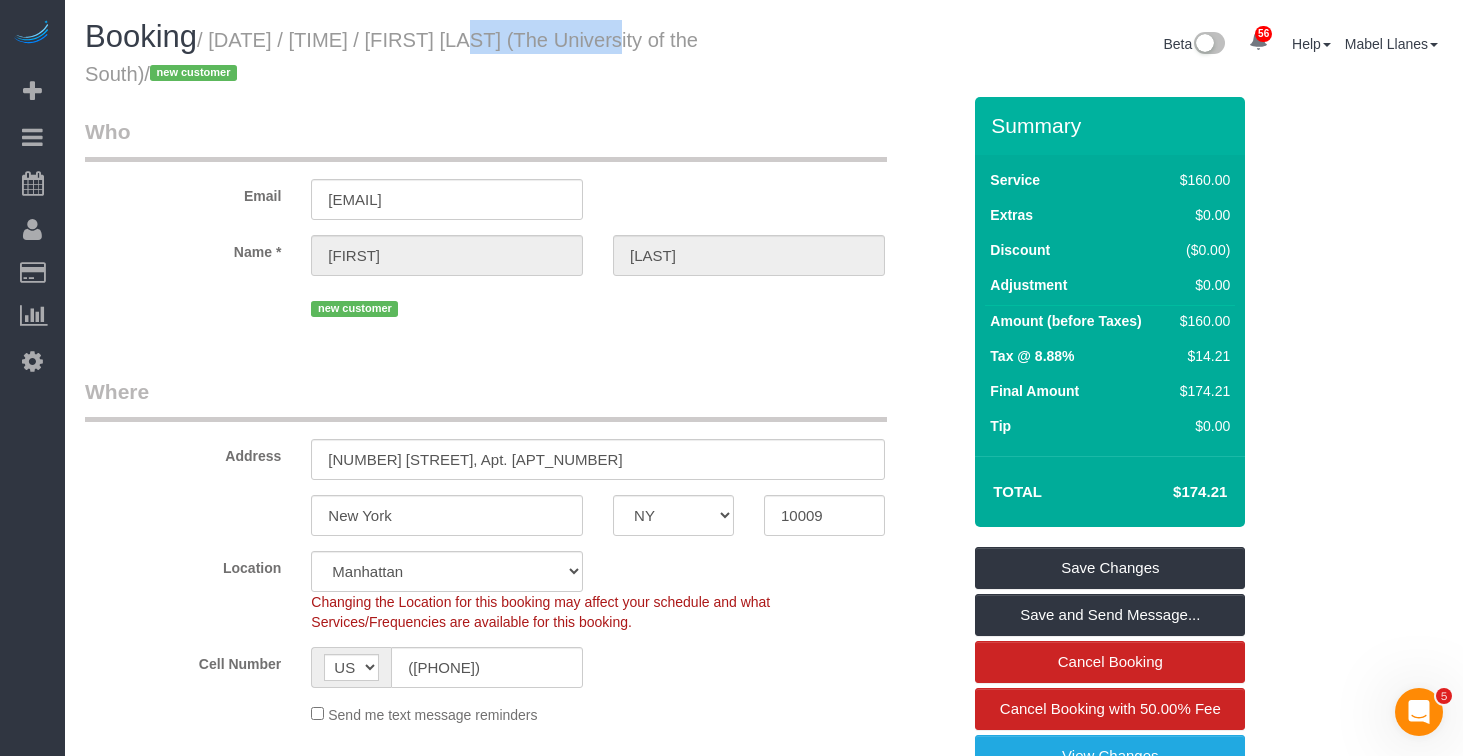copy on "Samantha Hubbard" 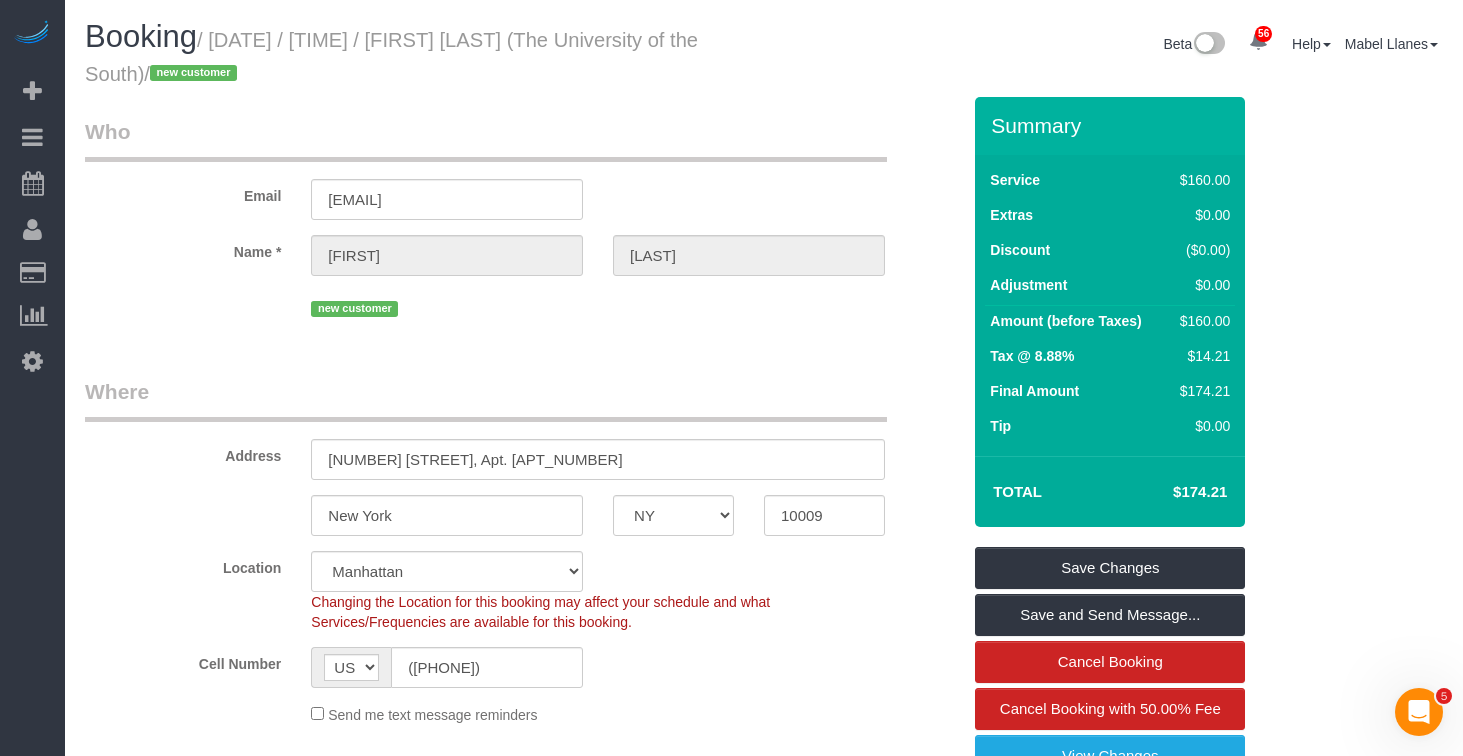 click on "Booking
/ July 11, 2025 / 3:00PM / Samantha Hubbard (The University of the South)
/
new customer" at bounding box center (417, 54) 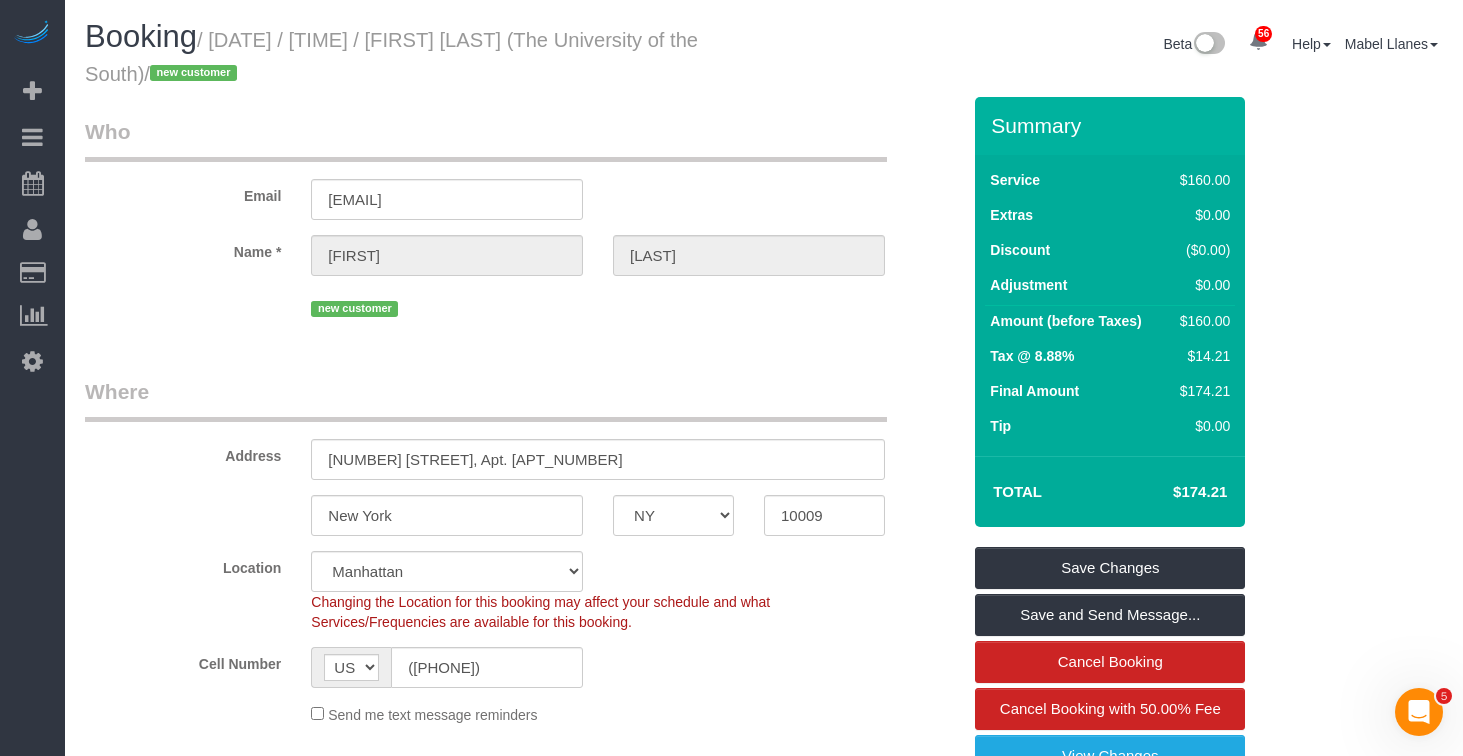 drag, startPoint x: 292, startPoint y: 74, endPoint x: 230, endPoint y: 41, distance: 70.23532 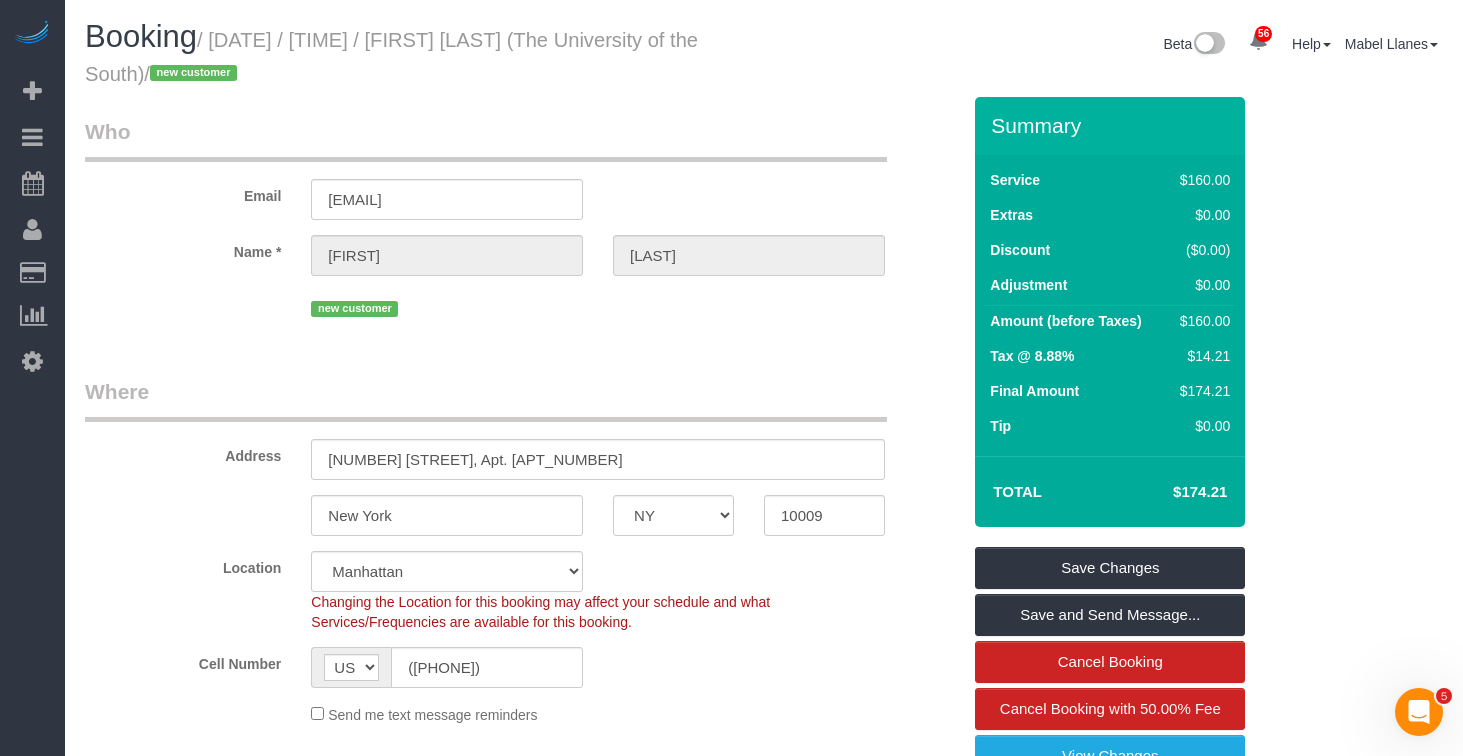 click on "/ July 11, 2025 / 3:00PM / Samantha Hubbard (The University of the South)
/
new customer" at bounding box center [391, 57] 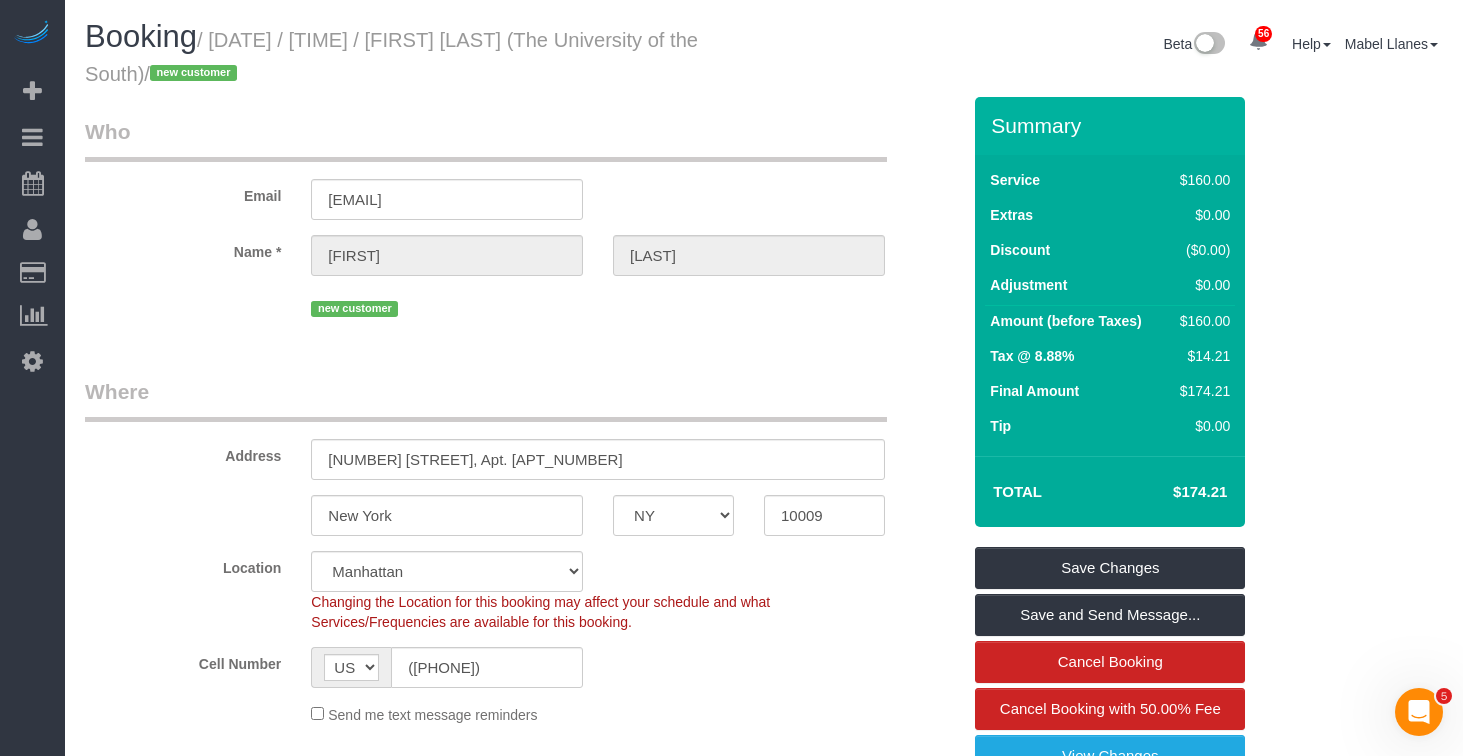 scroll, scrollTop: 2, scrollLeft: 0, axis: vertical 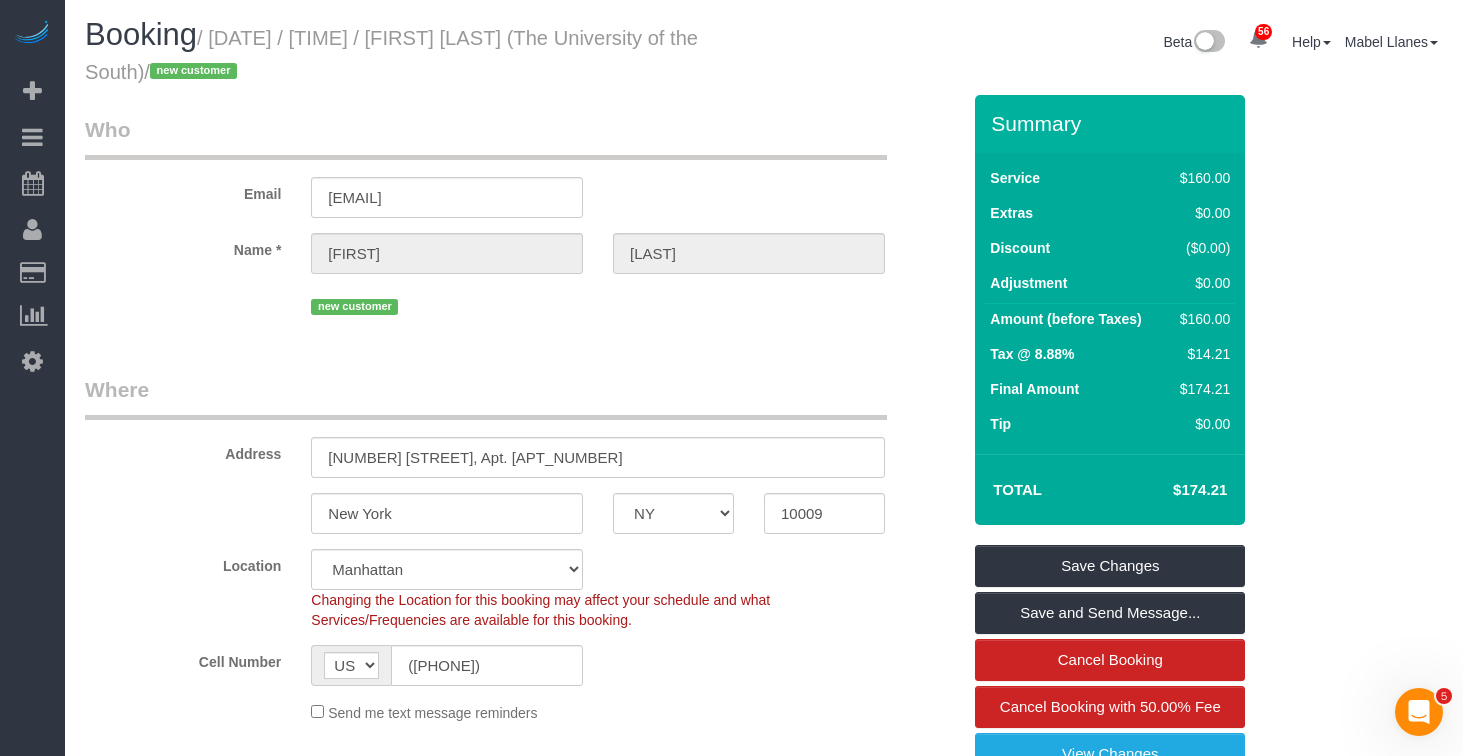 click on "Who
Email
hubbasd0@sewanee.edu
Name *
Samantha
Hubbard
new customer
Where
Address
131 East 7th Street, Apt. 1A
New York
AK
AL
AR
AZ
CA
CO
CT
DC
DE
FL
GA
HI
IA
ID
IL
IN
KS
KY
LA
MA
MD
ME
MI
MN
MO
MS
MT
NC" at bounding box center (764, 1588) 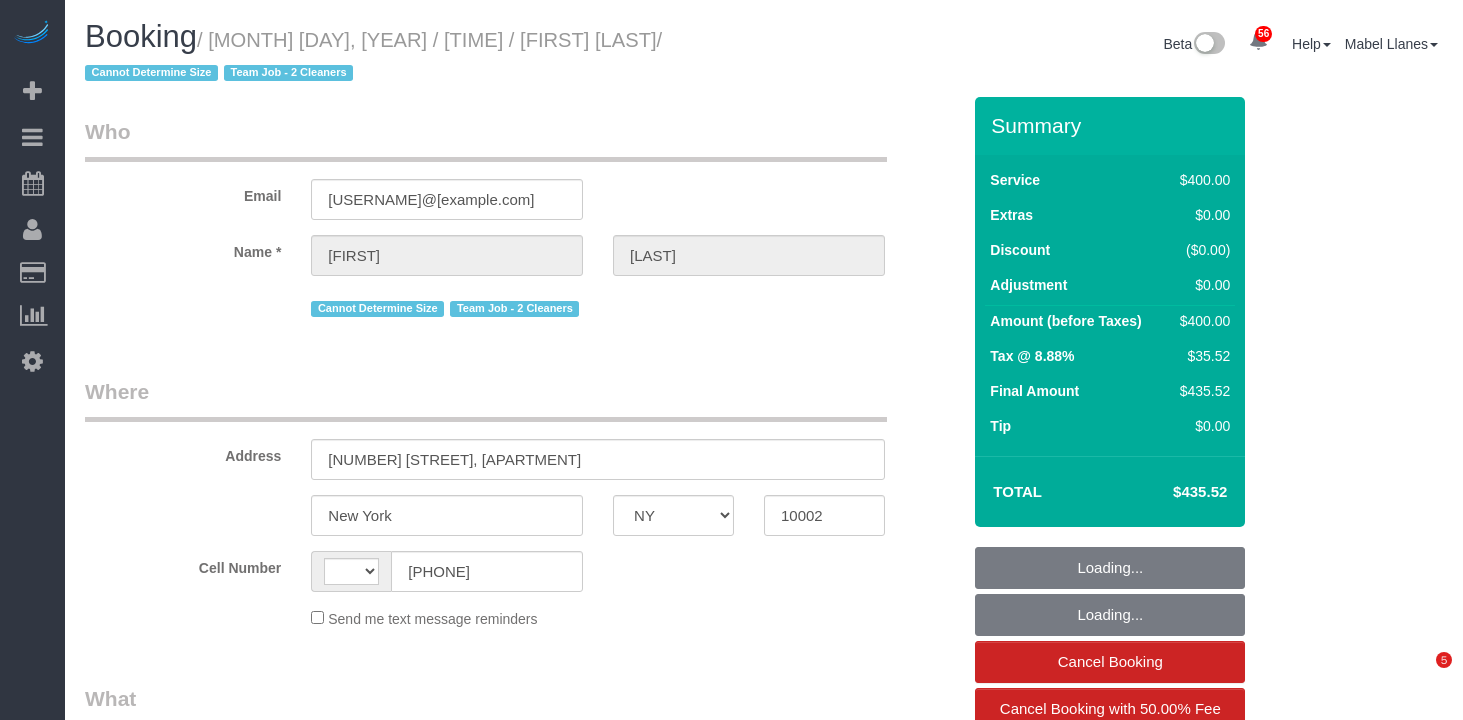 select on "NY" 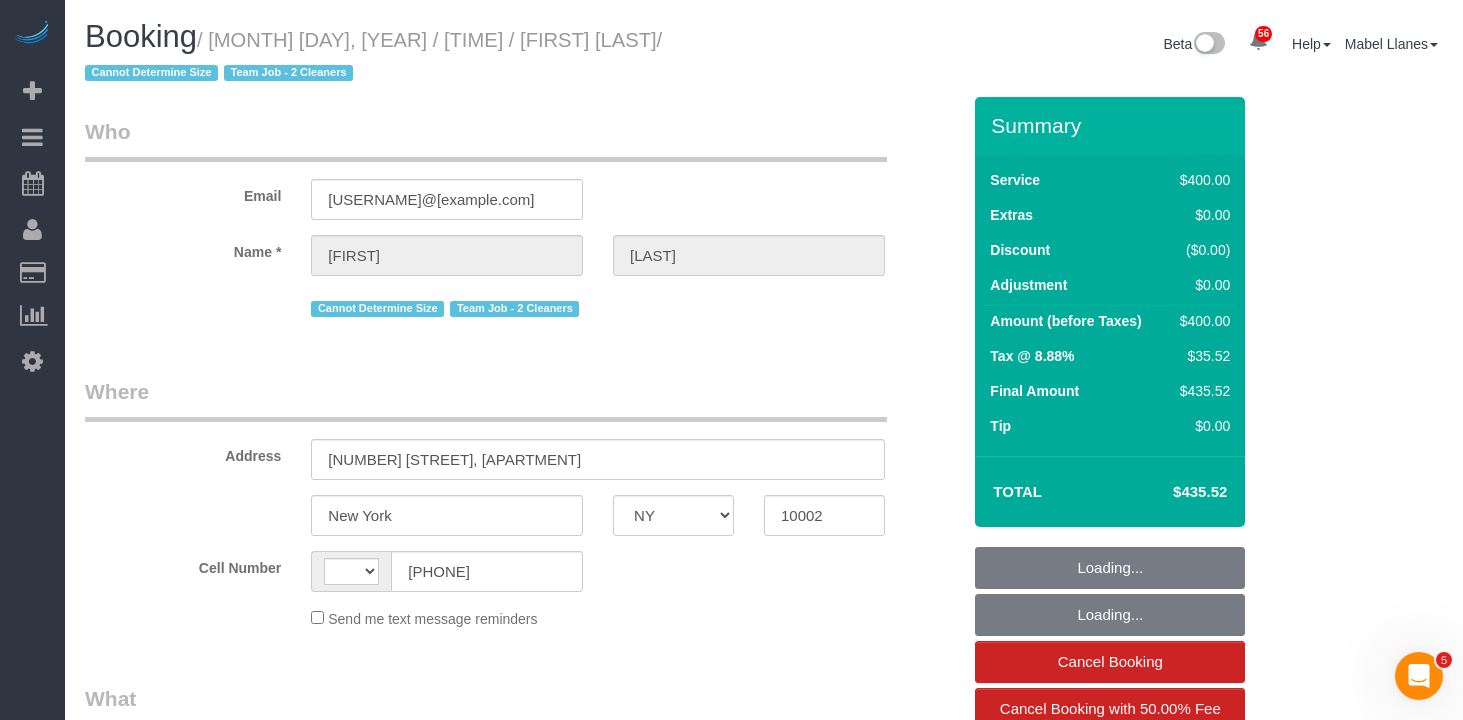 scroll, scrollTop: 0, scrollLeft: 0, axis: both 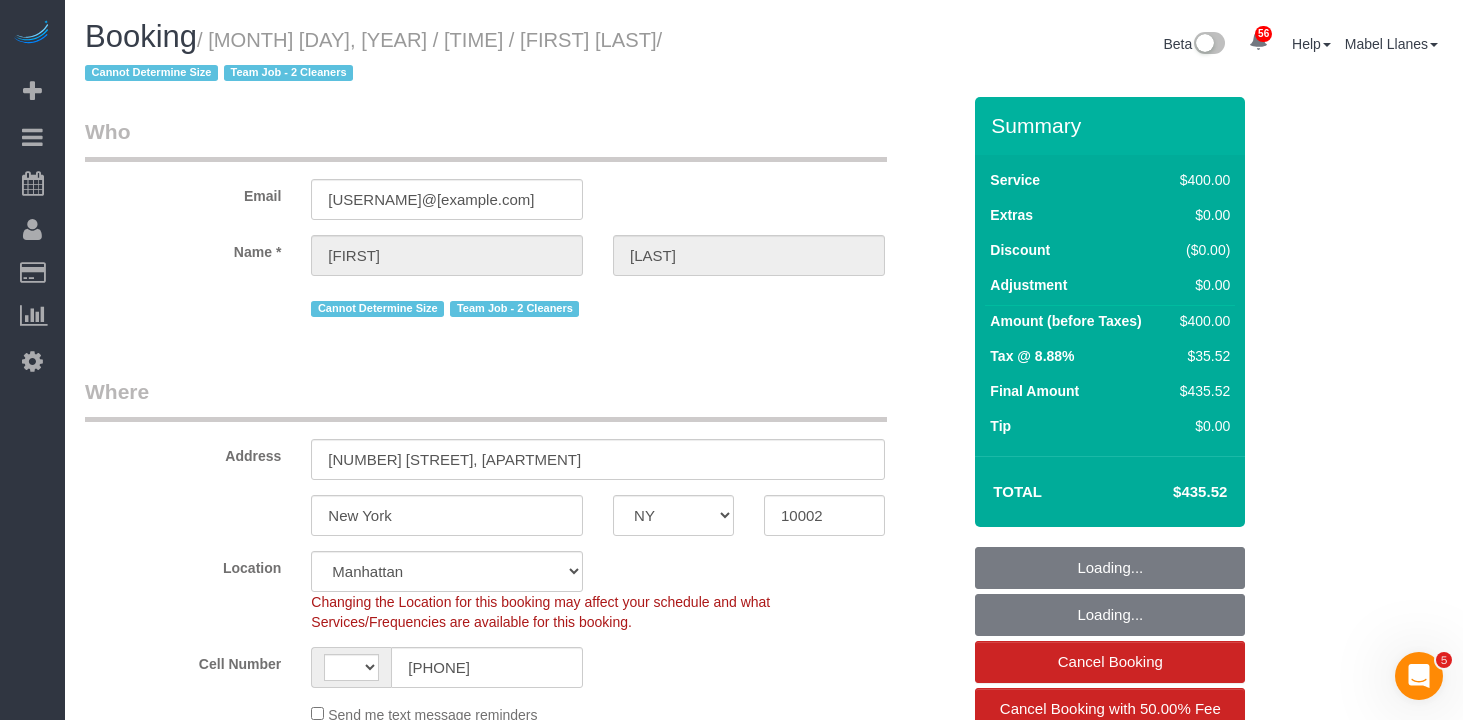 select on "object:586" 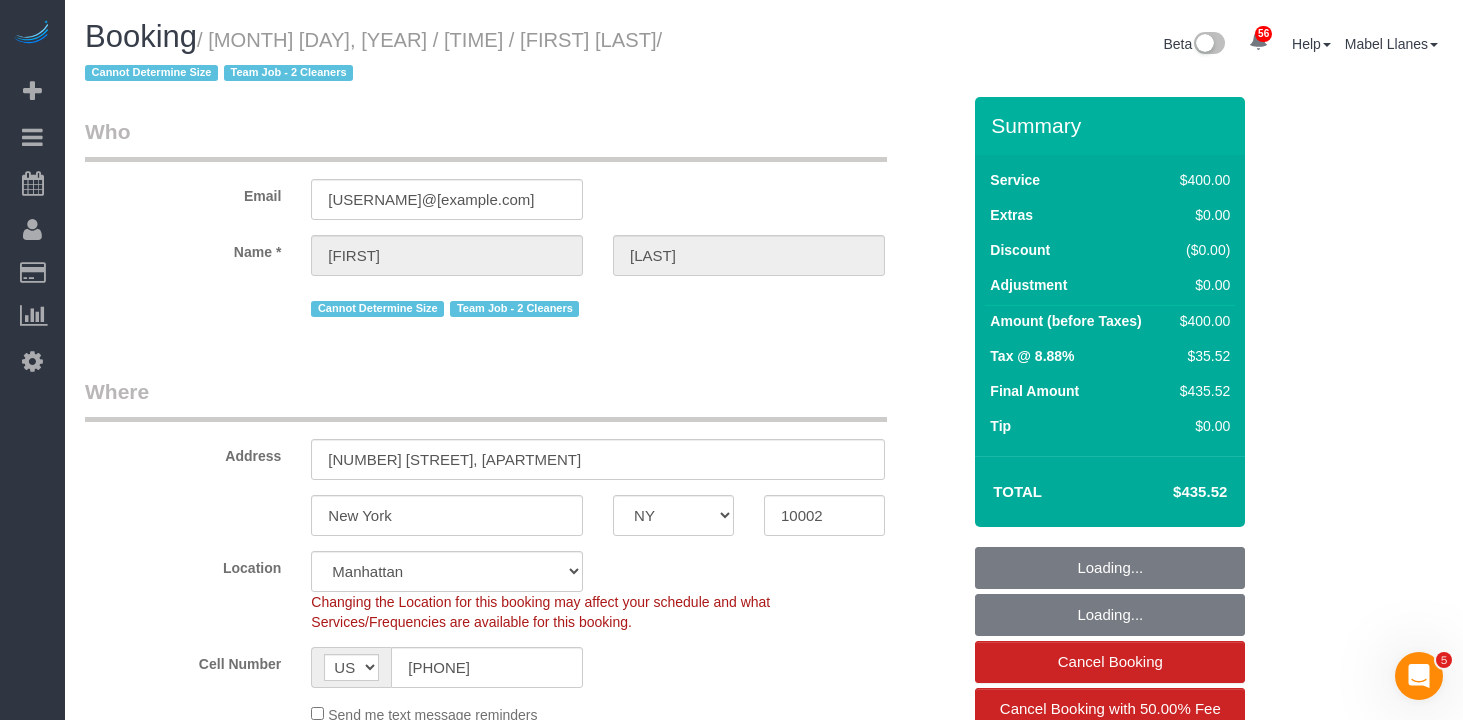 select on "2" 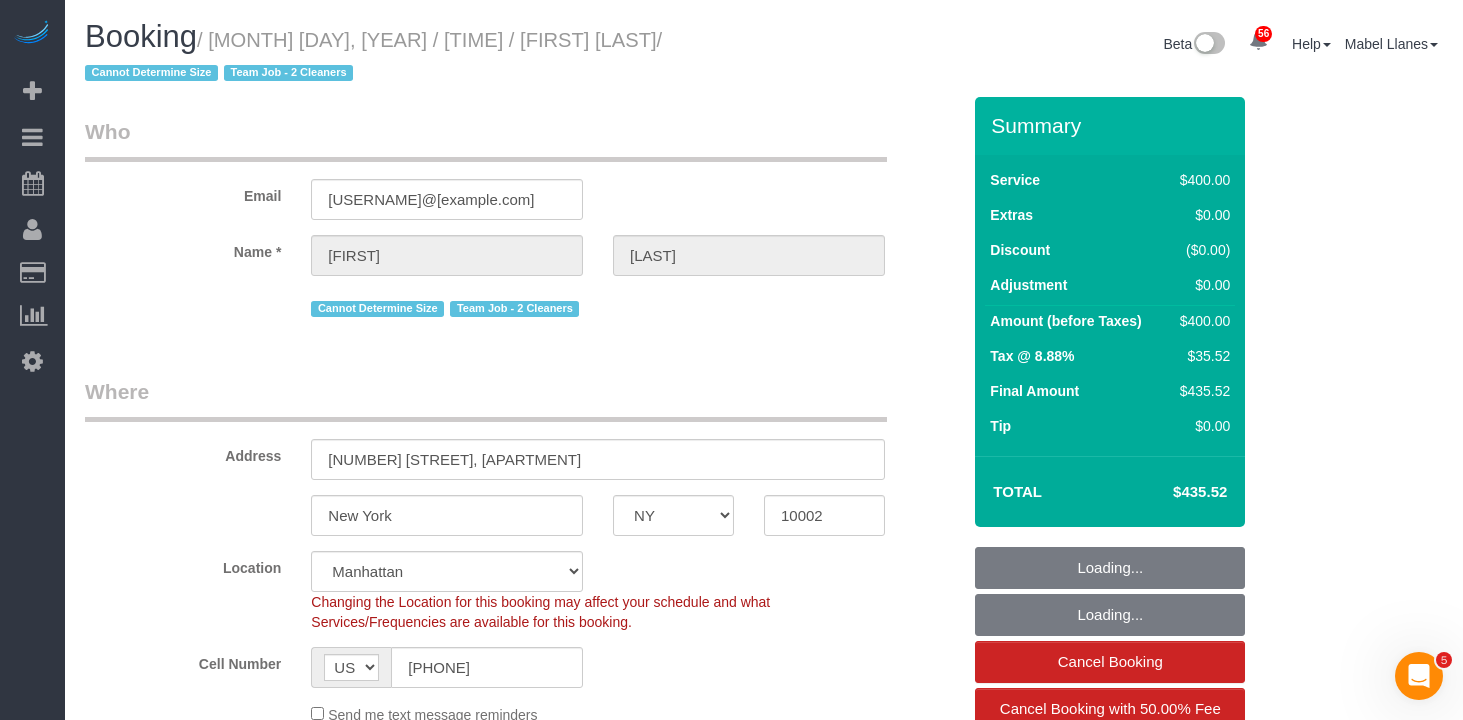 select on "150" 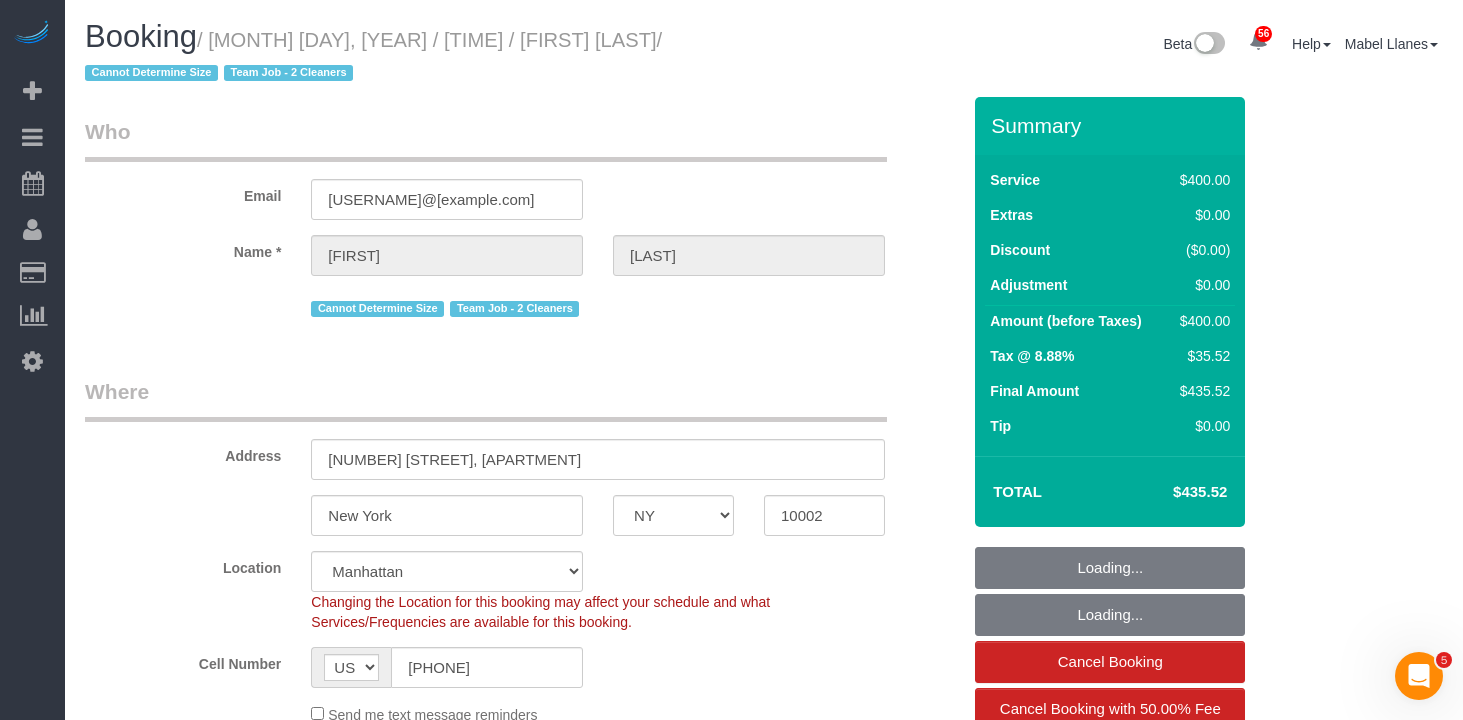 select on "number:89" 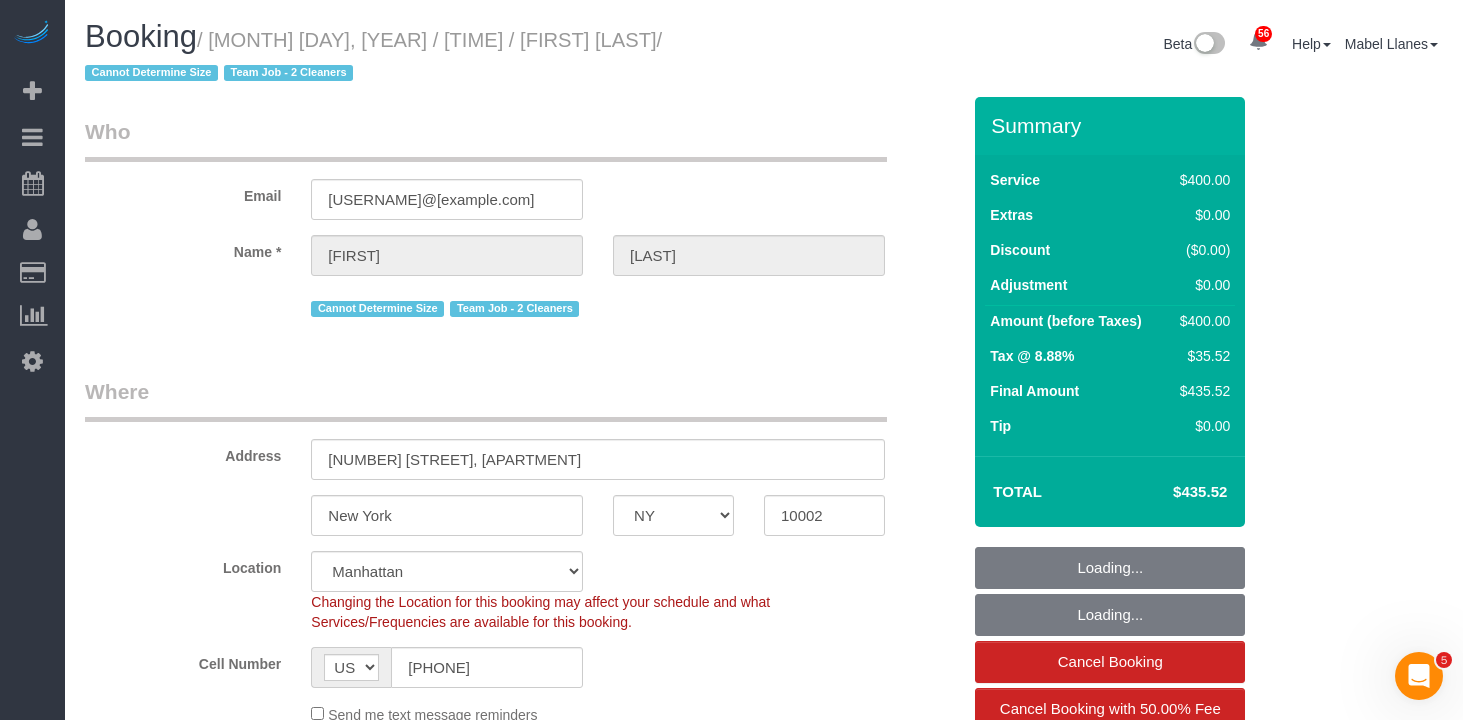 select on "number:90" 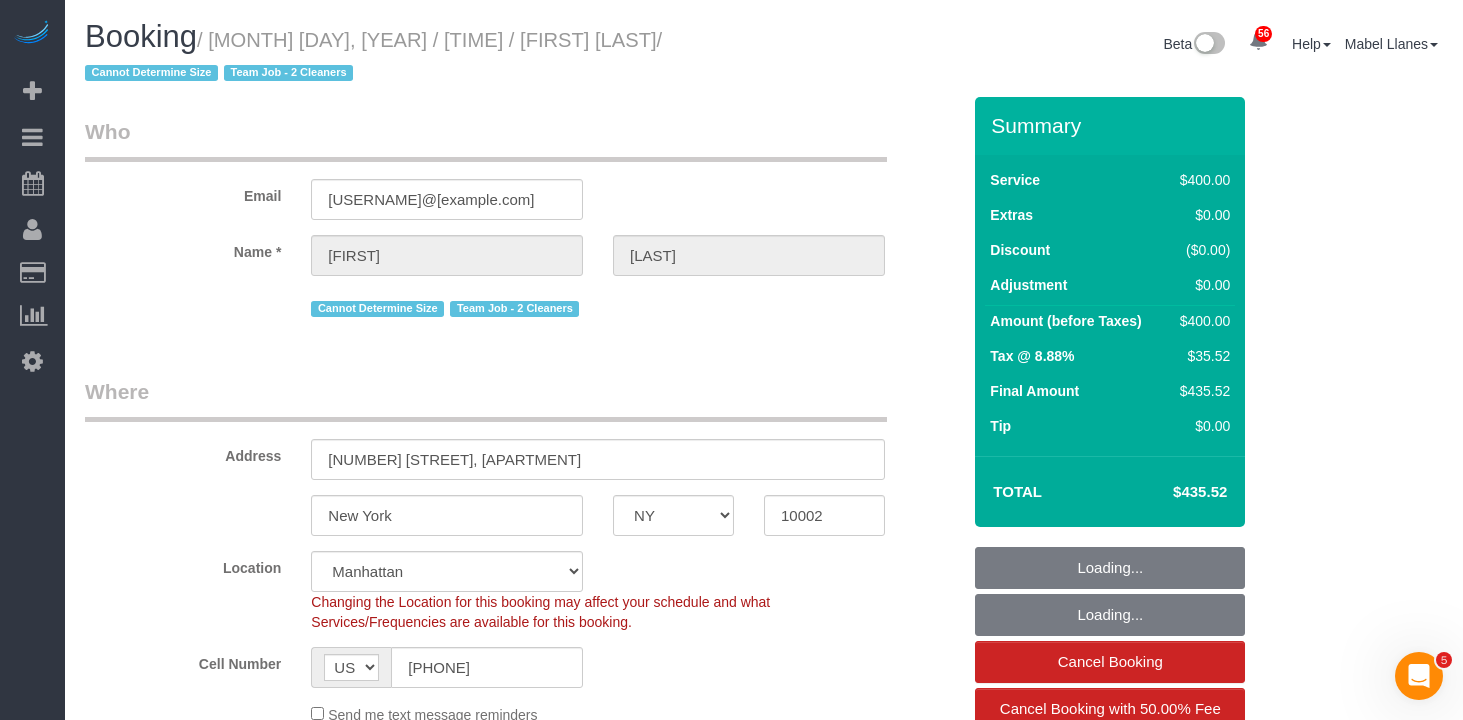 select on "number:15" 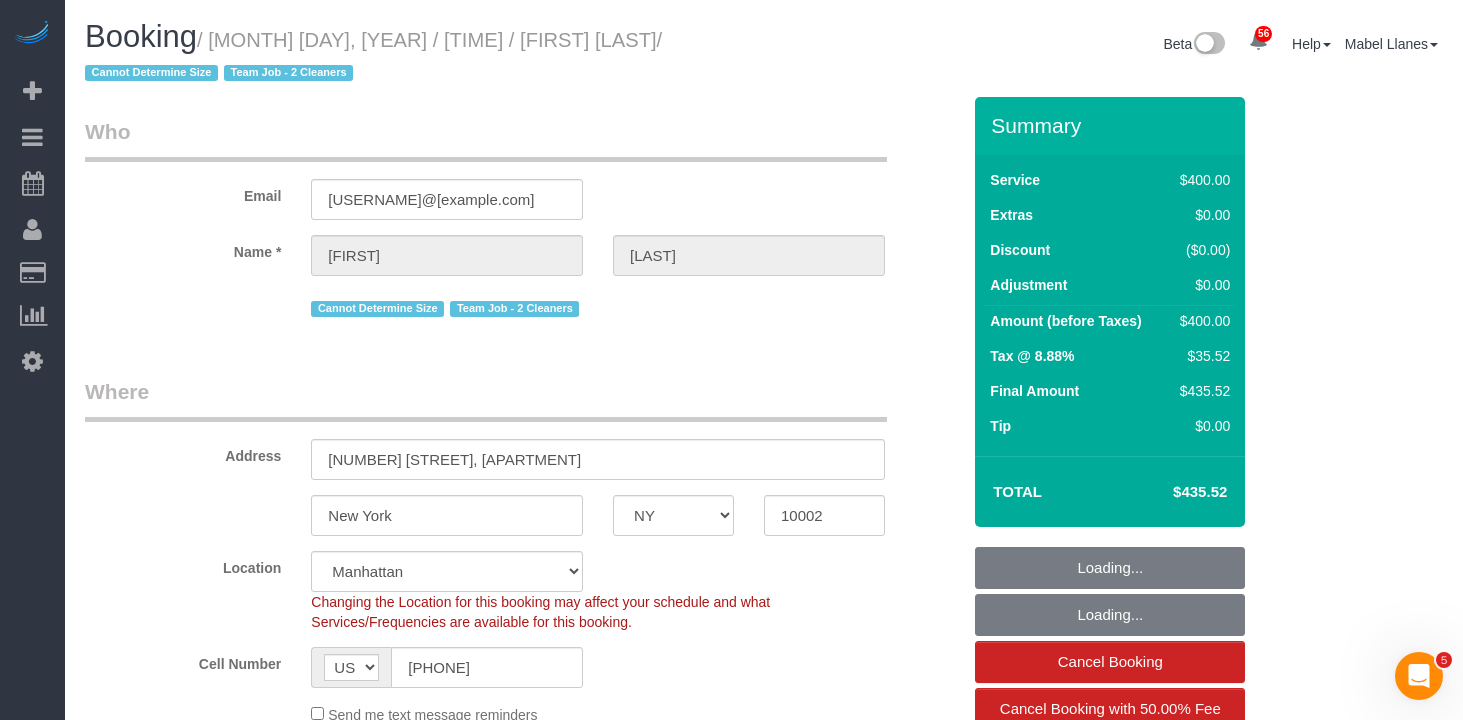 select on "number:5" 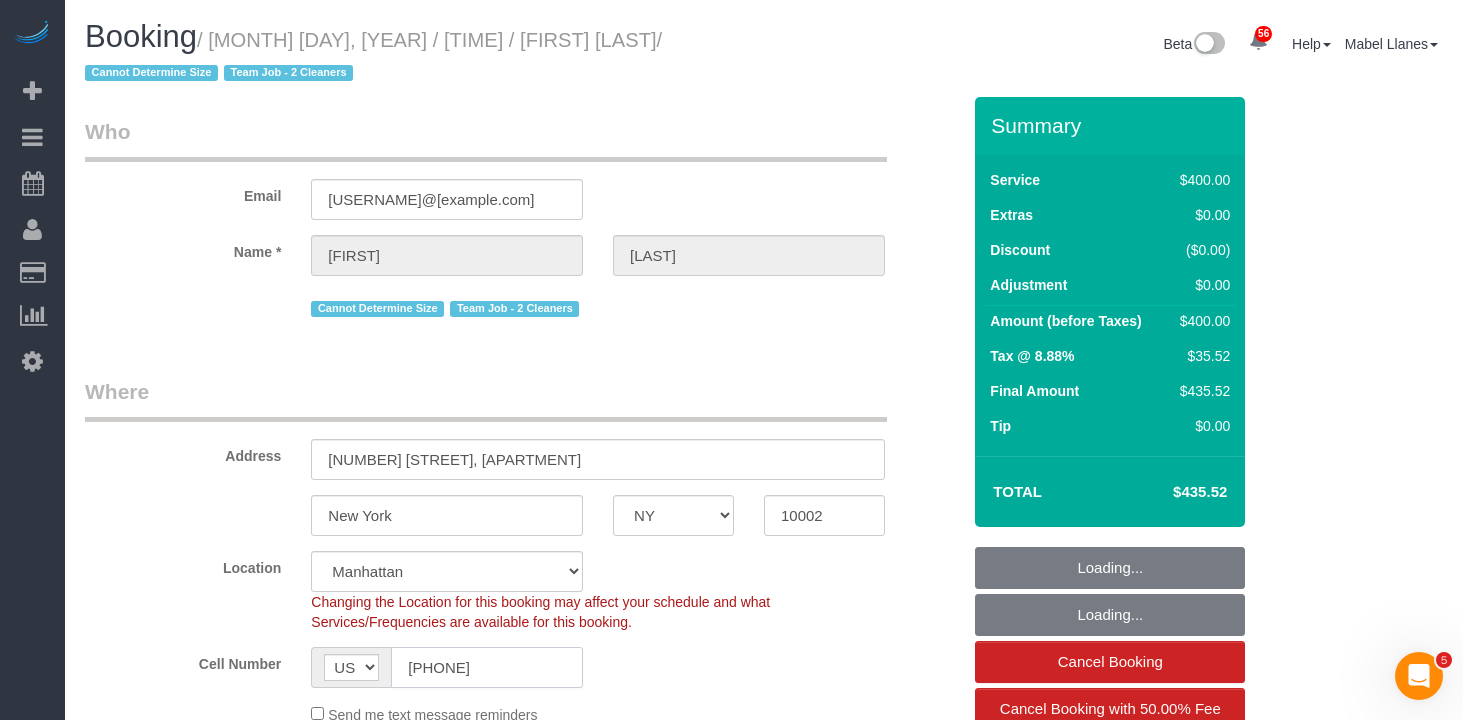 click on "(614) 446-9992" 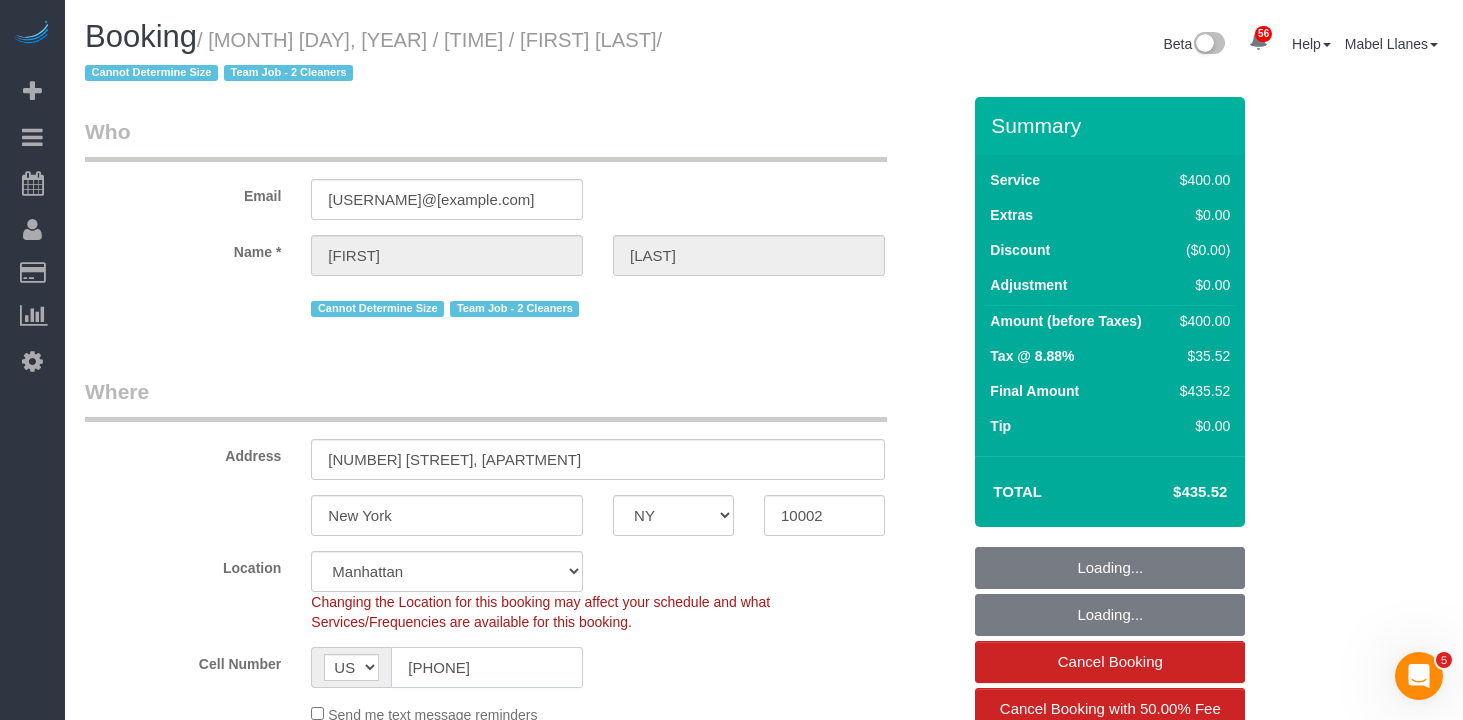click on "(614) 446-9992" 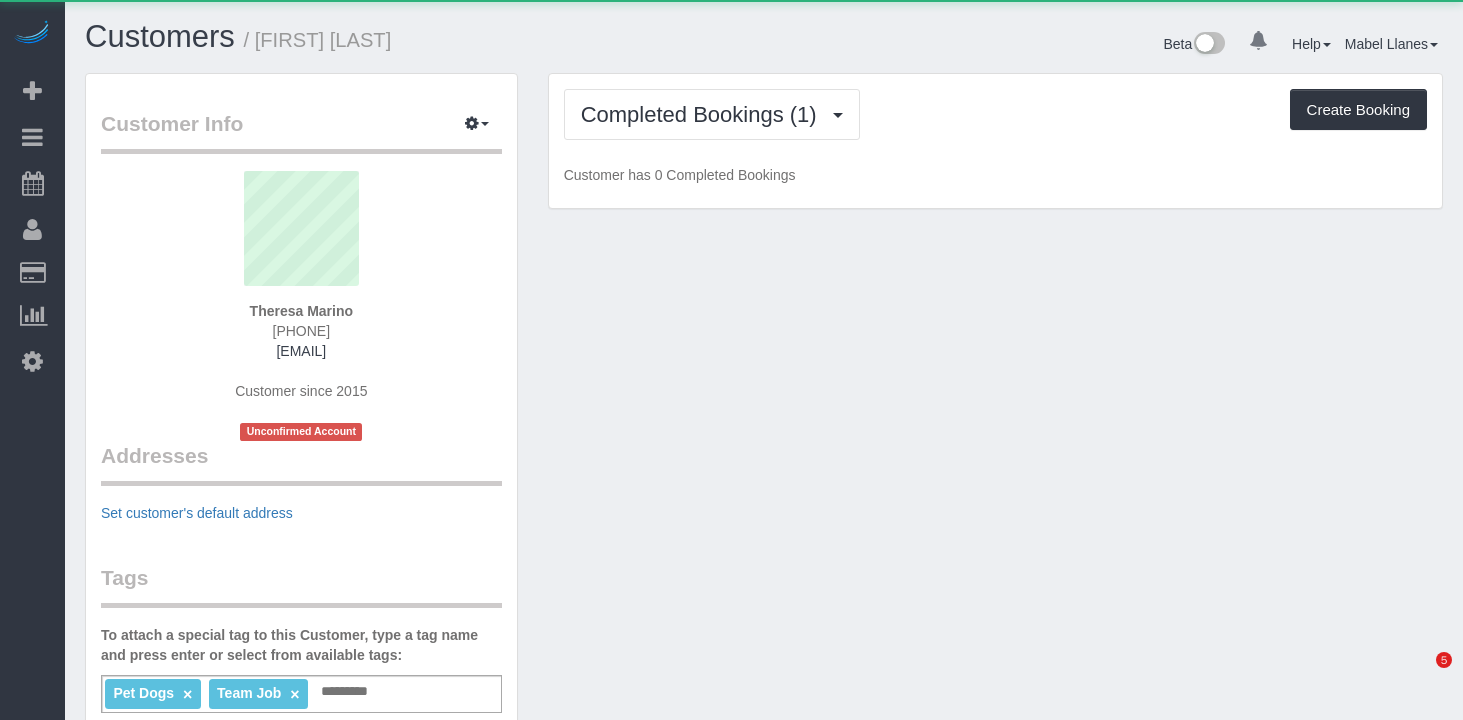 scroll, scrollTop: 0, scrollLeft: 0, axis: both 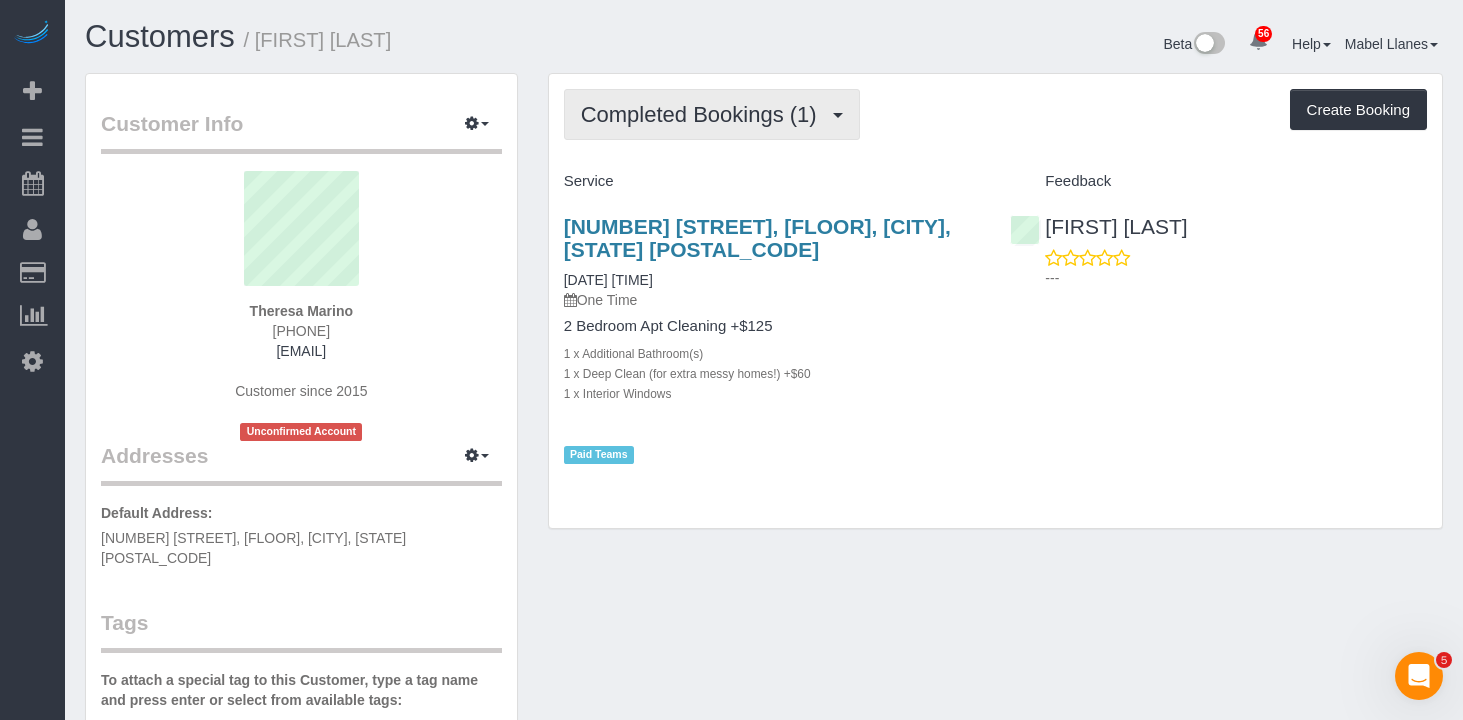 click on "Completed Bookings (1)" at bounding box center [704, 114] 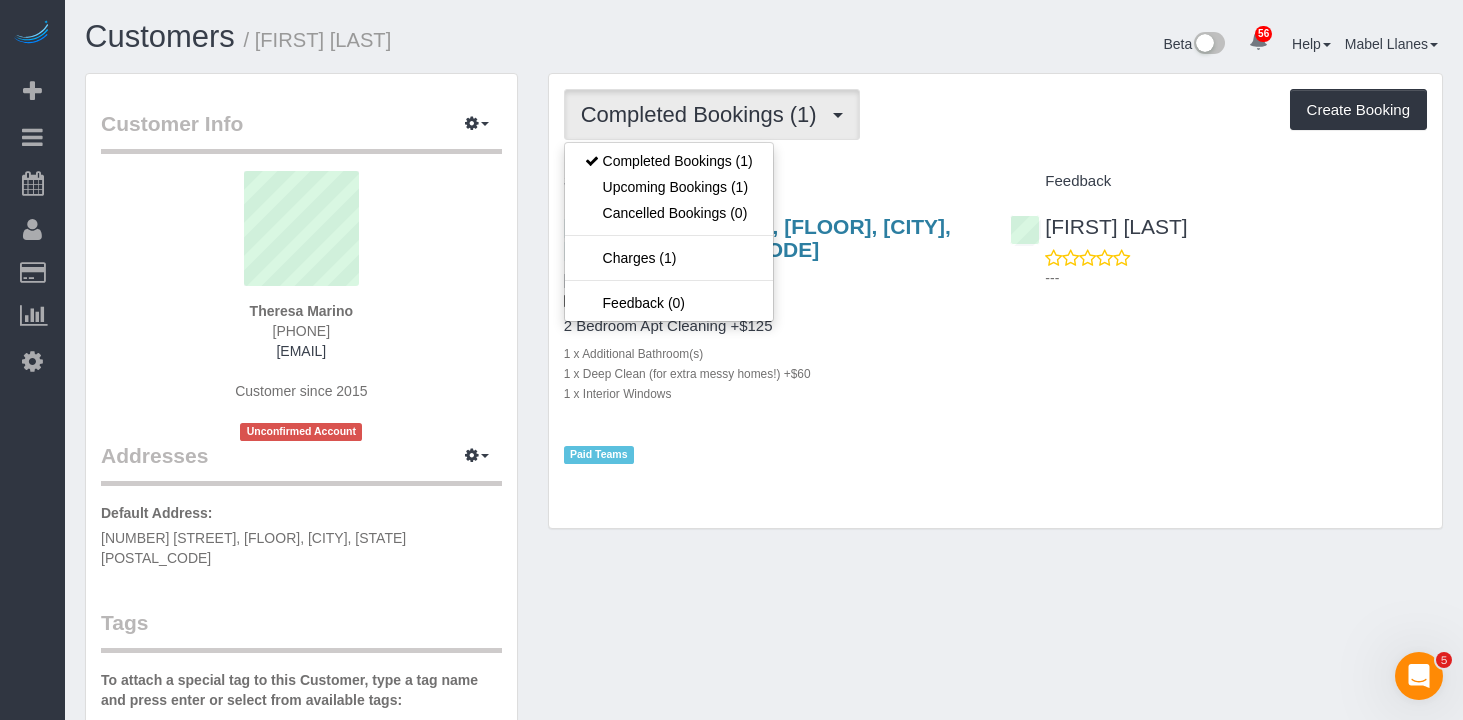 click on "Completed Bookings (1)
Completed Bookings (1)
Upcoming Bookings (1)
Cancelled Bookings (0)
Charges (1)
Feedback (0)
Create Booking" at bounding box center [995, 114] 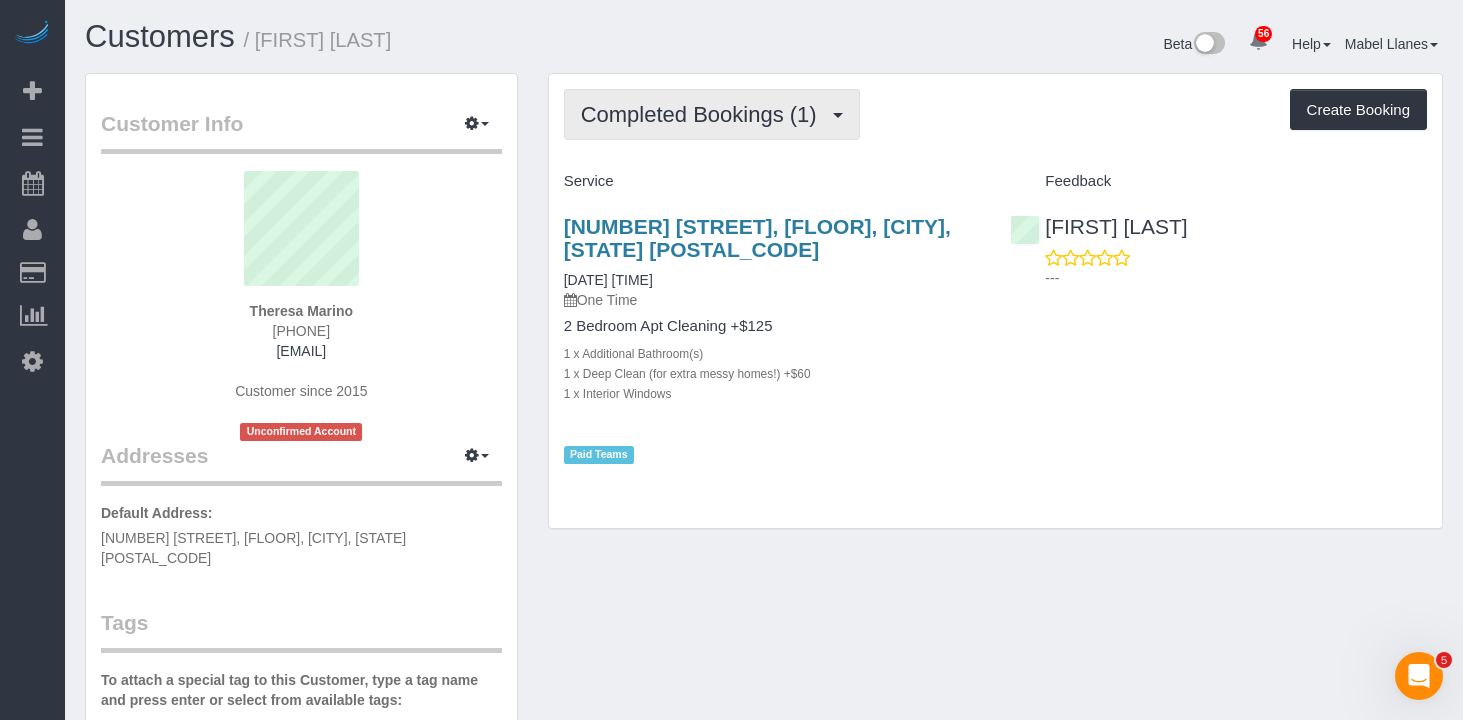 click on "Completed Bookings (1)" at bounding box center (704, 114) 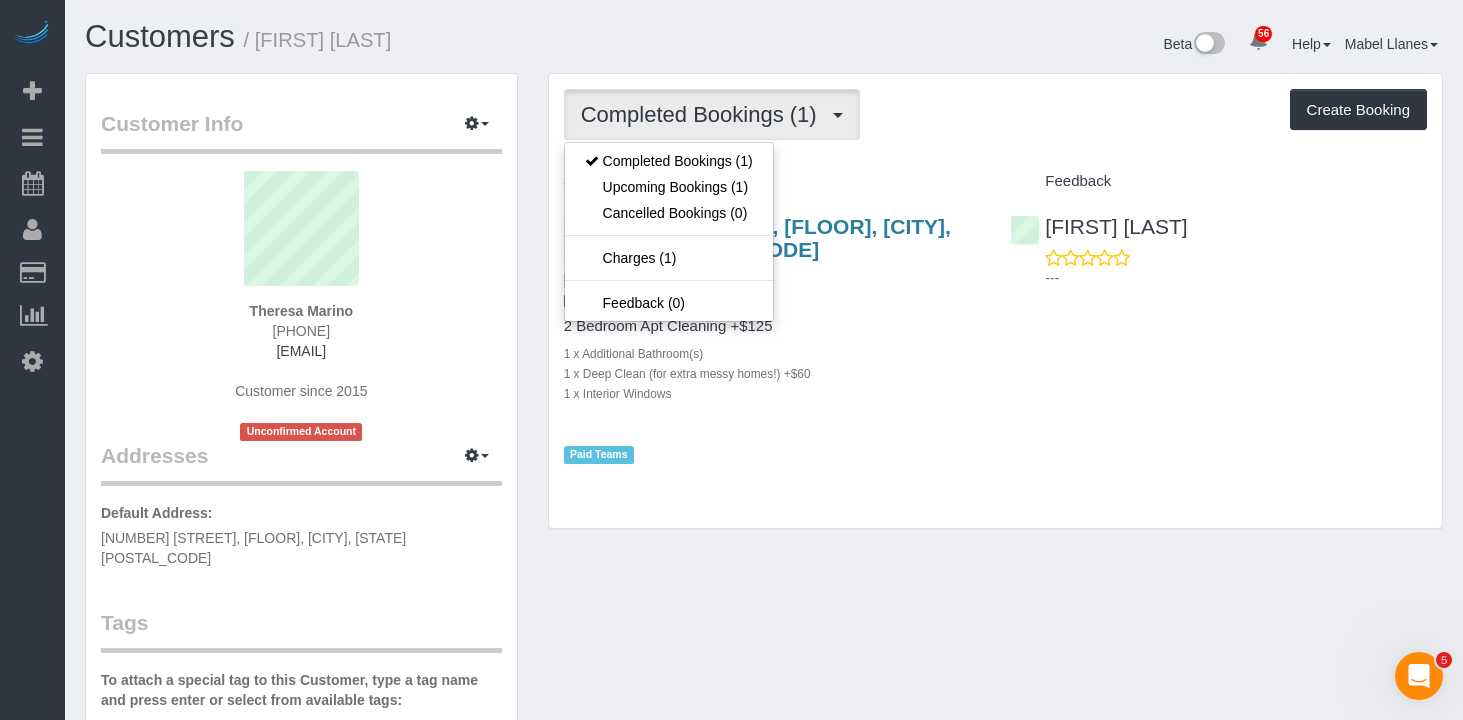 click on "Completed Bookings (1)
Completed Bookings (1)
Upcoming Bookings (1)
Cancelled Bookings (0)
Charges (1)
Feedback (0)
Create Booking" at bounding box center (995, 114) 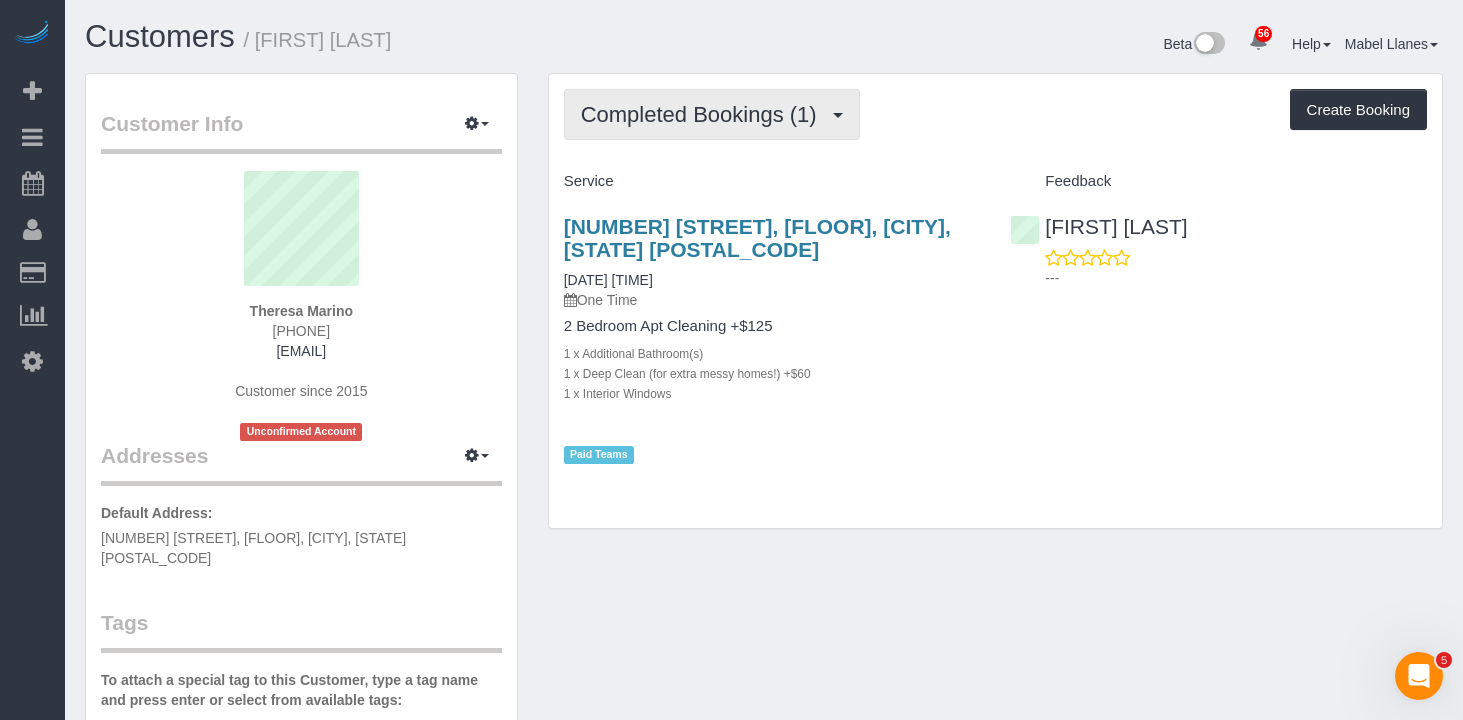 click on "Completed Bookings (1)" at bounding box center (704, 114) 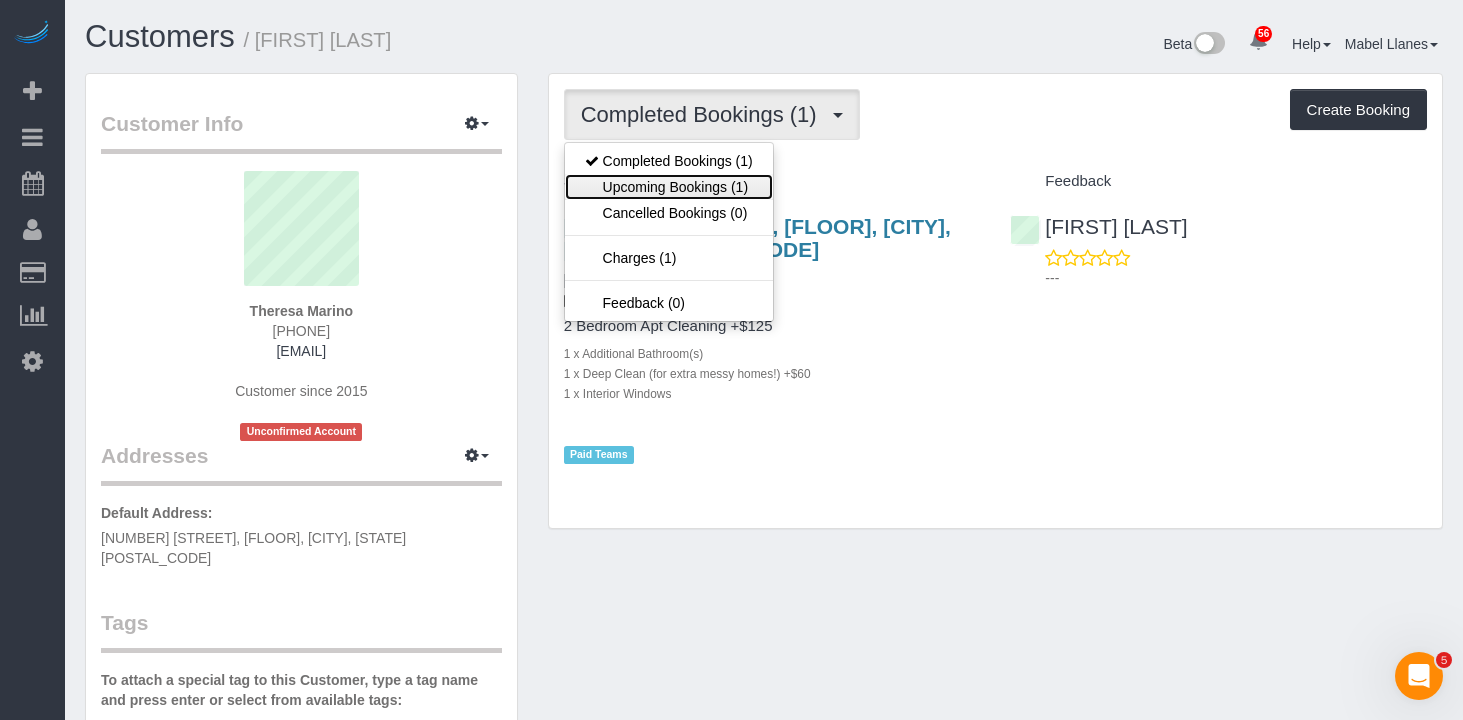 click on "Upcoming Bookings (1)" at bounding box center [669, 187] 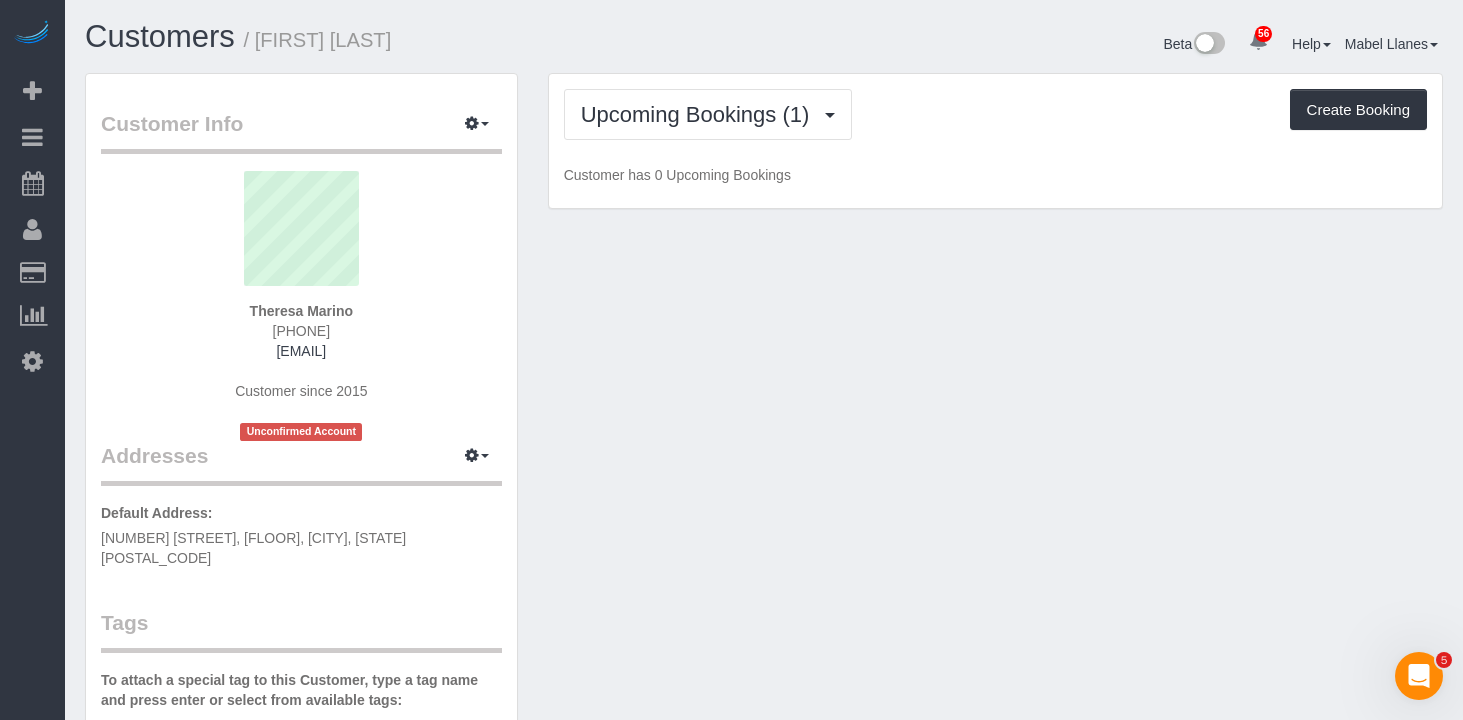 click on "Upcoming Bookings (1)
Completed Bookings (1)
Upcoming Bookings (1)
Cancelled Bookings (0)
Charges (1)
Feedback (0)
Create Booking" at bounding box center [995, 114] 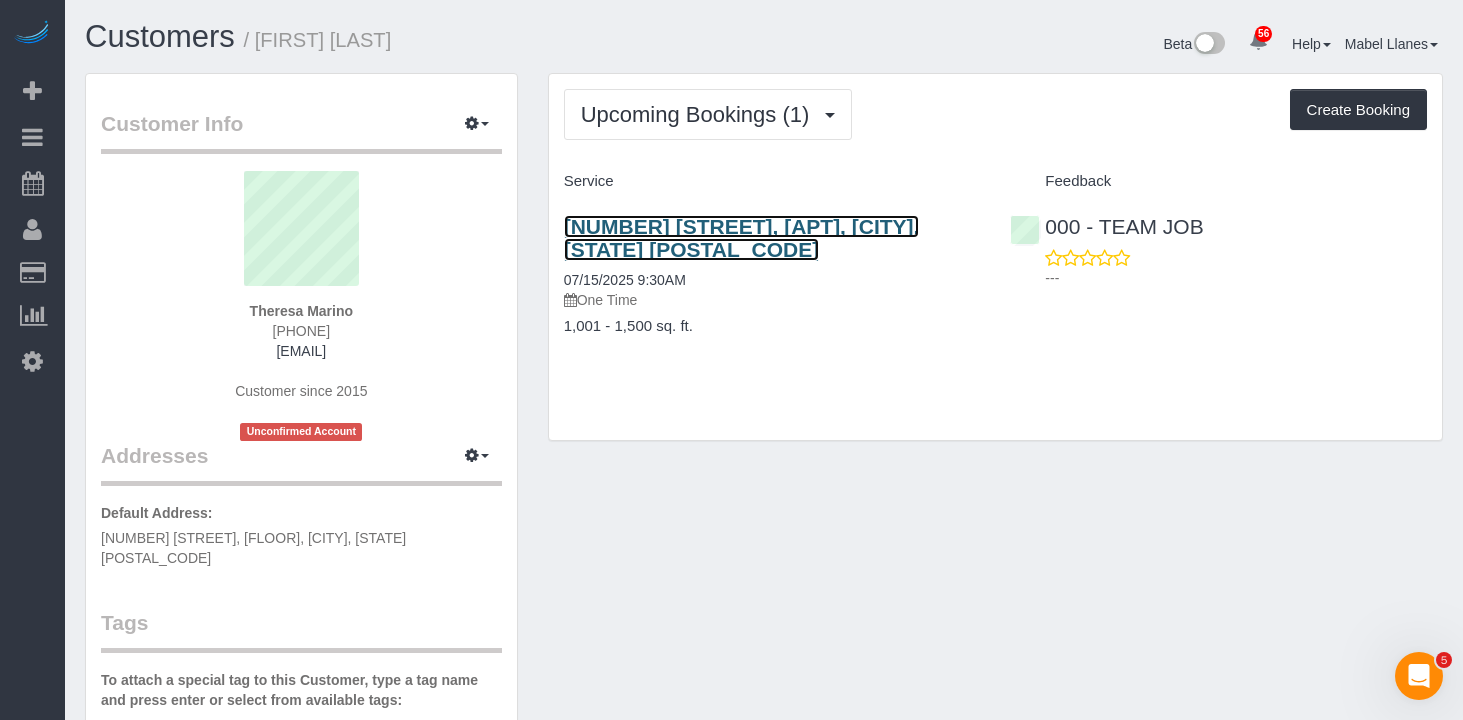 click on "456 West 19th Street, Apt. 2d, New York, NY 10011" at bounding box center [742, 238] 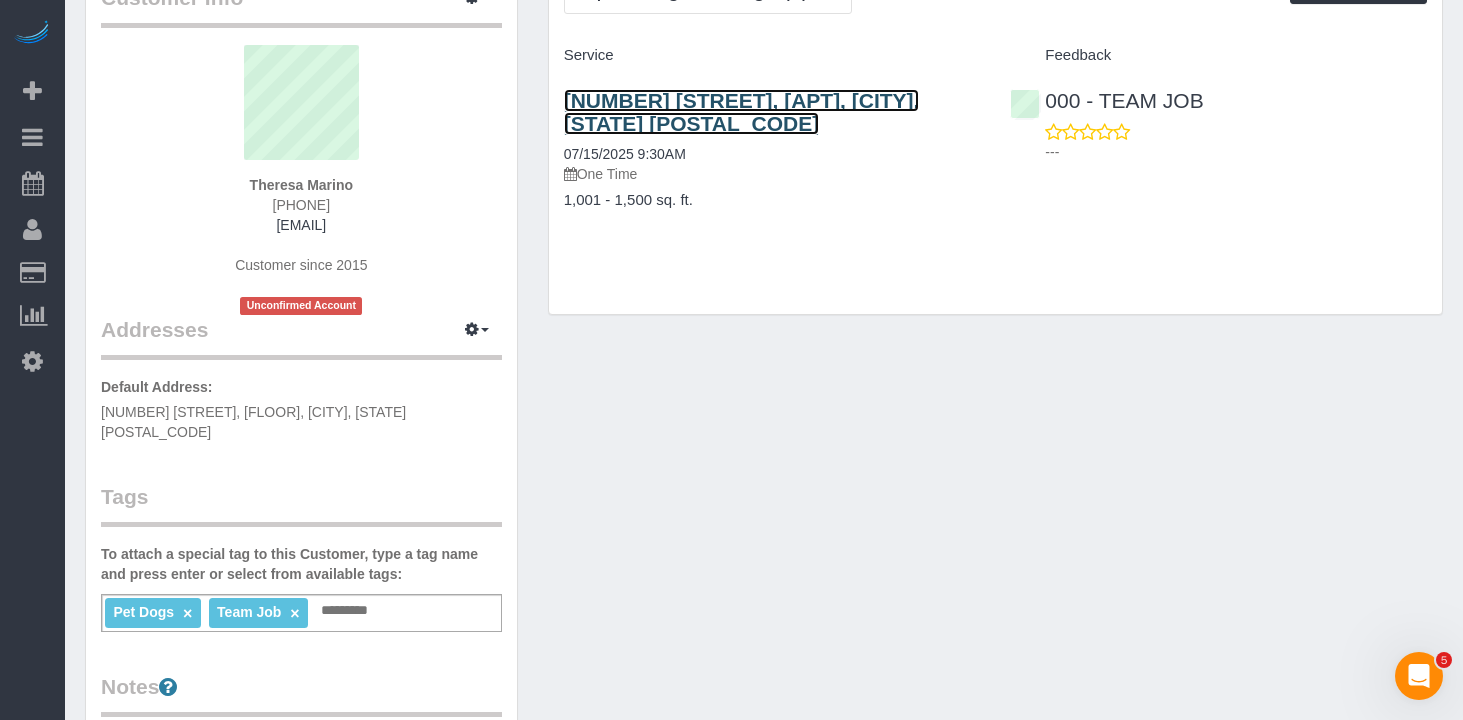 scroll, scrollTop: 250, scrollLeft: 0, axis: vertical 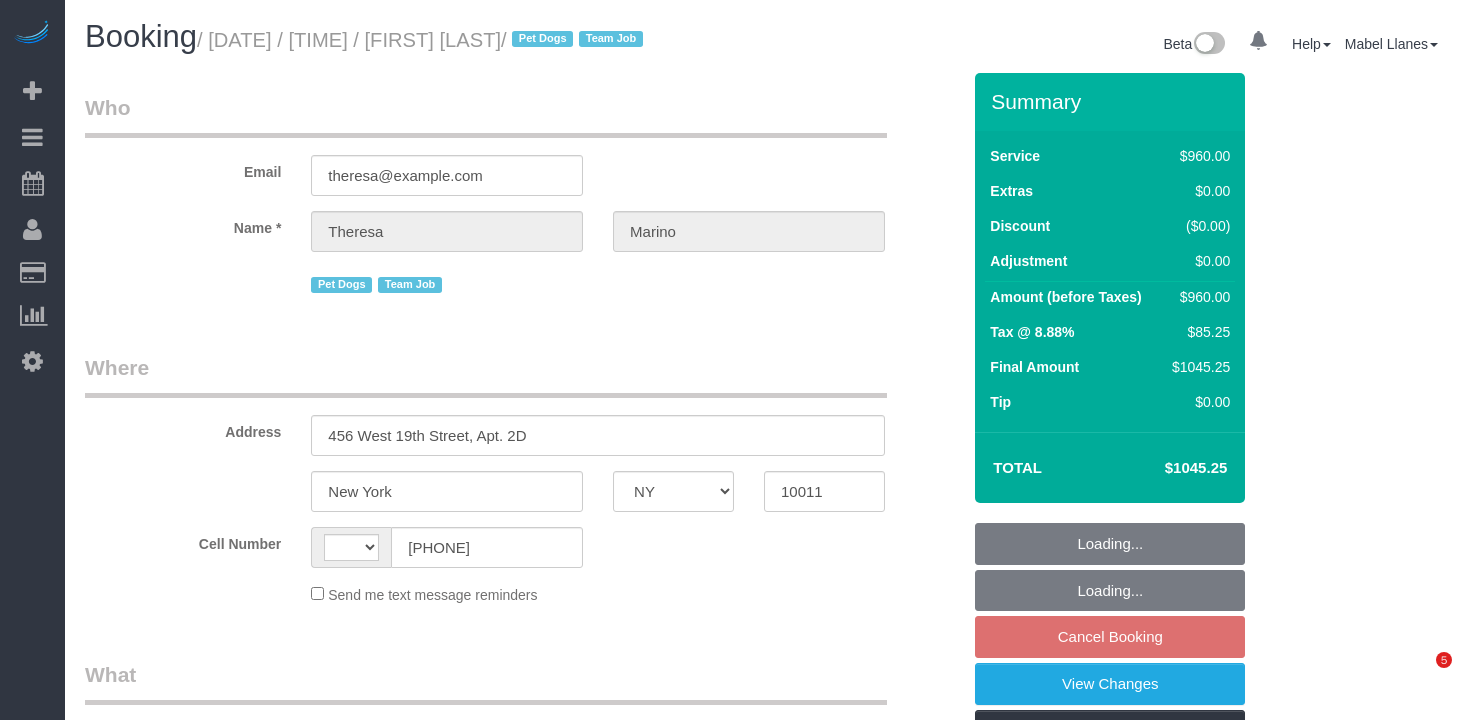 select on "NY" 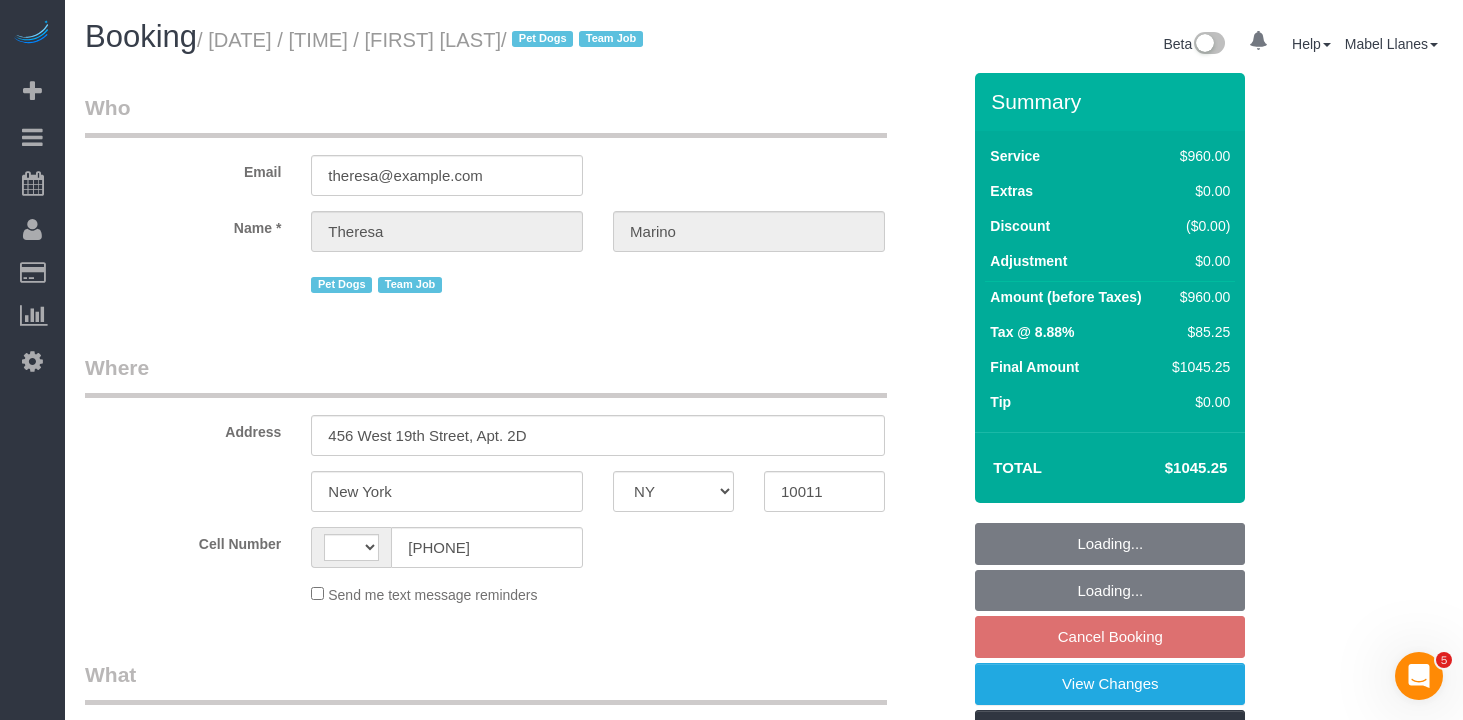 scroll, scrollTop: 0, scrollLeft: 0, axis: both 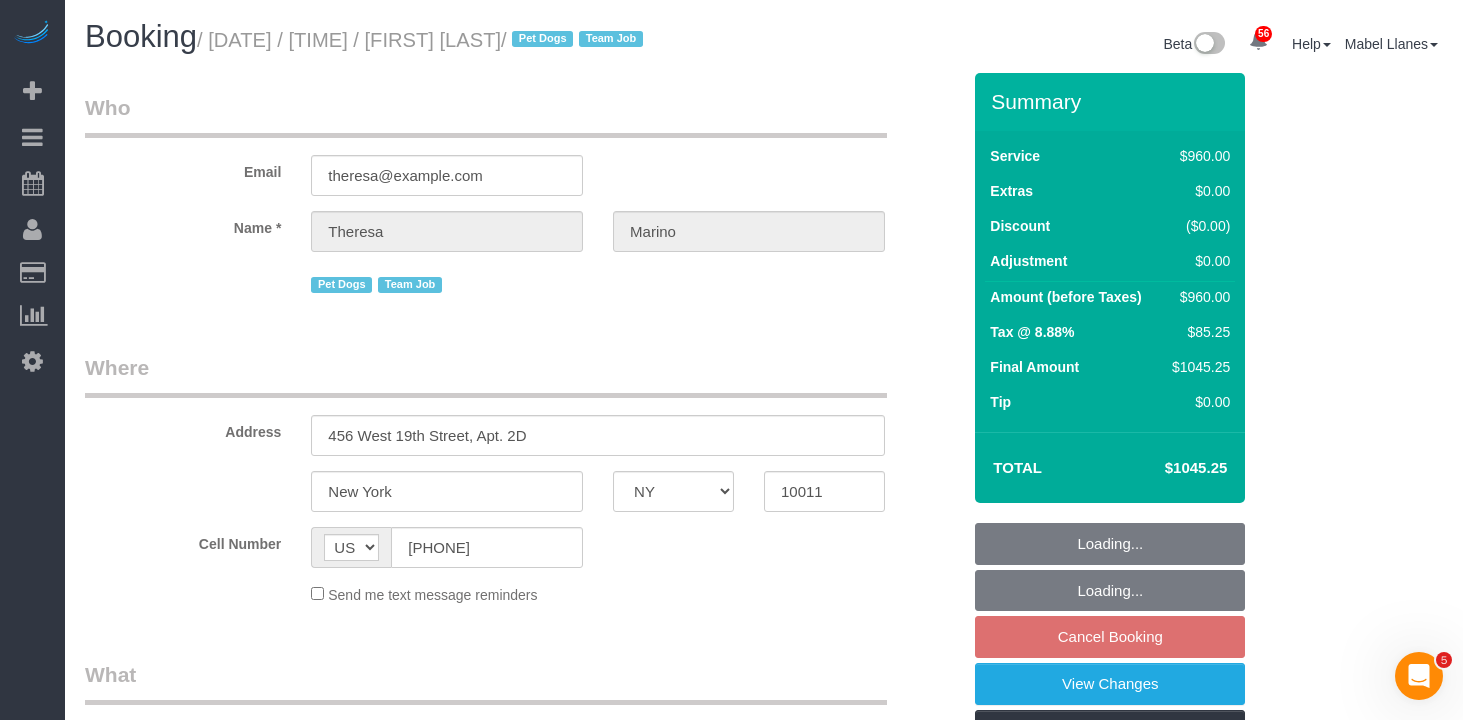 select on "object:819" 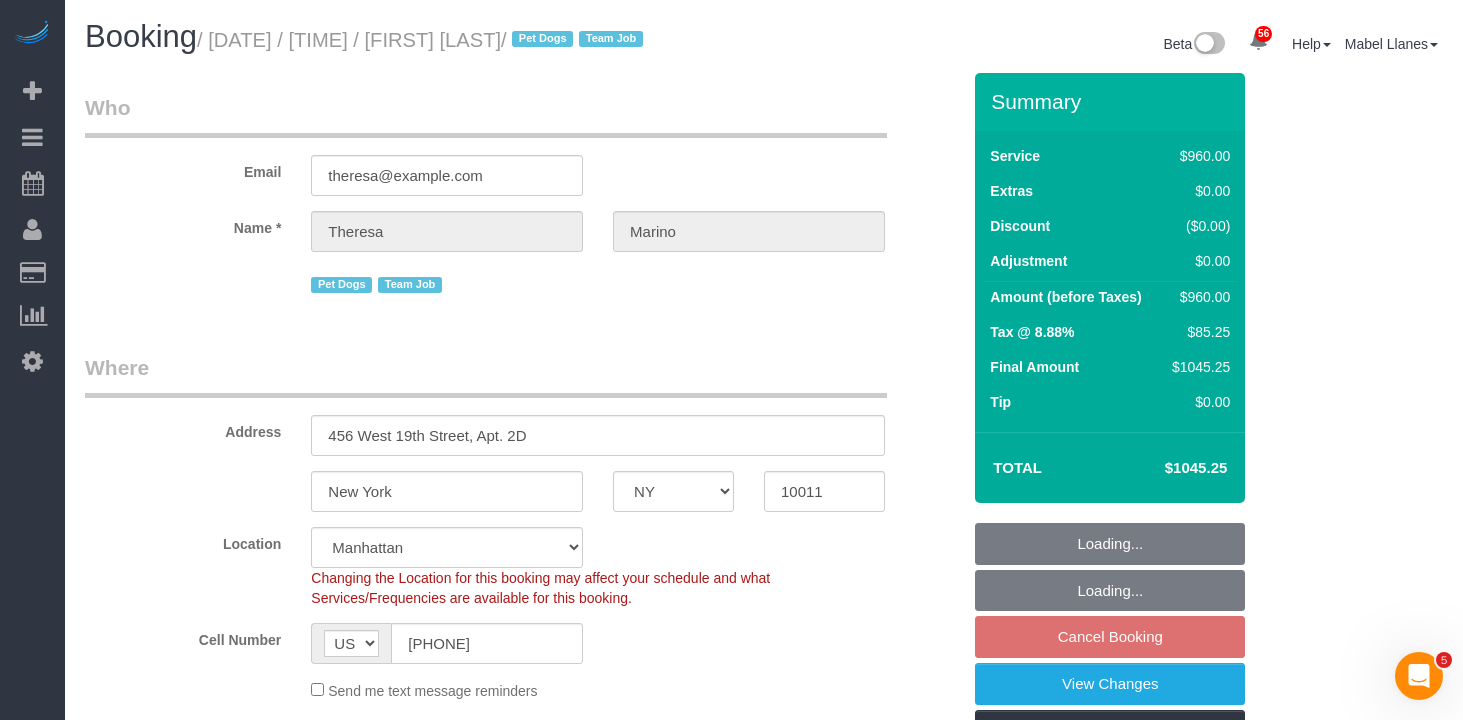 select on "3" 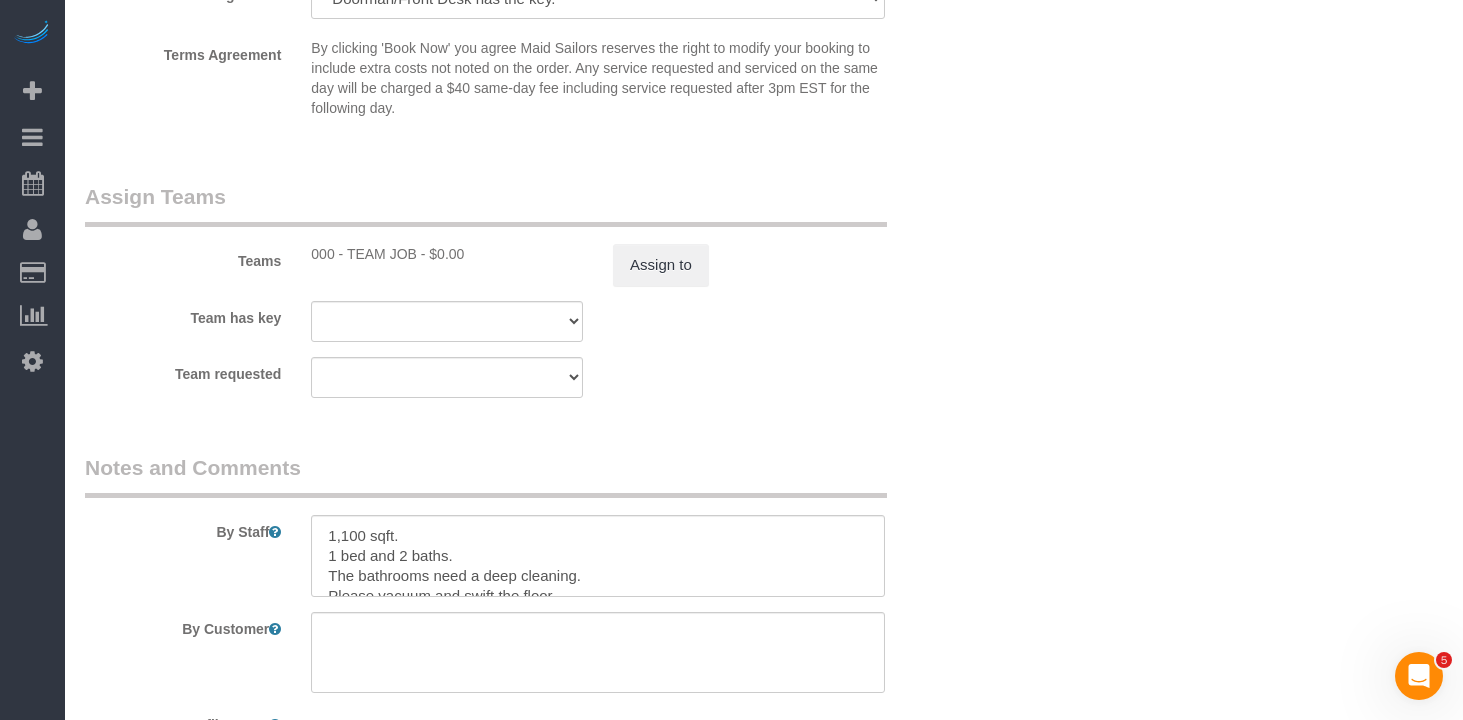 scroll, scrollTop: 2219, scrollLeft: 0, axis: vertical 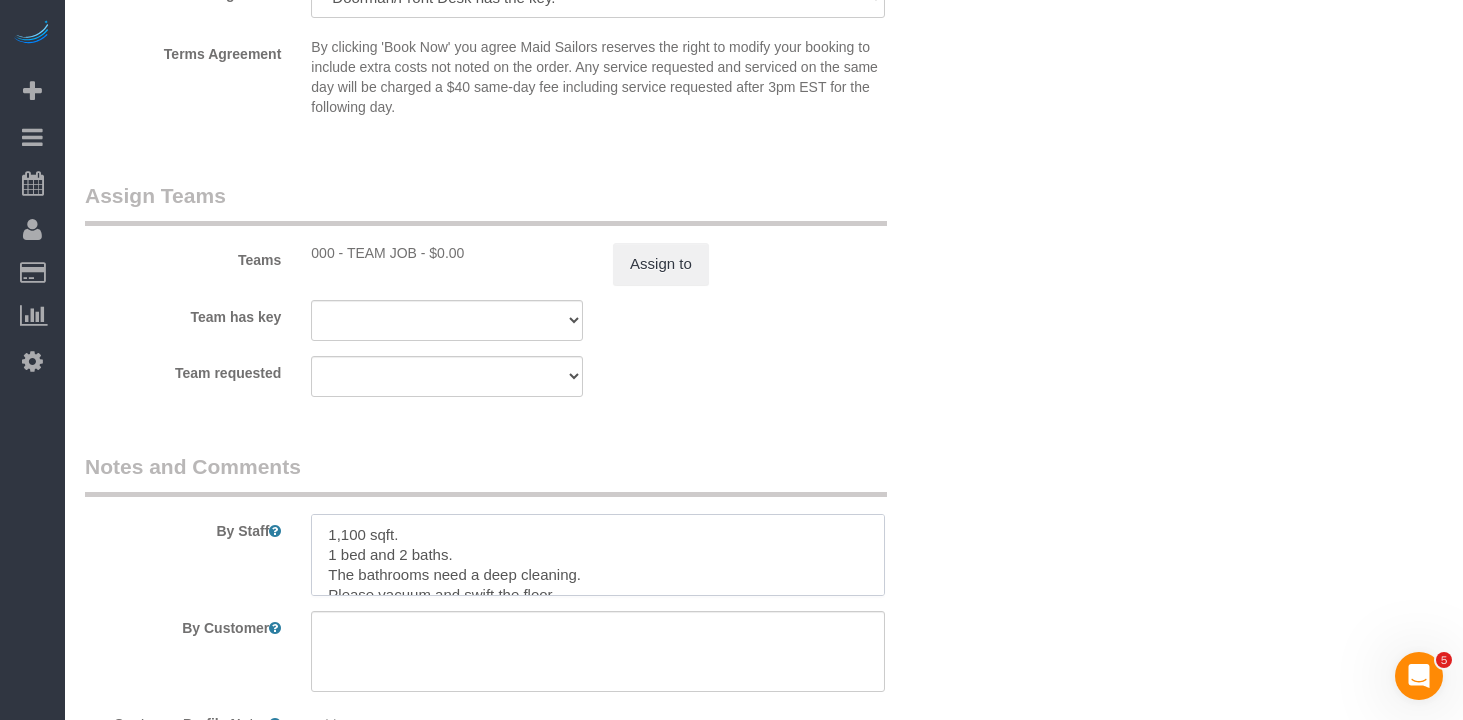 drag, startPoint x: 532, startPoint y: 535, endPoint x: 518, endPoint y: 540, distance: 14.866069 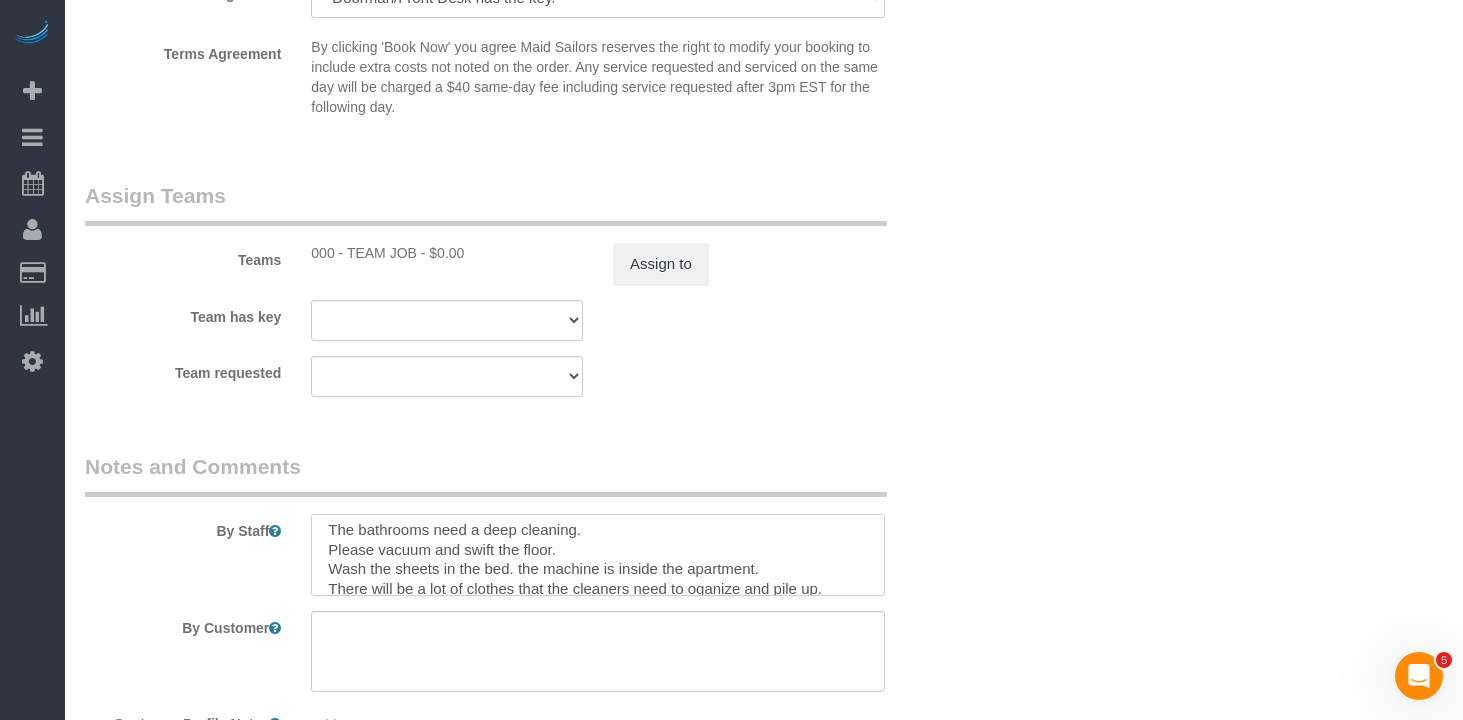 scroll, scrollTop: 47, scrollLeft: 0, axis: vertical 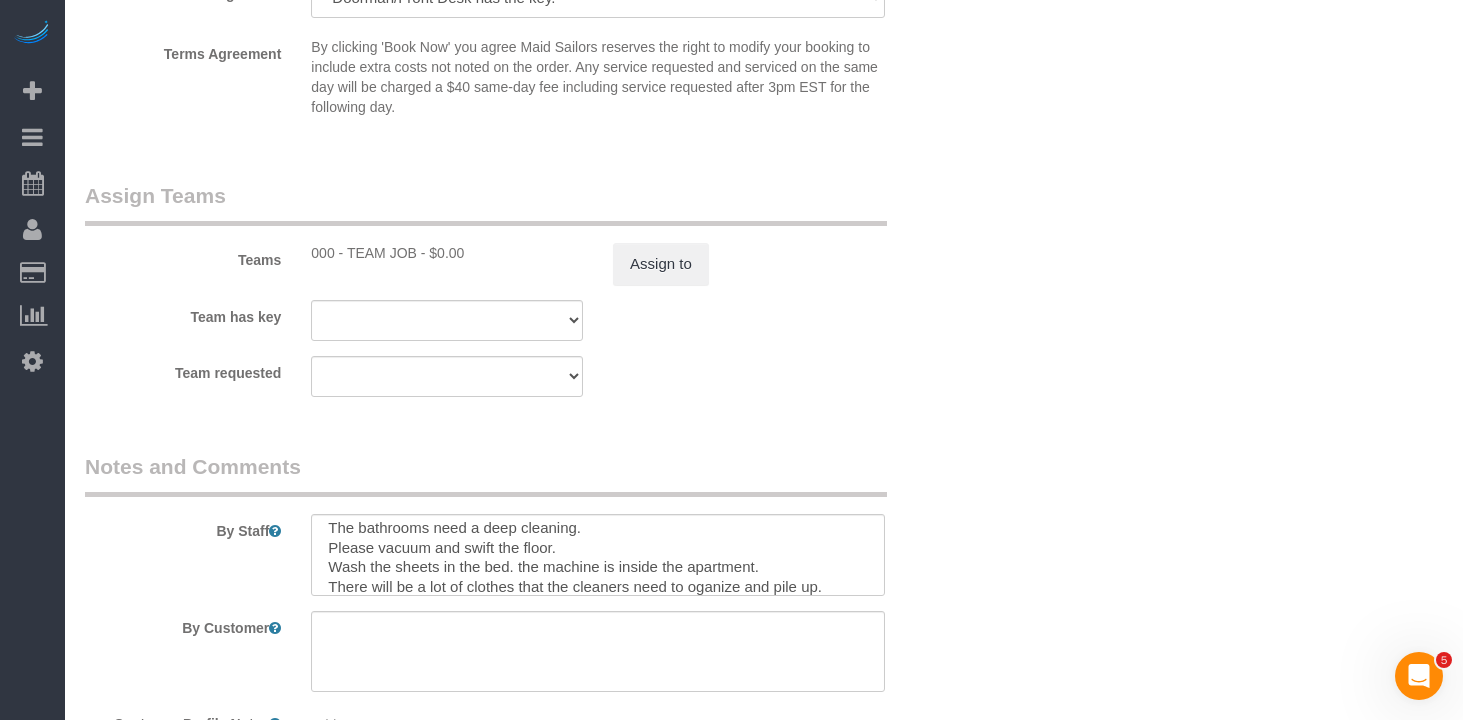 click on "Who
Email
theresa@hirtenstein.com
Name *
Theresa
Marino
Pet Dogs
Team Job
Where
Address
456 West 19th Street, Apt. 2D
New York
AK
AL
AR
AZ
CA
CO
CT
DC
DE
FL
GA
HI
IA
ID
IL
IN
KS
KY
LA
MA
MD
ME
MI
MN
MO
MS
MT" at bounding box center [764, -613] 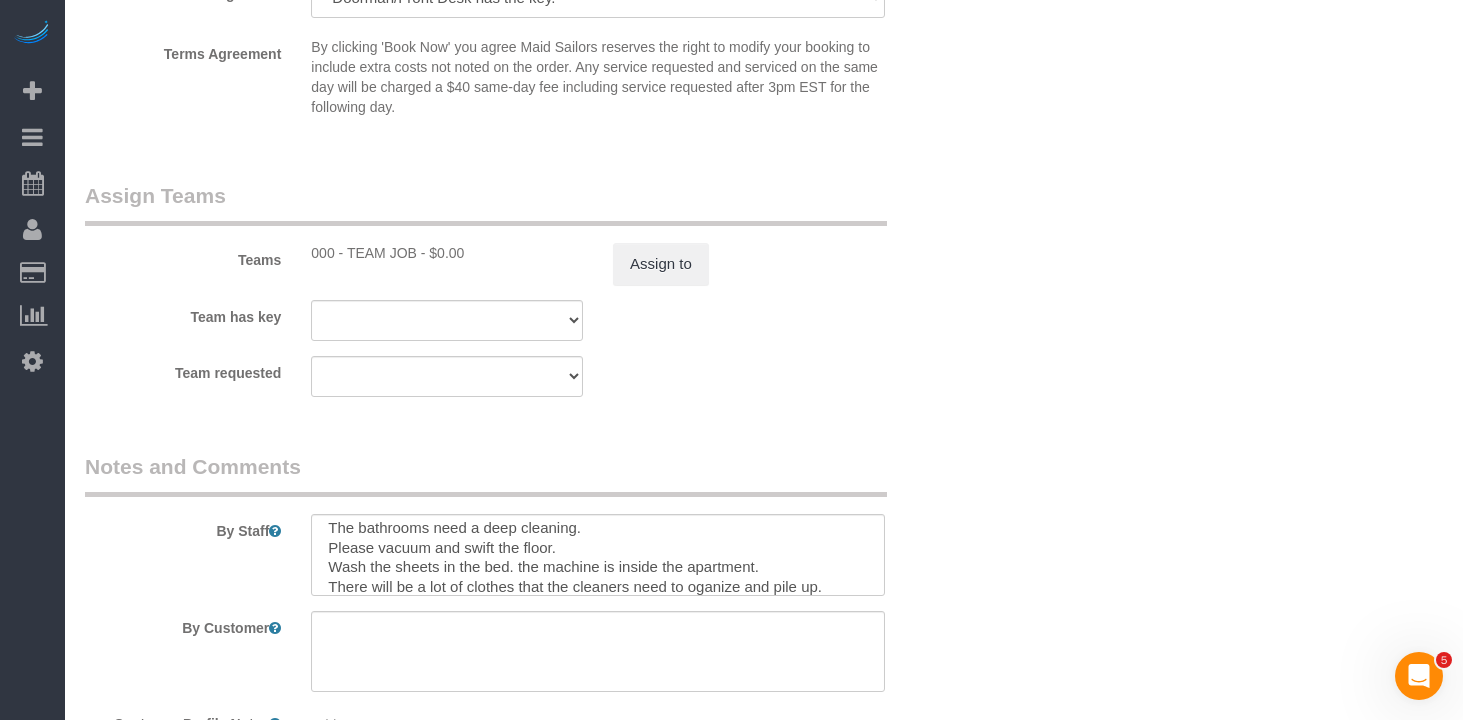 scroll, scrollTop: 59, scrollLeft: 0, axis: vertical 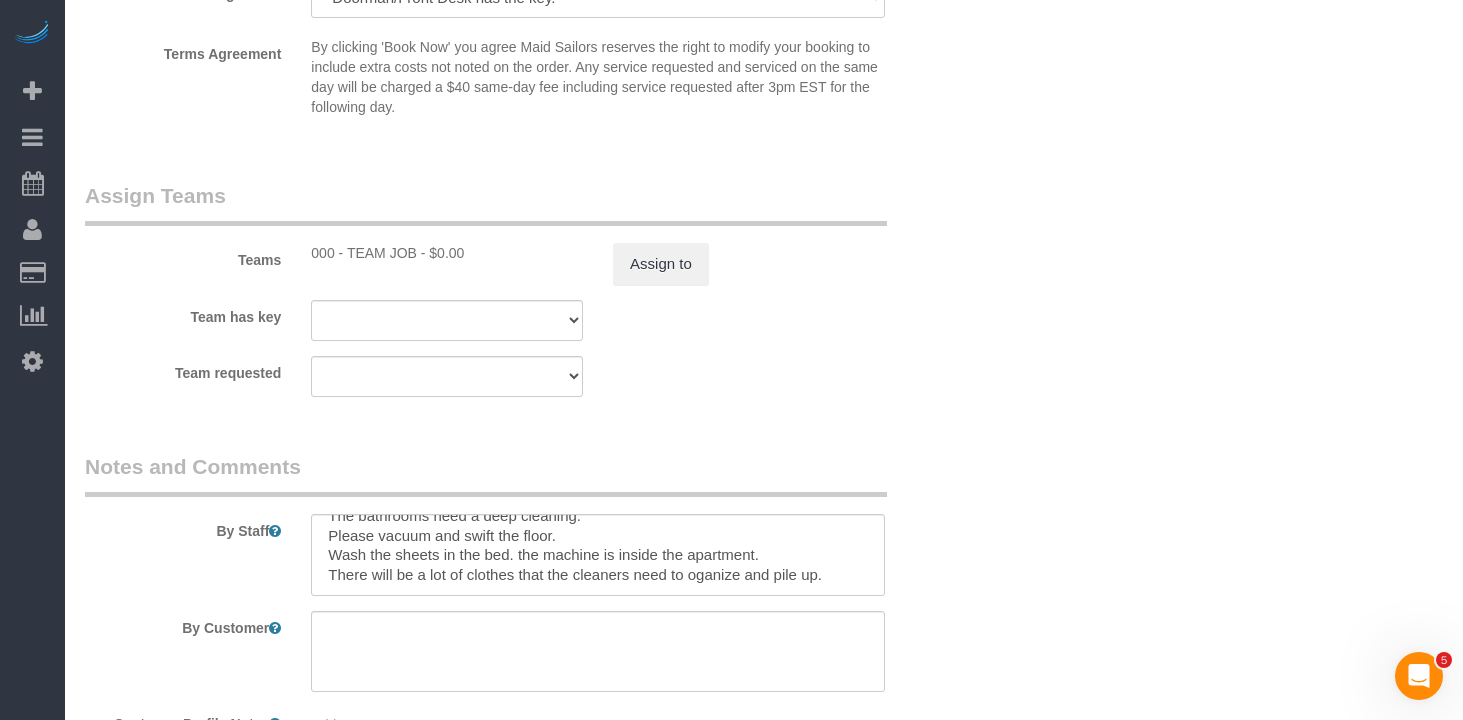 click on "Who
Email
theresa@hirtenstein.com
Name *
Theresa
Marino
Pet Dogs
Team Job
Where
Address
456 West 19th Street, Apt. 2D
New York
AK
AL
AR
AZ
CA
CO
CT
DC
DE
FL
GA
HI
IA
ID
IL
IN
KS
KY
LA
MA
MD
ME
MI
MN
MO
MS
MT" at bounding box center (764, -613) 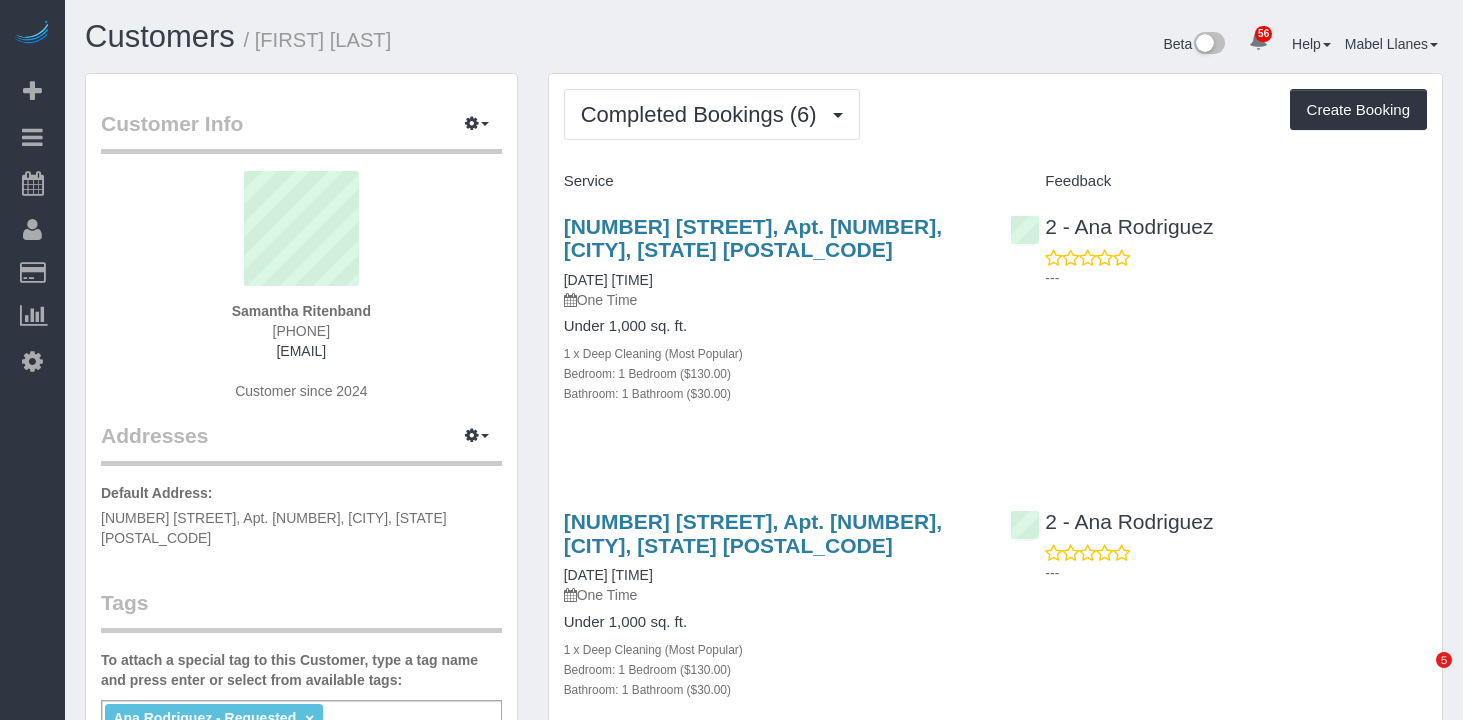 scroll, scrollTop: 0, scrollLeft: 0, axis: both 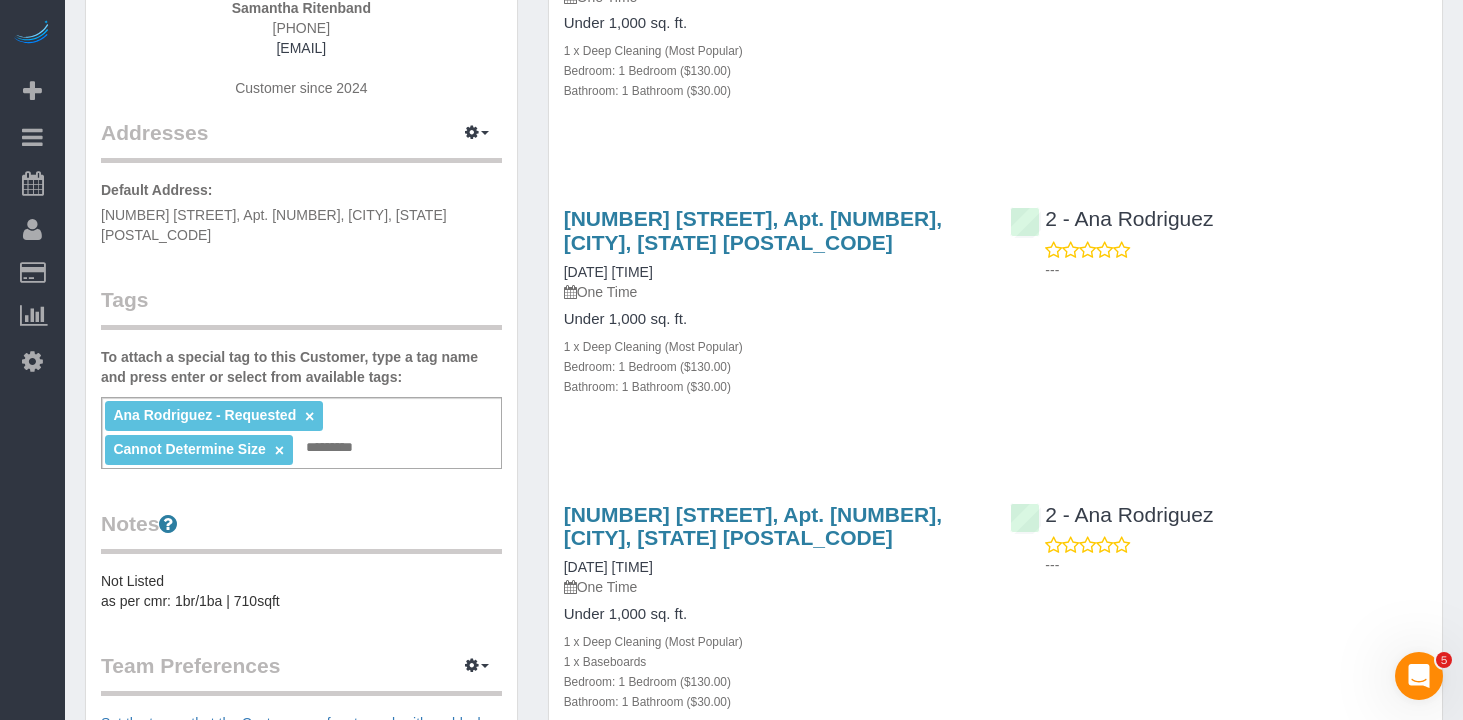 click on "[FIRST] [LAST] - Requested   × Cannot Determine Size   × Add a tag" at bounding box center [301, 433] 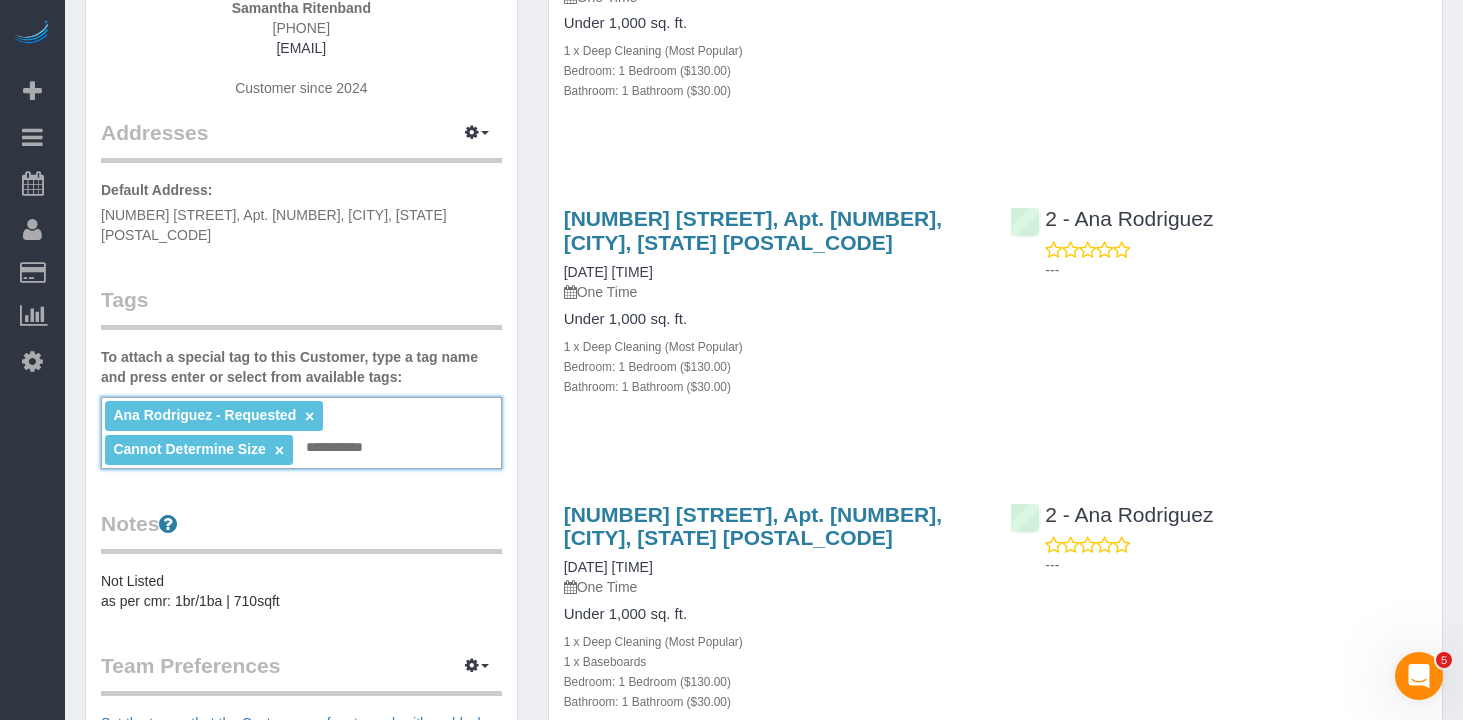 type on "**********" 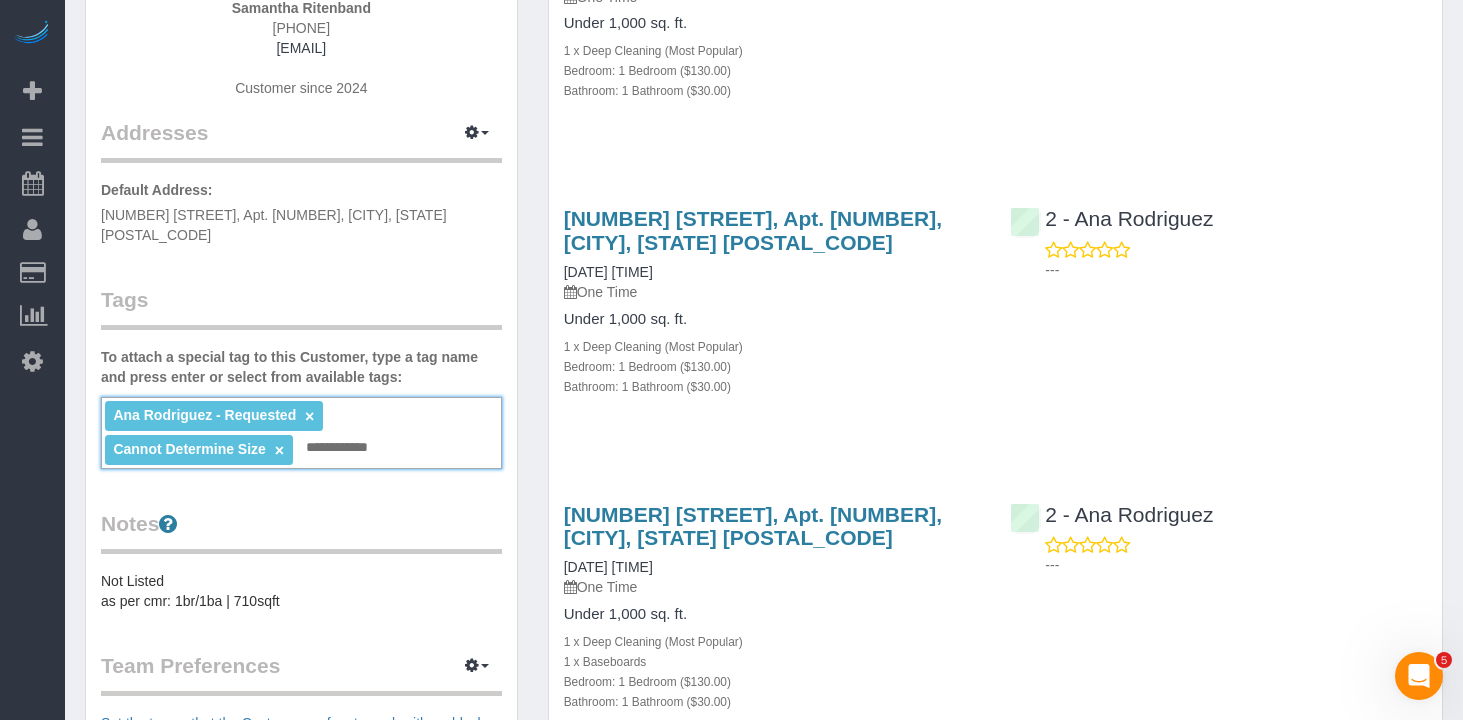 type 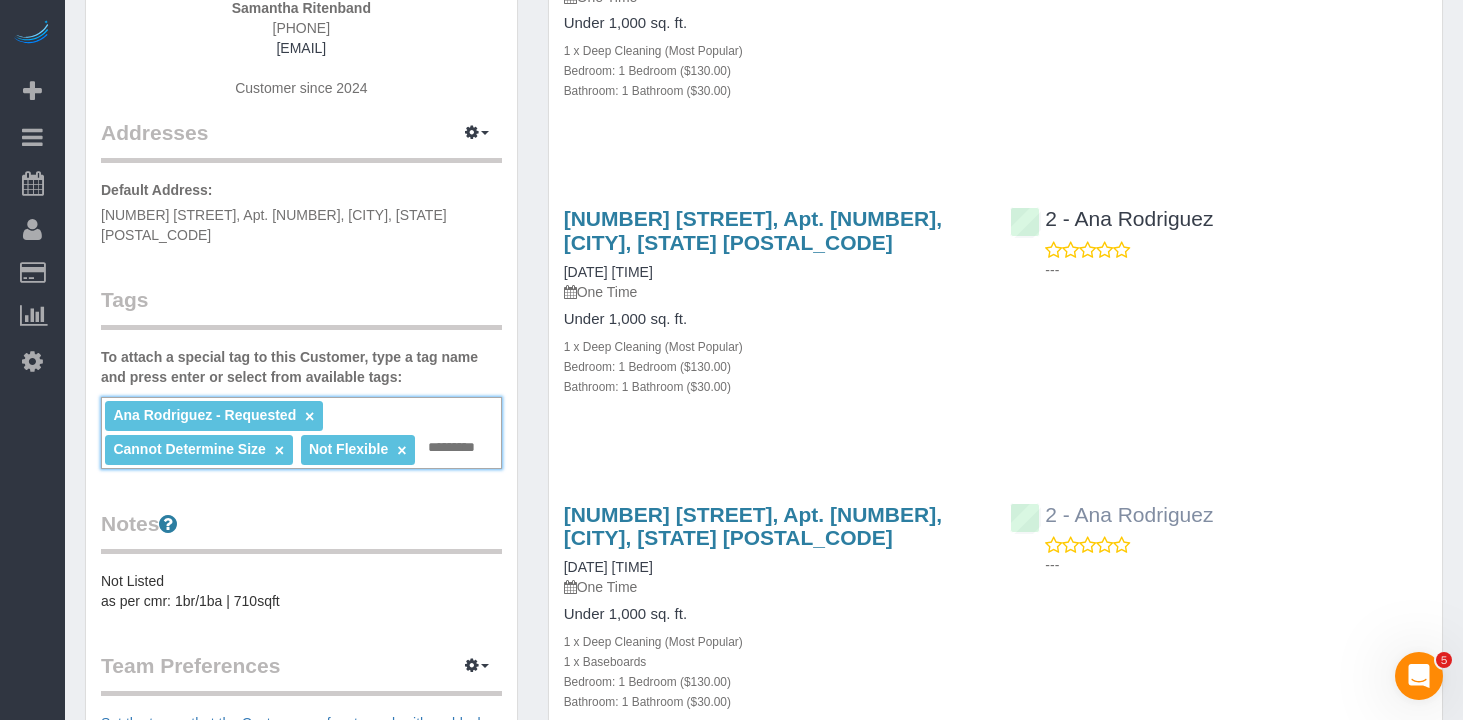 scroll, scrollTop: 294, scrollLeft: 0, axis: vertical 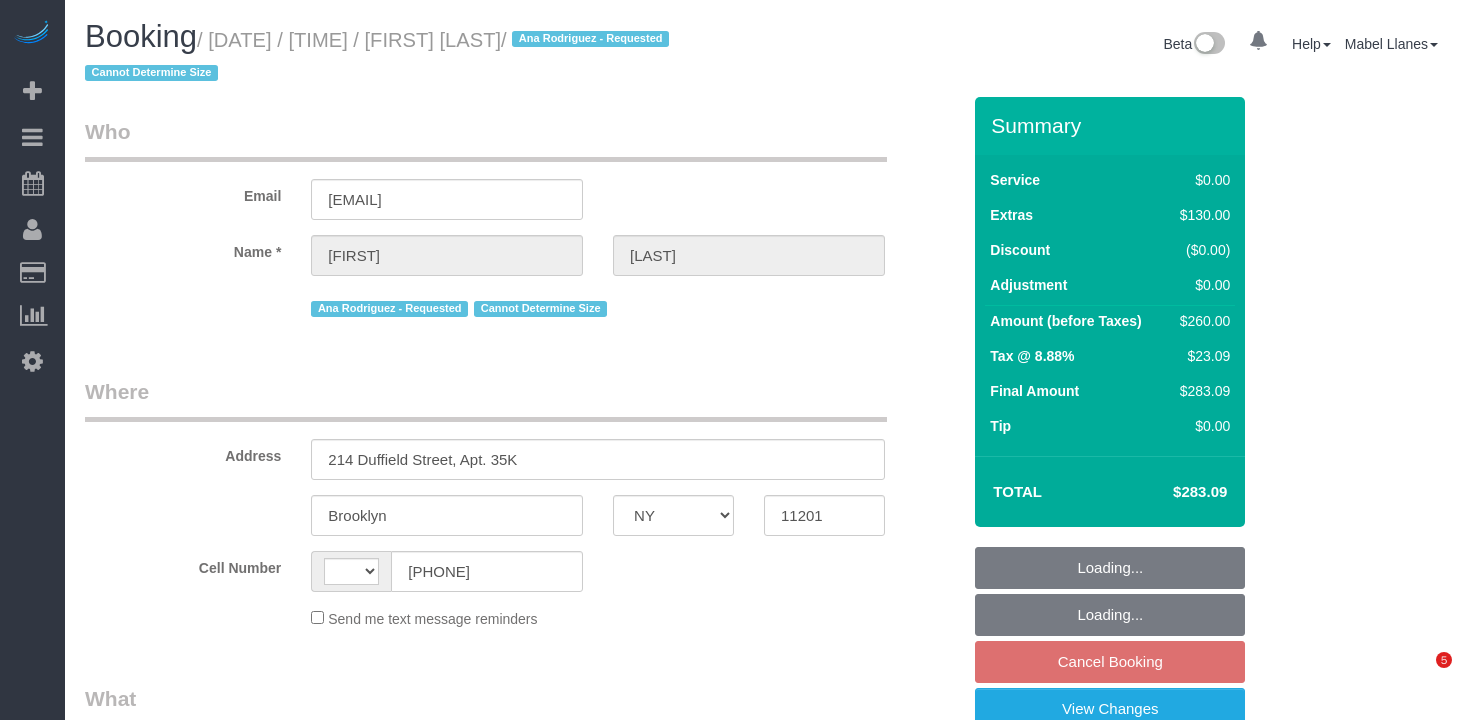 select on "NY" 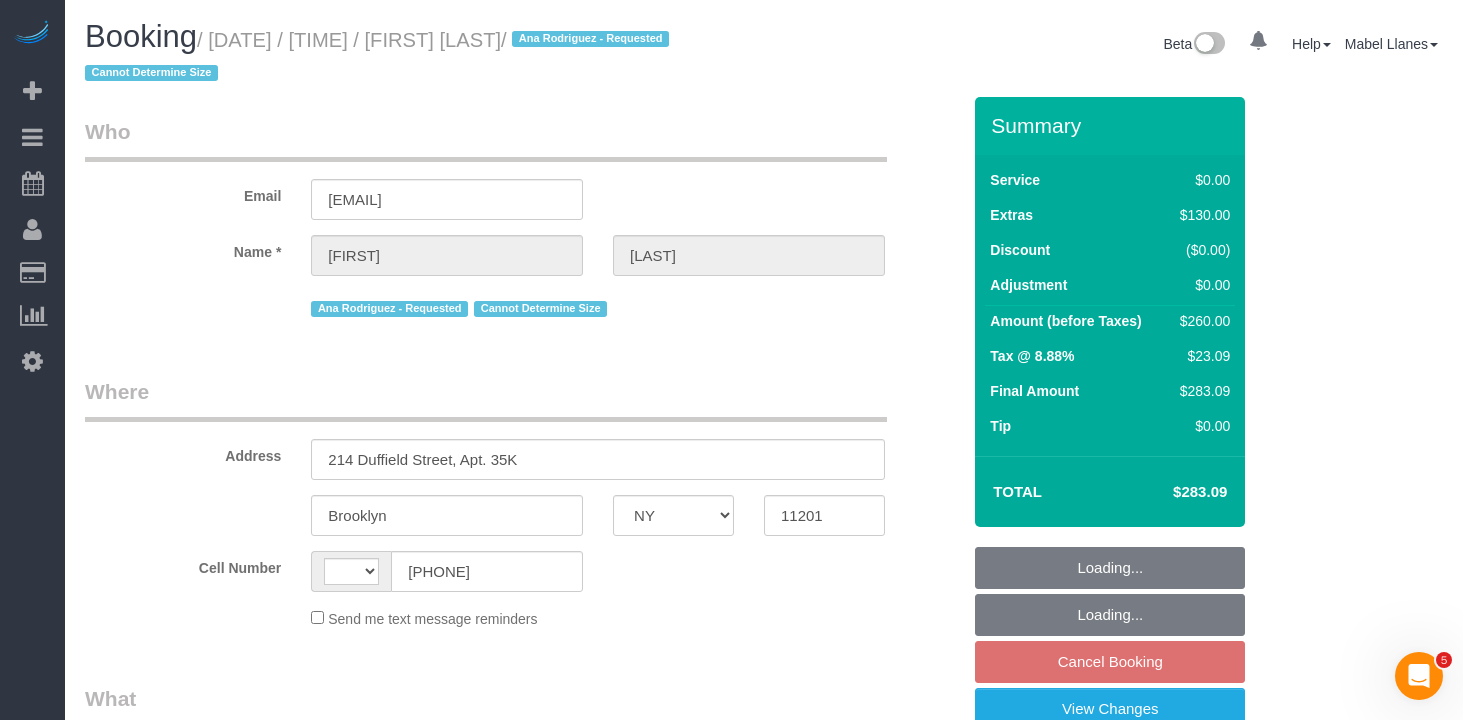 scroll, scrollTop: 0, scrollLeft: 0, axis: both 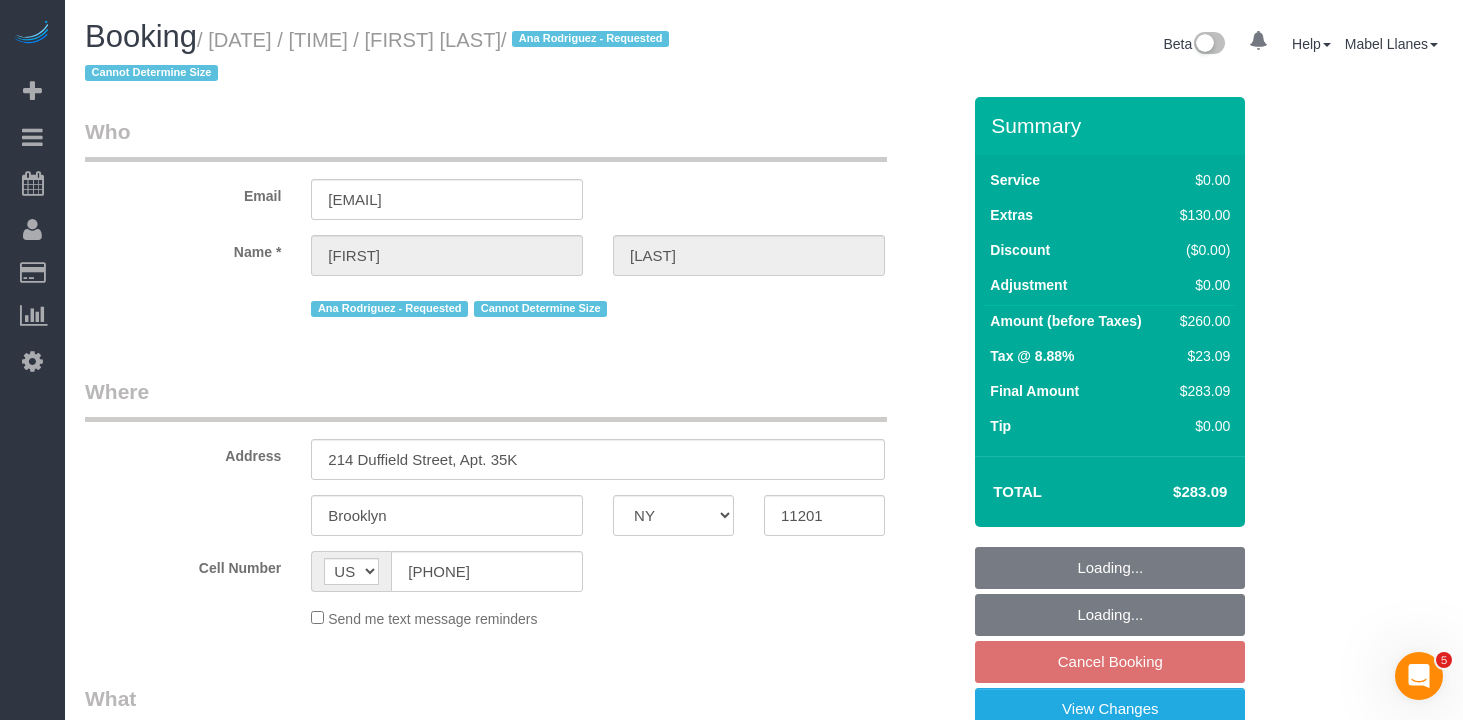 select on "spot8" 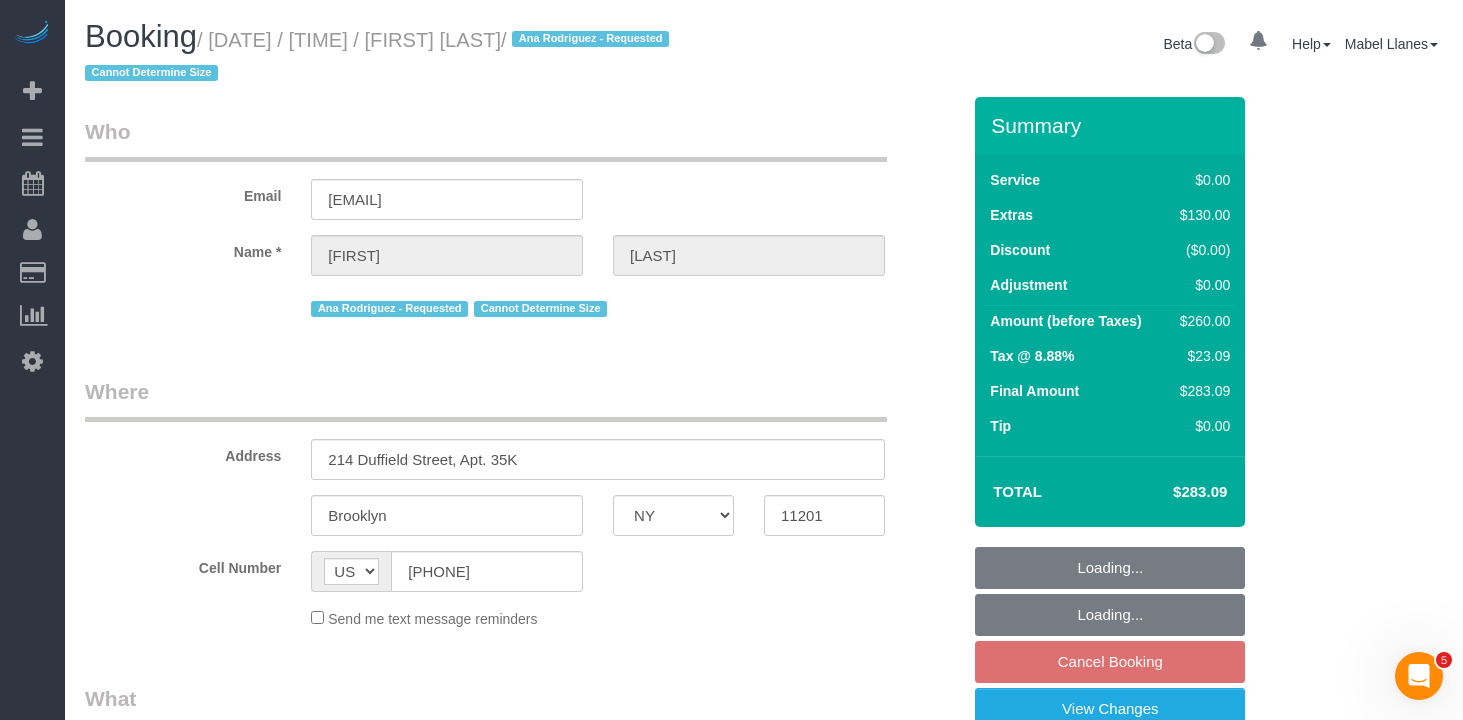 select on "number:63" 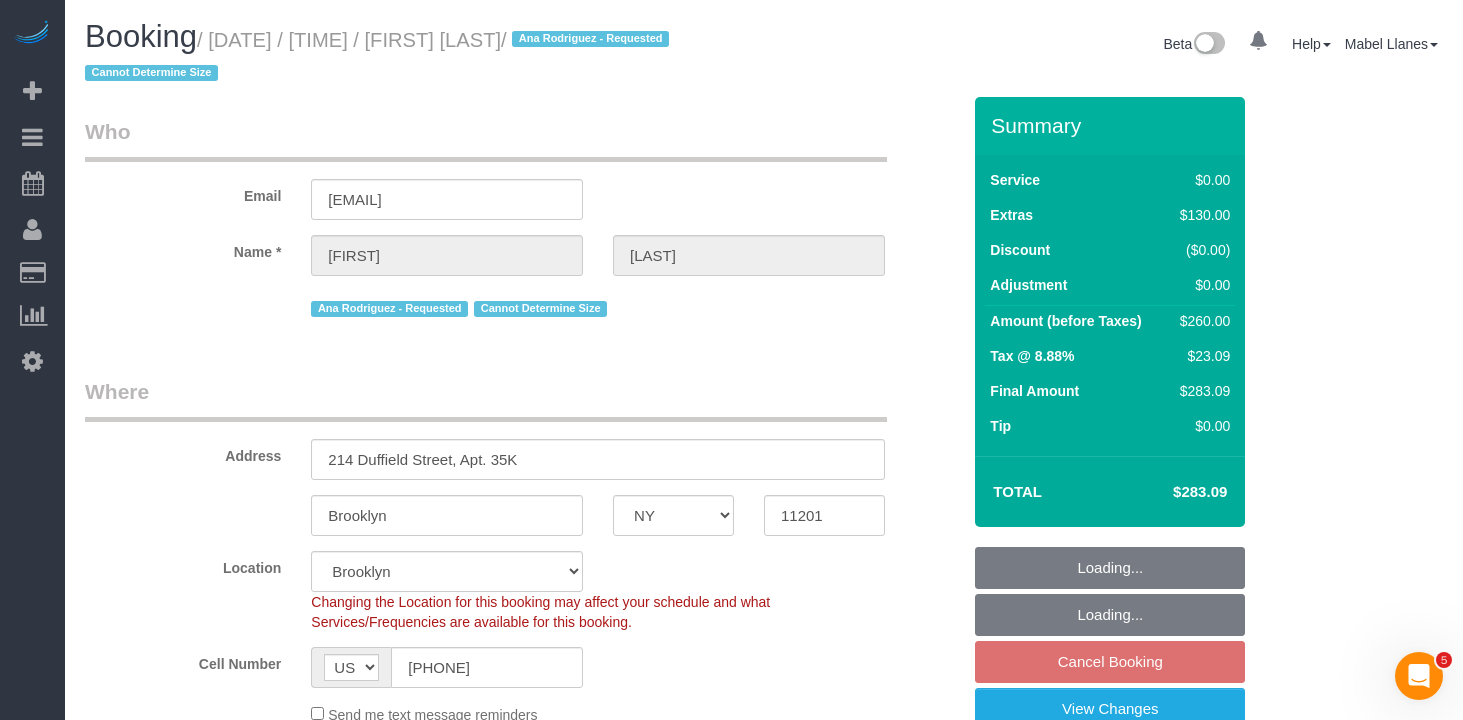 select on "object:1311" 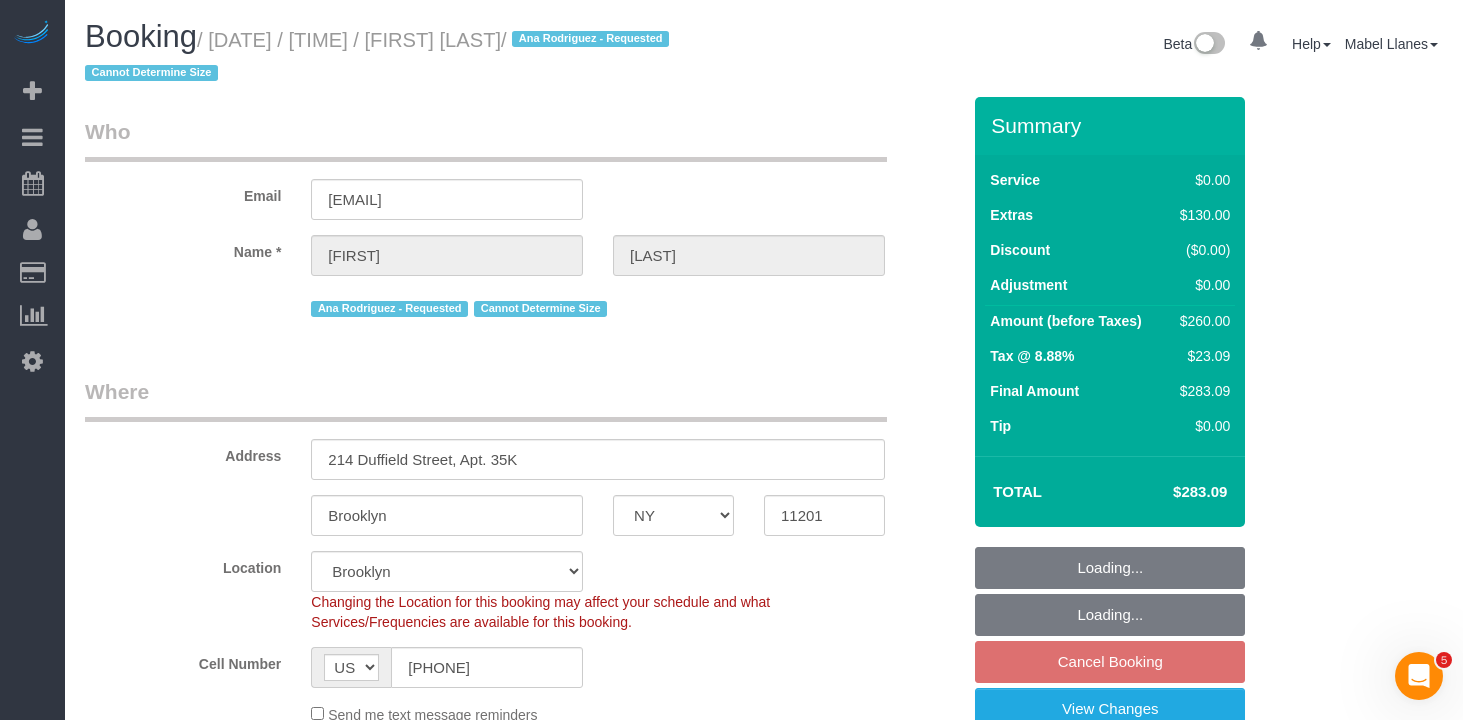 select on "string:stripe-pm_1QlXDe4VGloSiKo7mOoR9kTt" 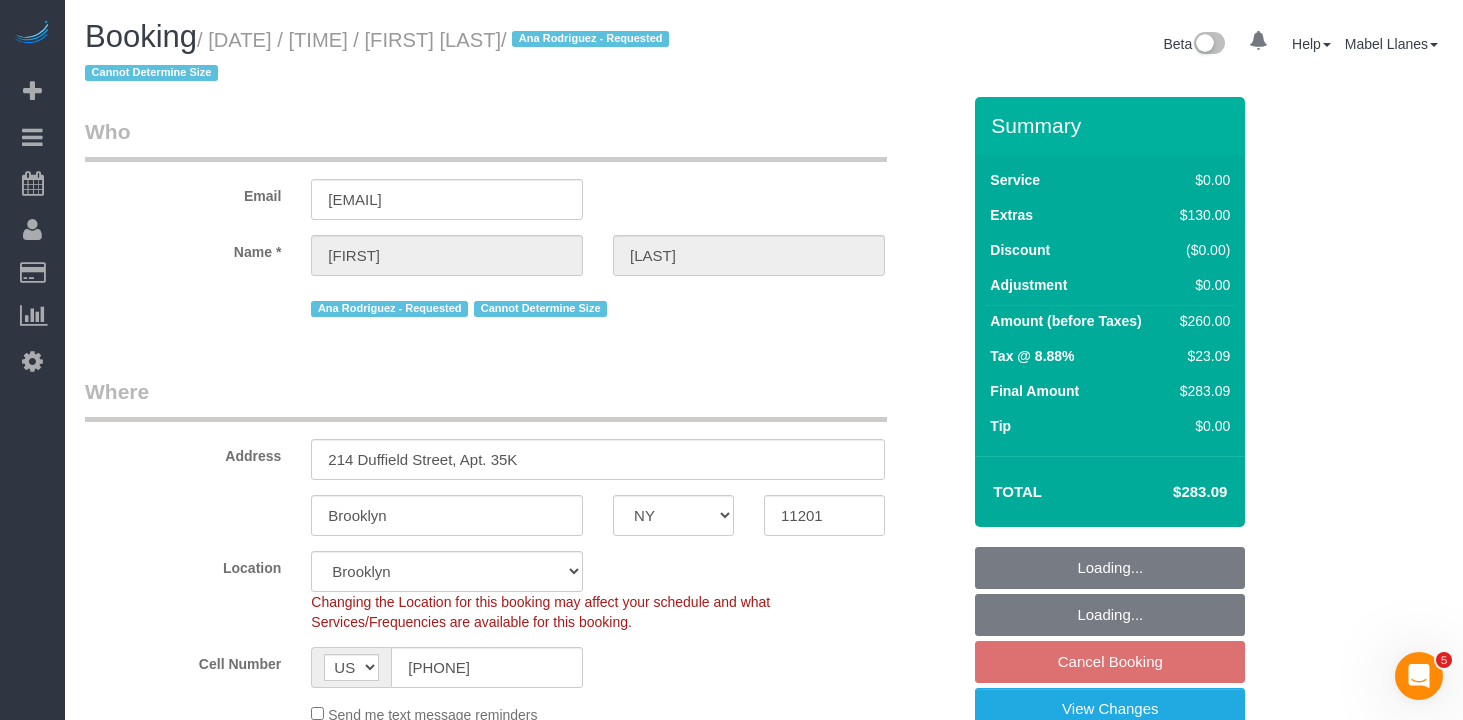 select on "1" 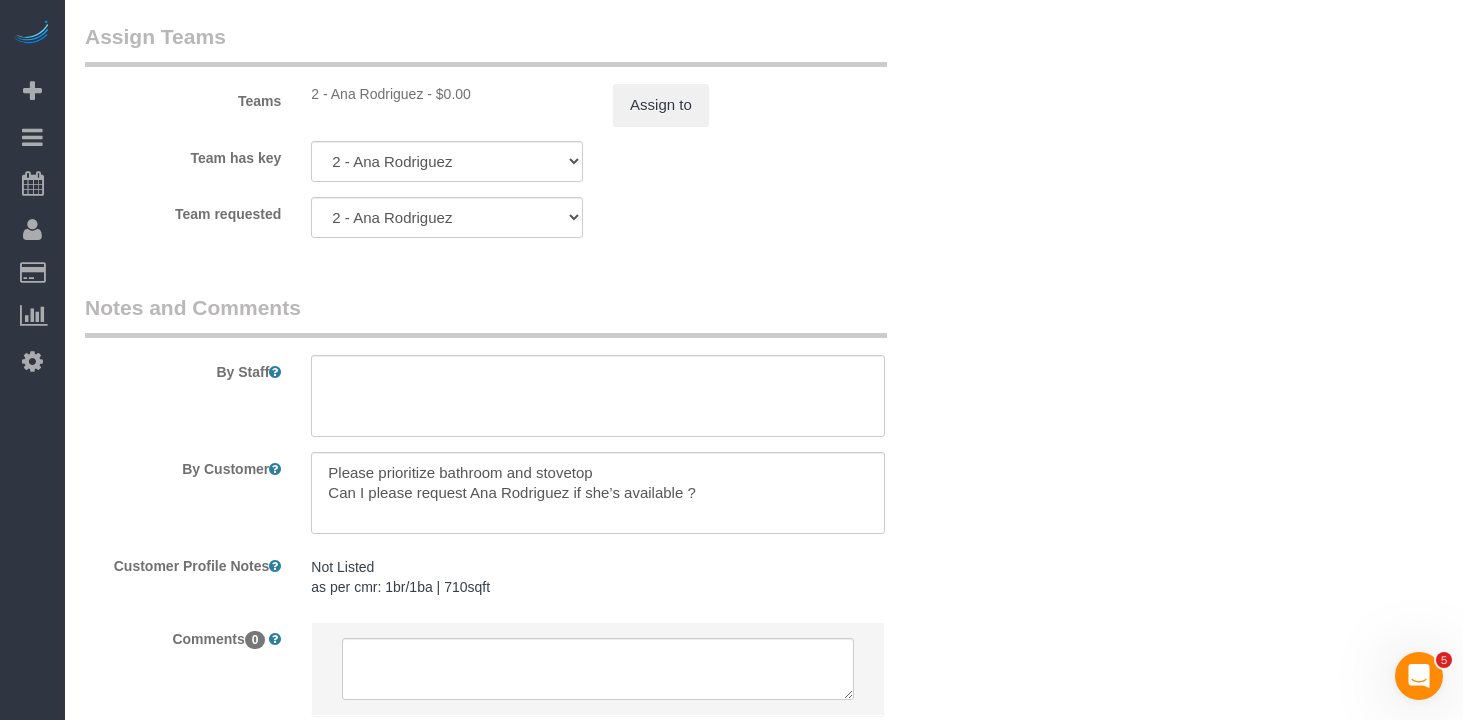 scroll, scrollTop: 2813, scrollLeft: 0, axis: vertical 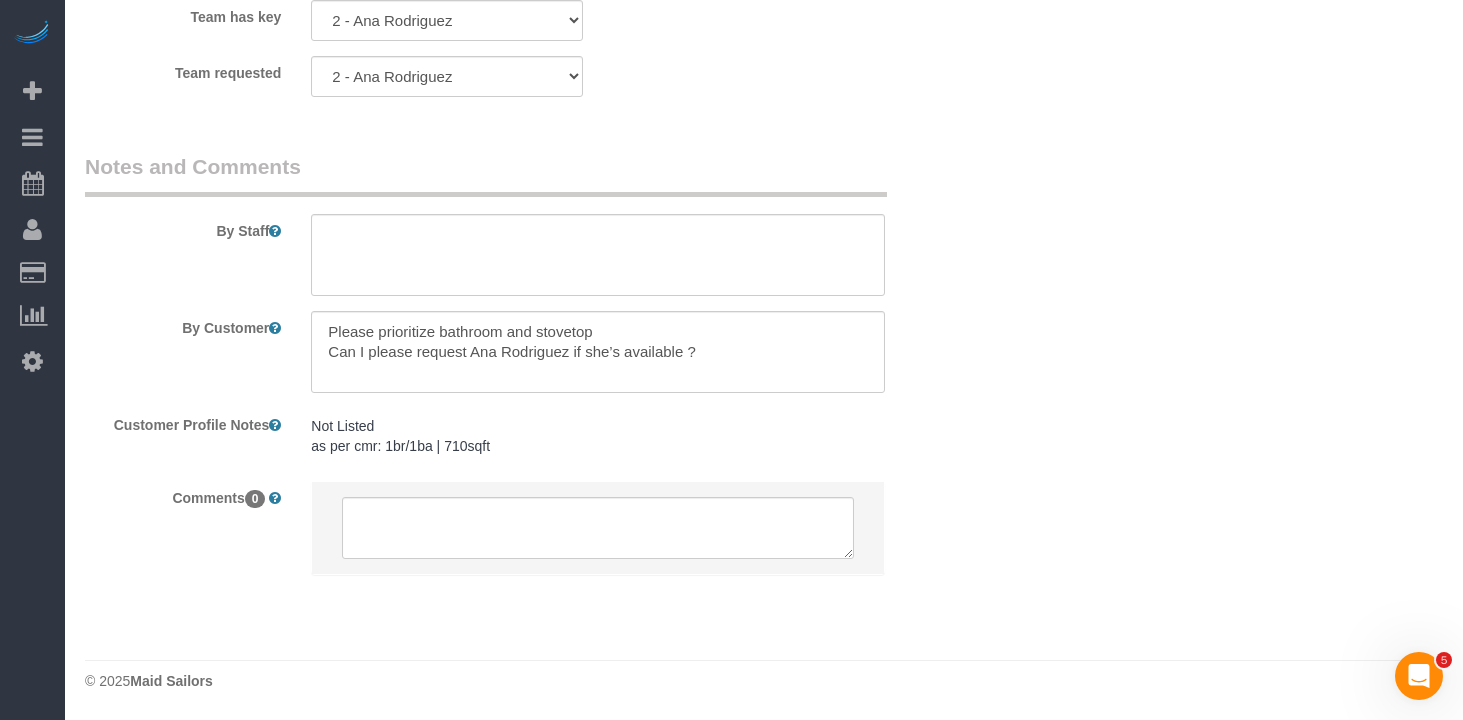 click on "Who
Email
samantharitenband@gmail.com
Name *
Samantha
Ritenband
Ana Rodriguez - Requested
Cannot Determine Size
Where
Address
214 Duffield Street, Apt. 35K
Brooklyn
AK
AL
AR
AZ
CA
CO
CT
DC
DE
FL
GA
HI
IA
ID
IL
IN
KS
KY
LA
MA
MD
ME
MI
MN
MO" at bounding box center [764, -1033] 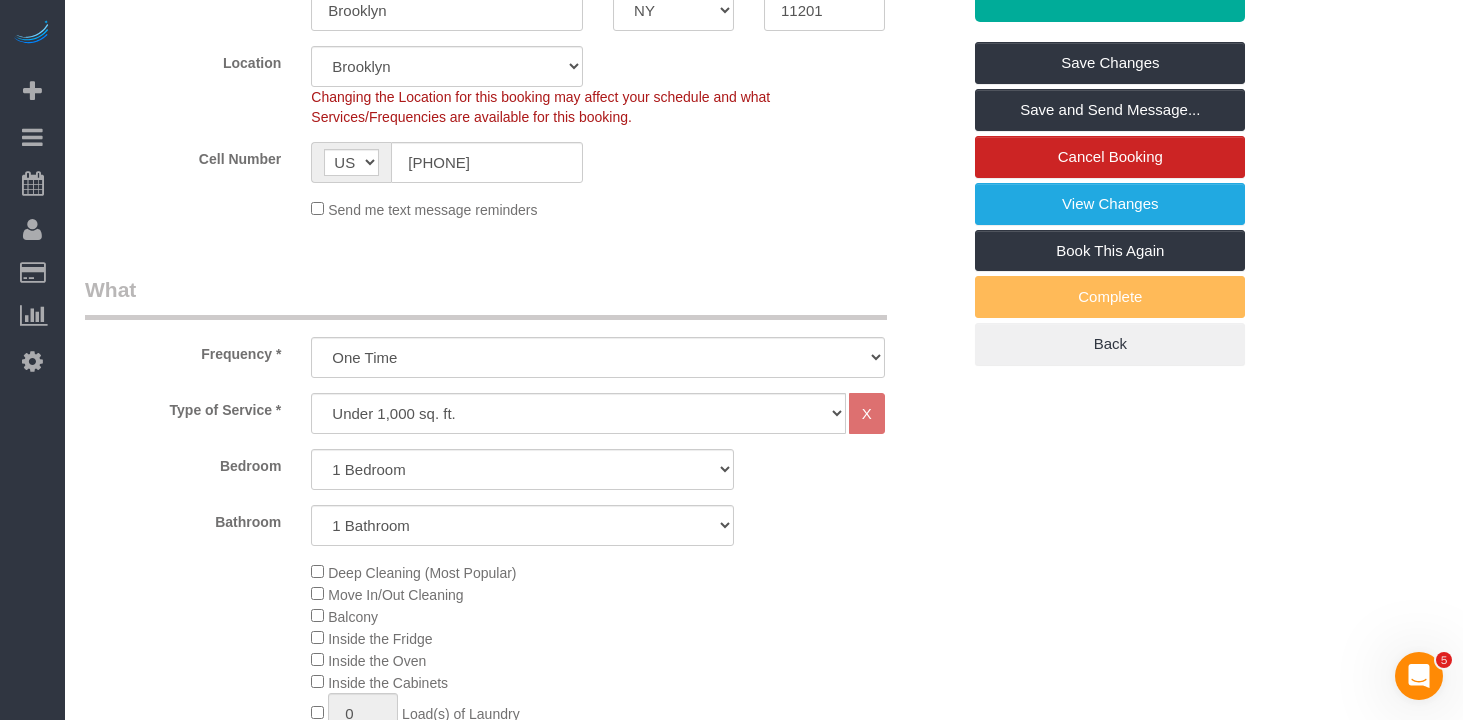 scroll, scrollTop: 0, scrollLeft: 0, axis: both 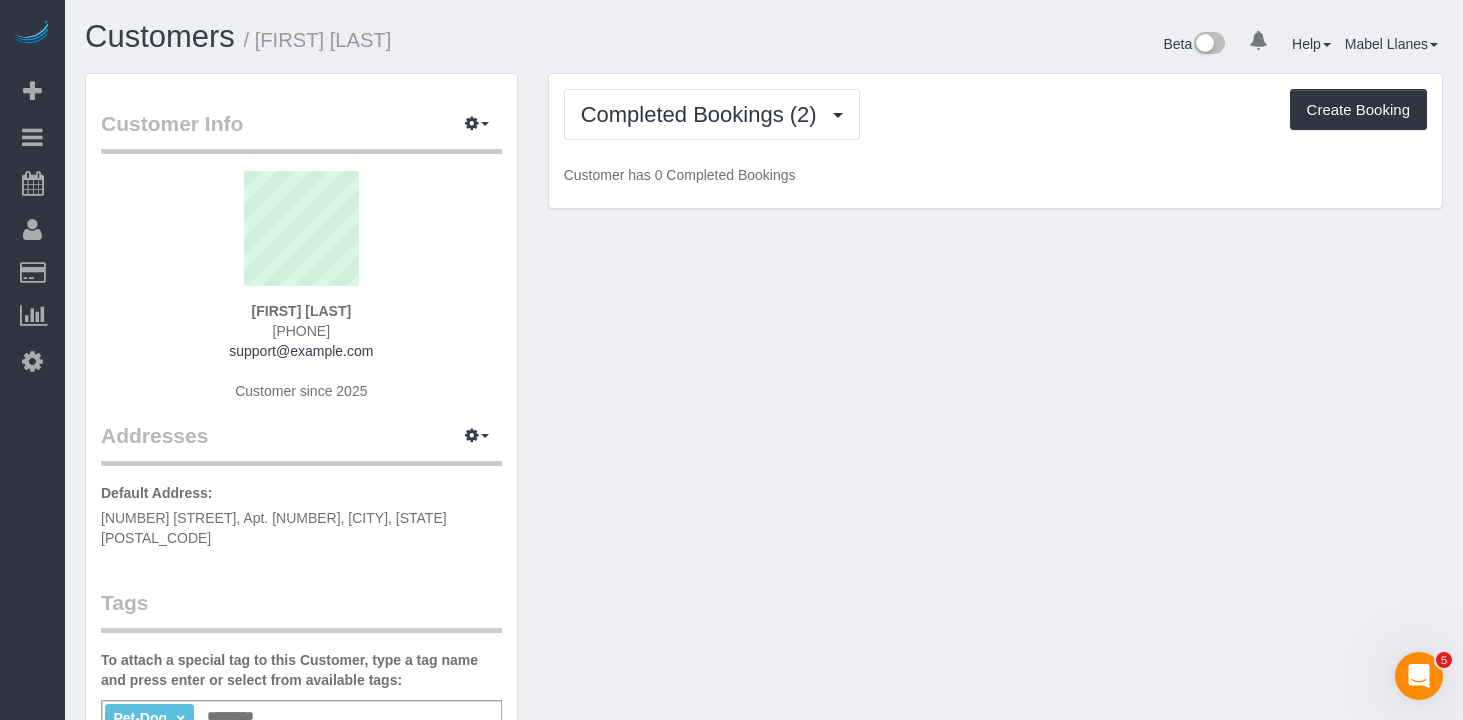 click on "Customer Info
Edit Contact Info
Send Message
Email Preferences
Special Sales Tax
View Changes
Mark as Unconfirmed
Block this Customer
Archive Account
Delete Account
[FIRST] [LAST]
[PHONE]" at bounding box center [764, 755] 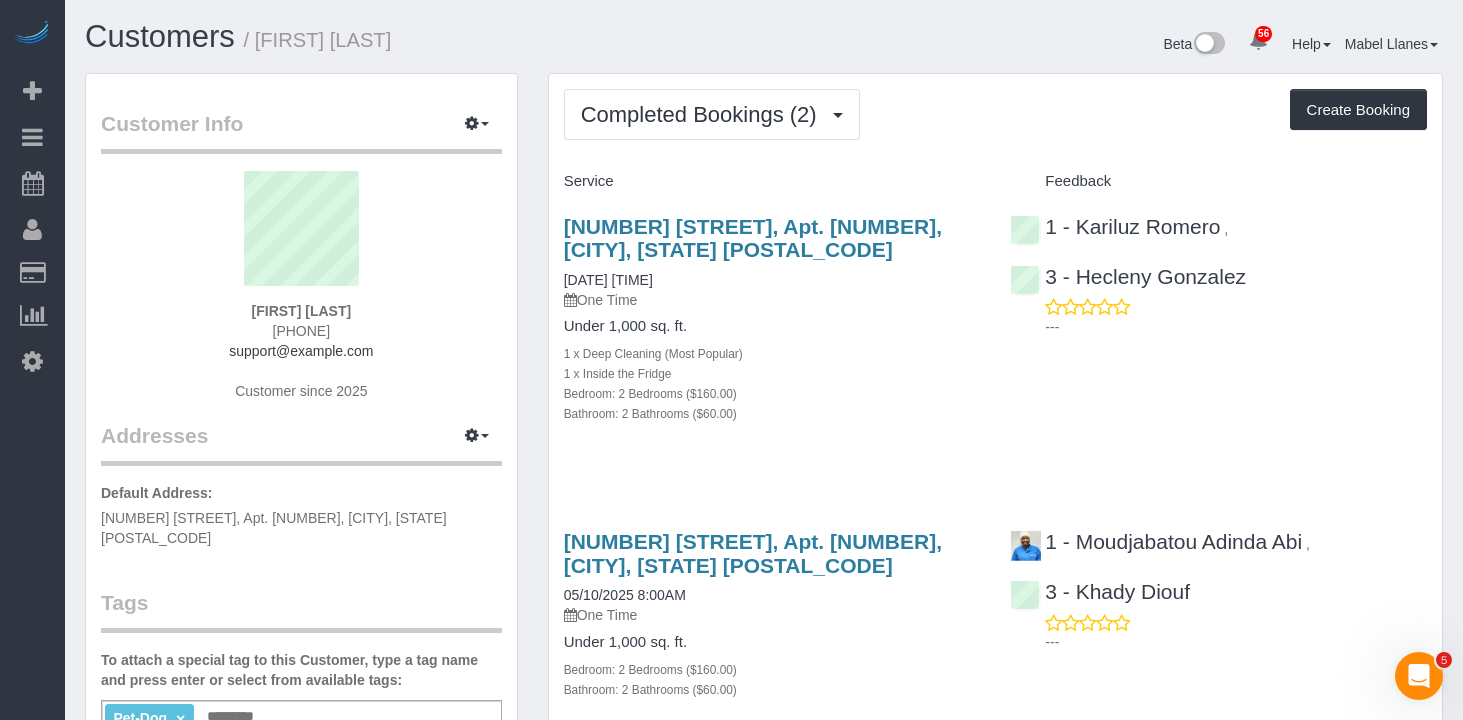 click on "[NUMBER] [STREET], Apt. [NUMBER], [CITY], [STATE] [POSTAL_CODE]
[DATE] [TIME]
One Time
Under 1,000 sq. ft.
1 x Deep Cleaning (Most Popular)
1 x Inside the Fridge
Bedroom: 2 Bedrooms ($160.00)
Bathroom: 2 Bathrooms ($60.00)" at bounding box center (772, 330) 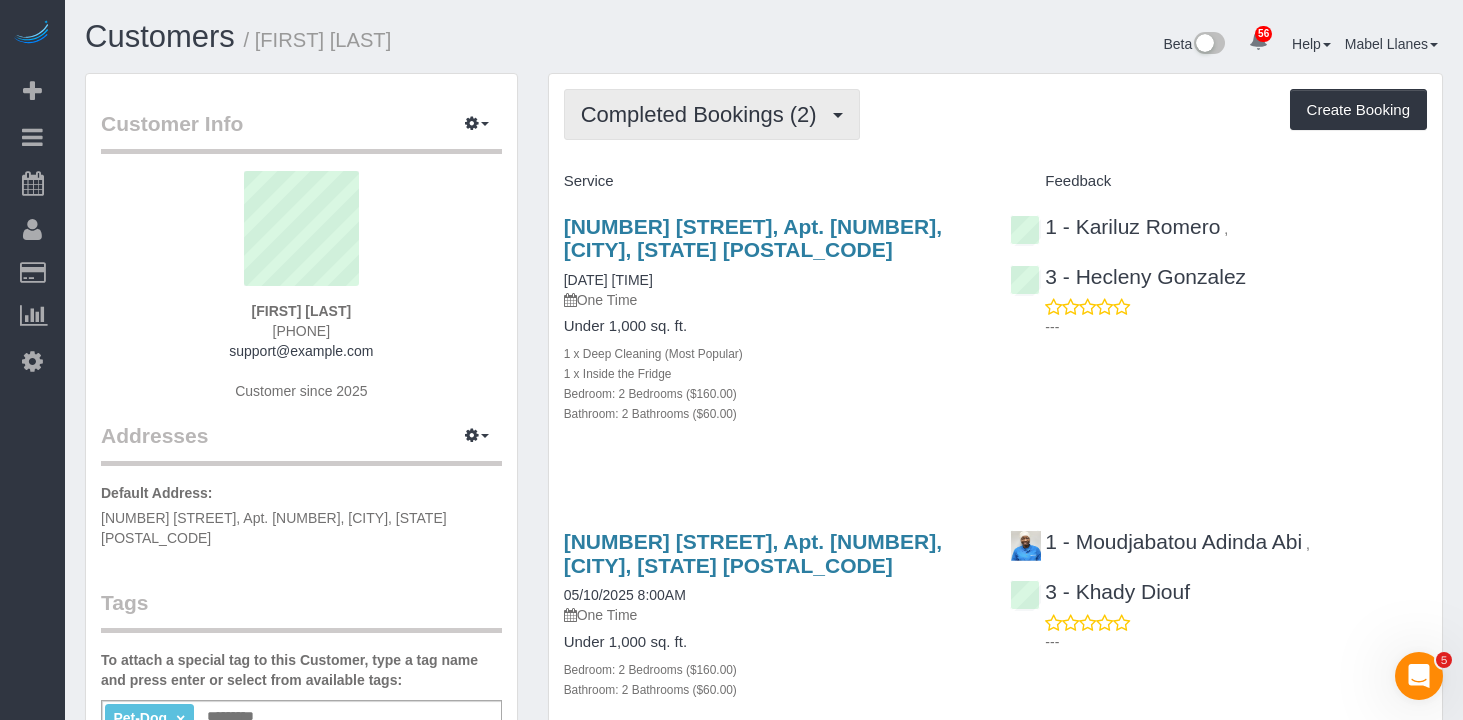 click on "Completed Bookings (2)" at bounding box center [712, 114] 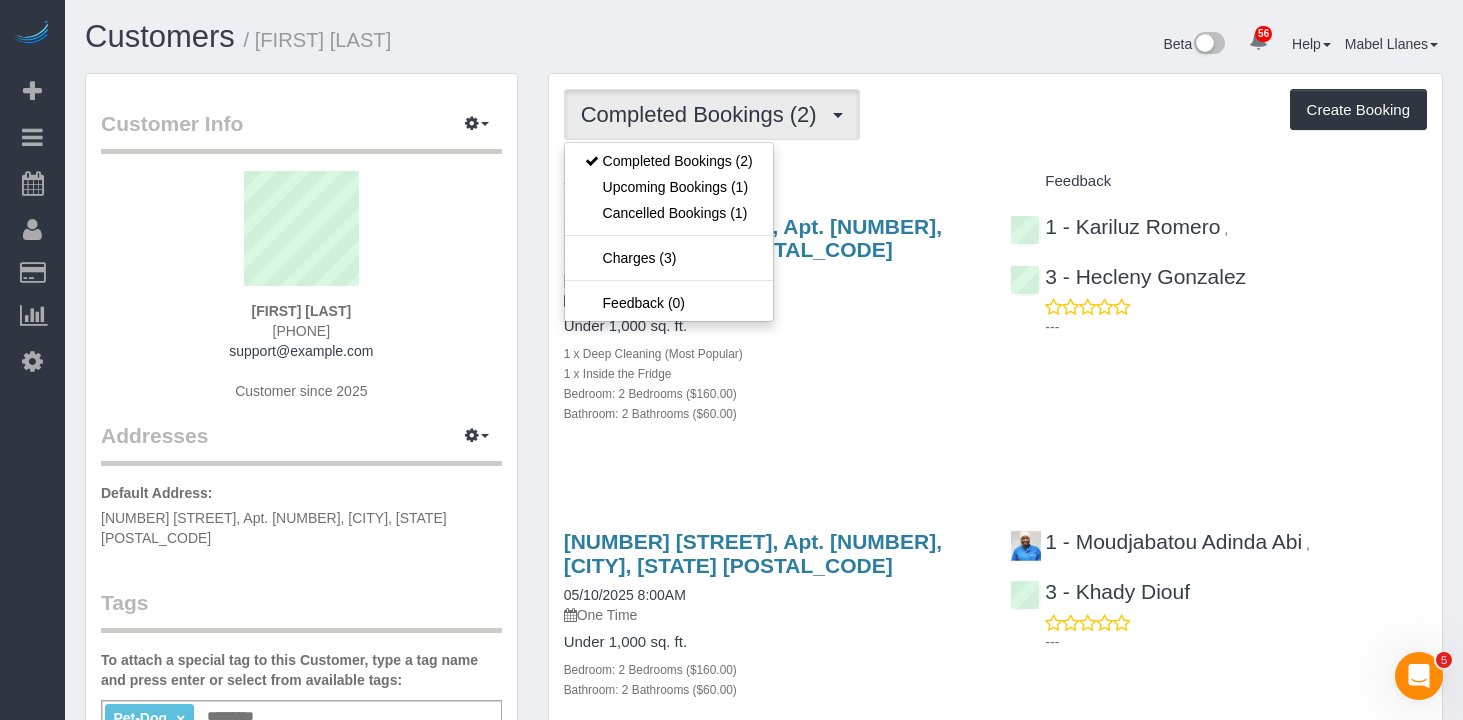 click on "Completed Bookings (2)
Completed Bookings (2)
Upcoming Bookings (1)
Cancelled Bookings (1)
Charges (3)
Feedback (0)
Create Booking" at bounding box center [995, 114] 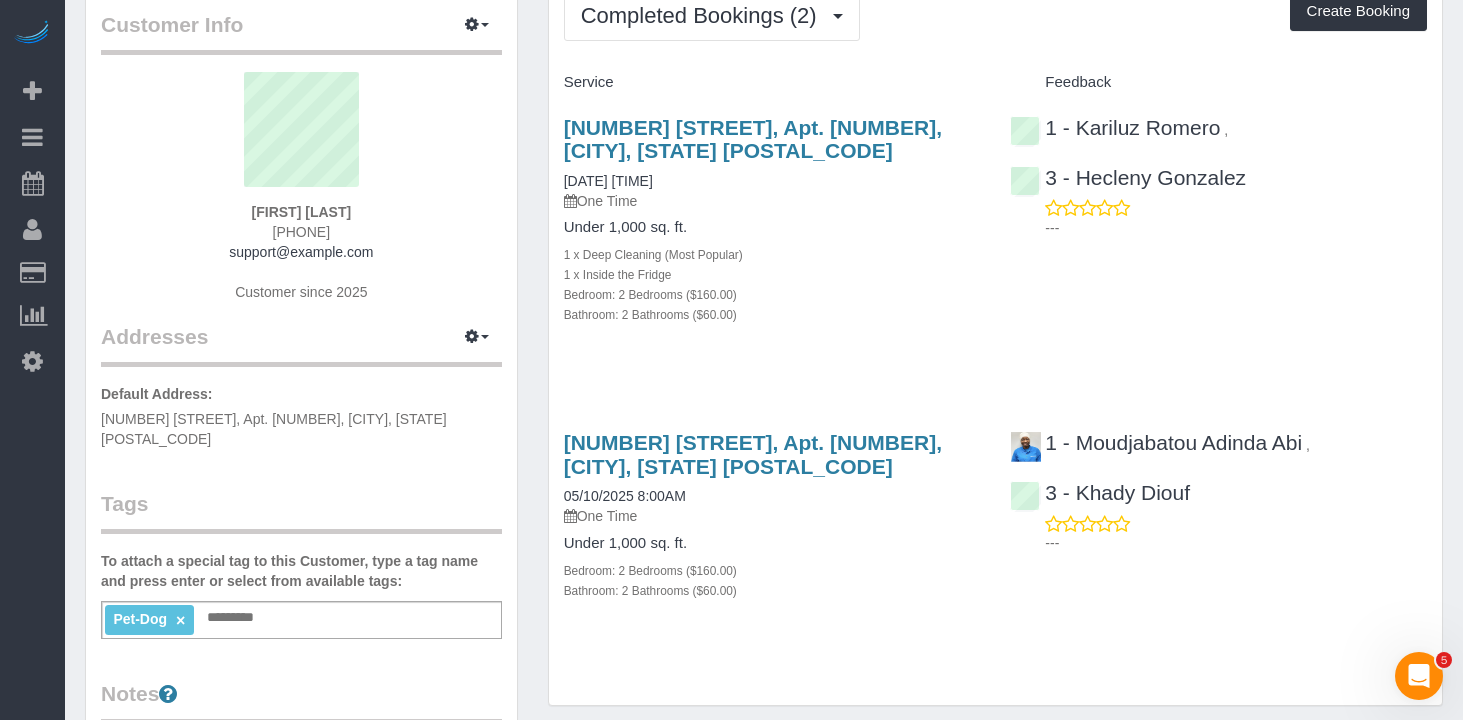 scroll, scrollTop: 0, scrollLeft: 0, axis: both 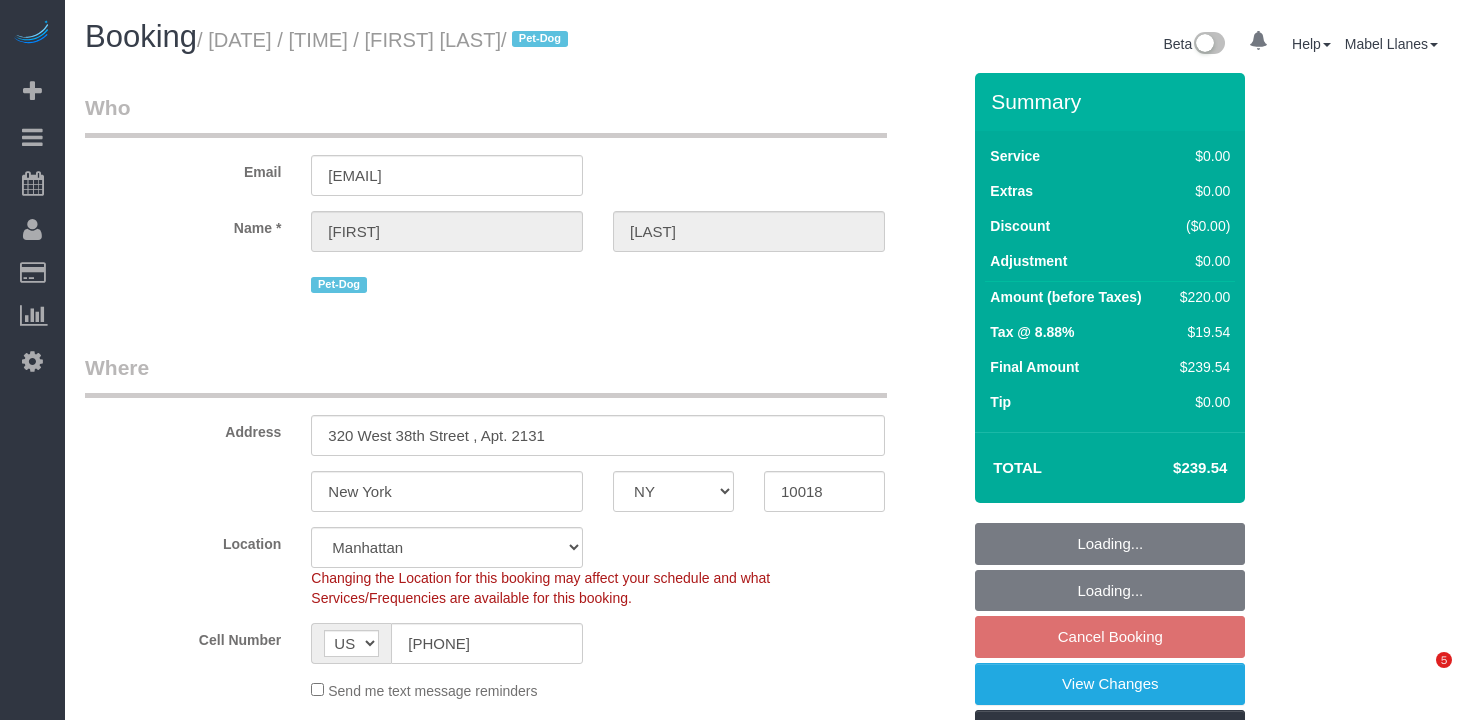 select on "NY" 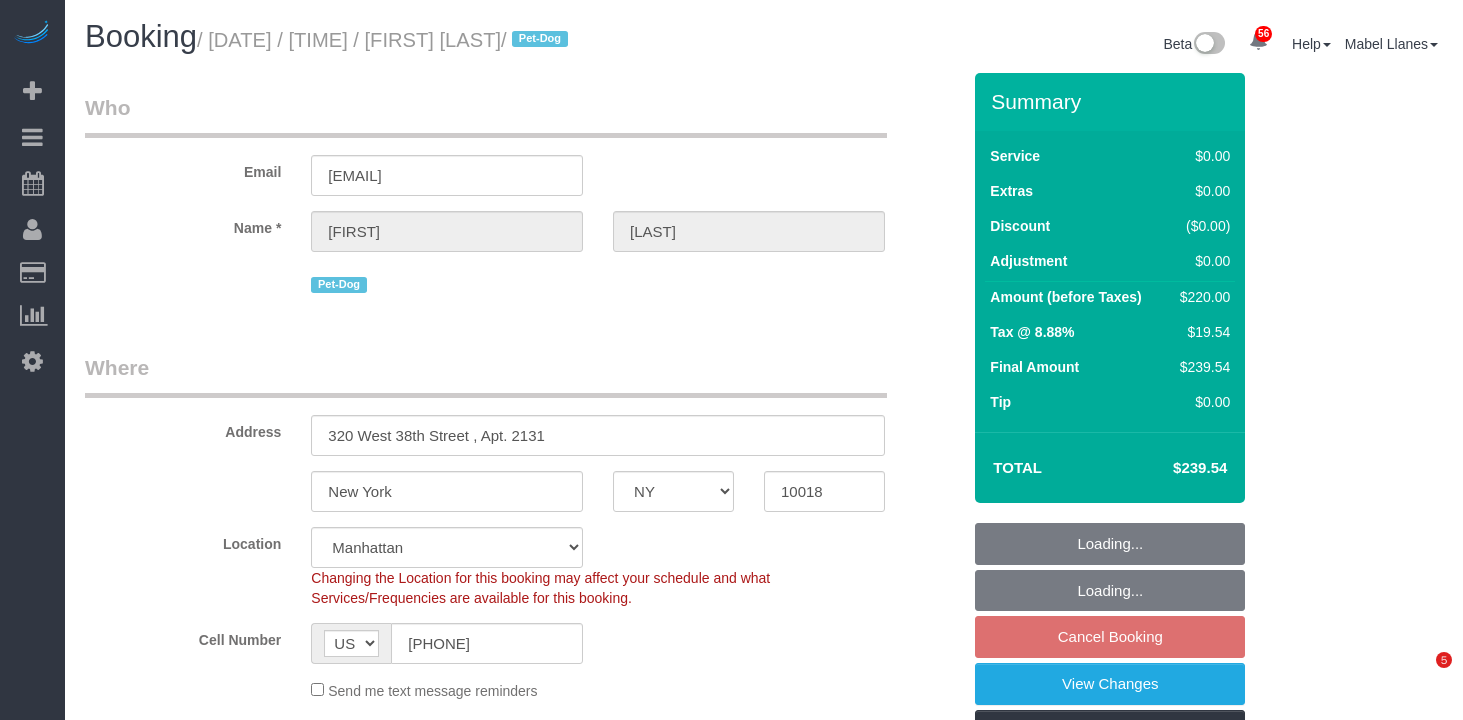 select on "object:1394" 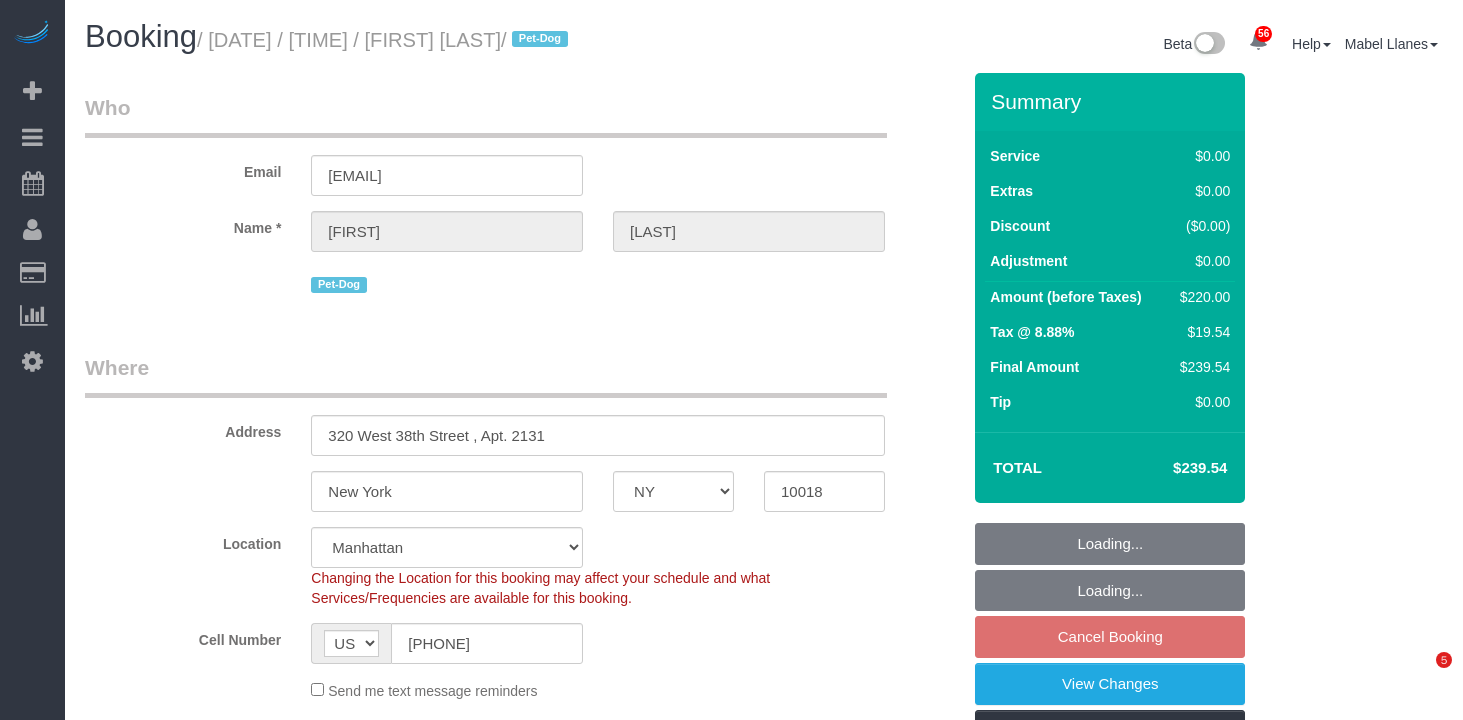 select on "spot10" 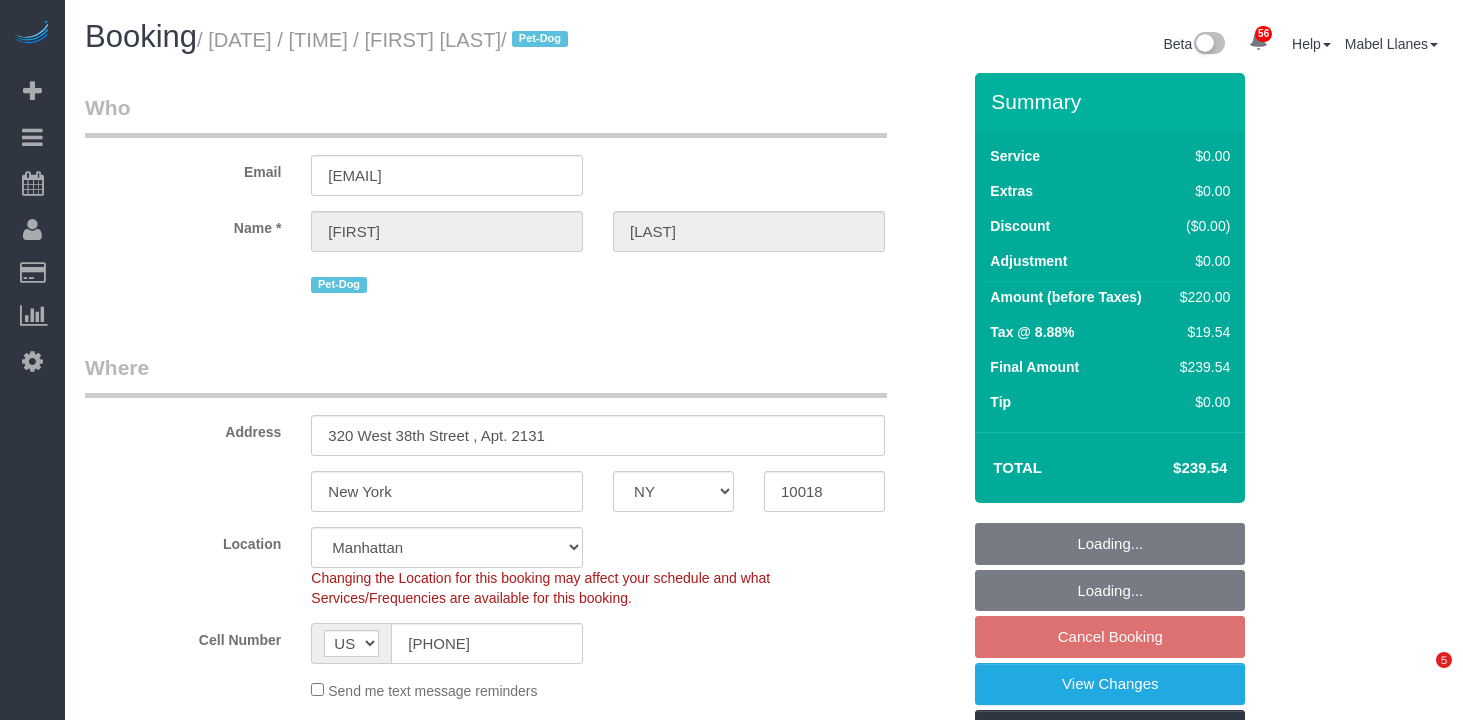 scroll, scrollTop: 0, scrollLeft: 0, axis: both 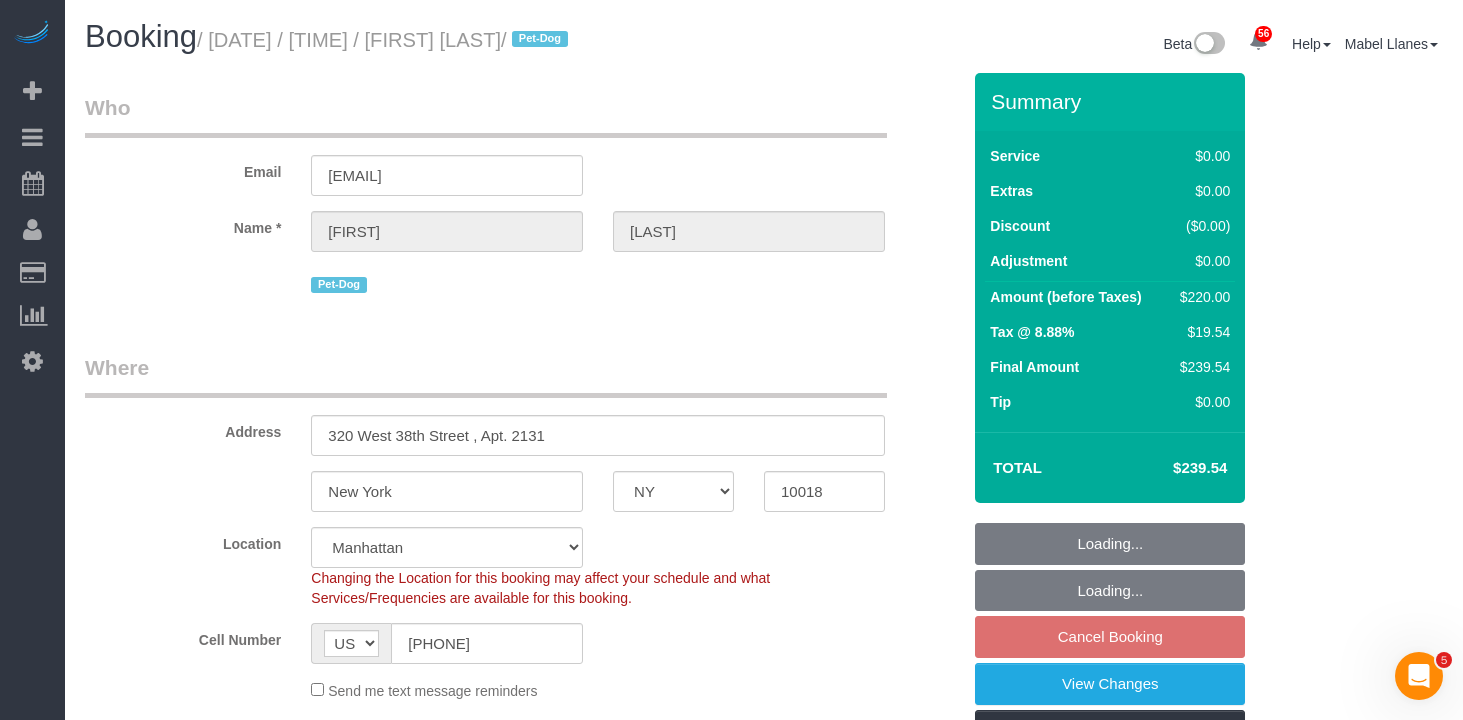 click on "Who" at bounding box center (486, 115) 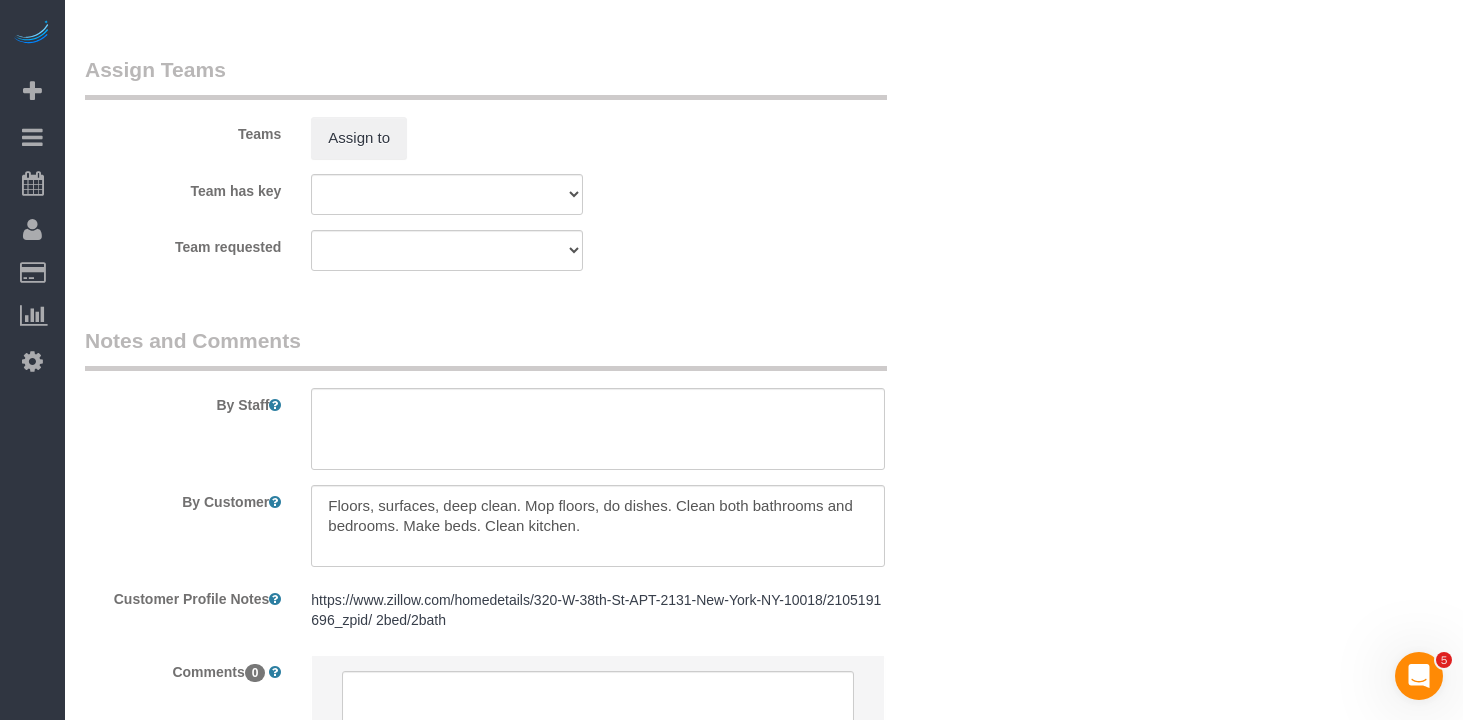 scroll, scrollTop: 2639, scrollLeft: 0, axis: vertical 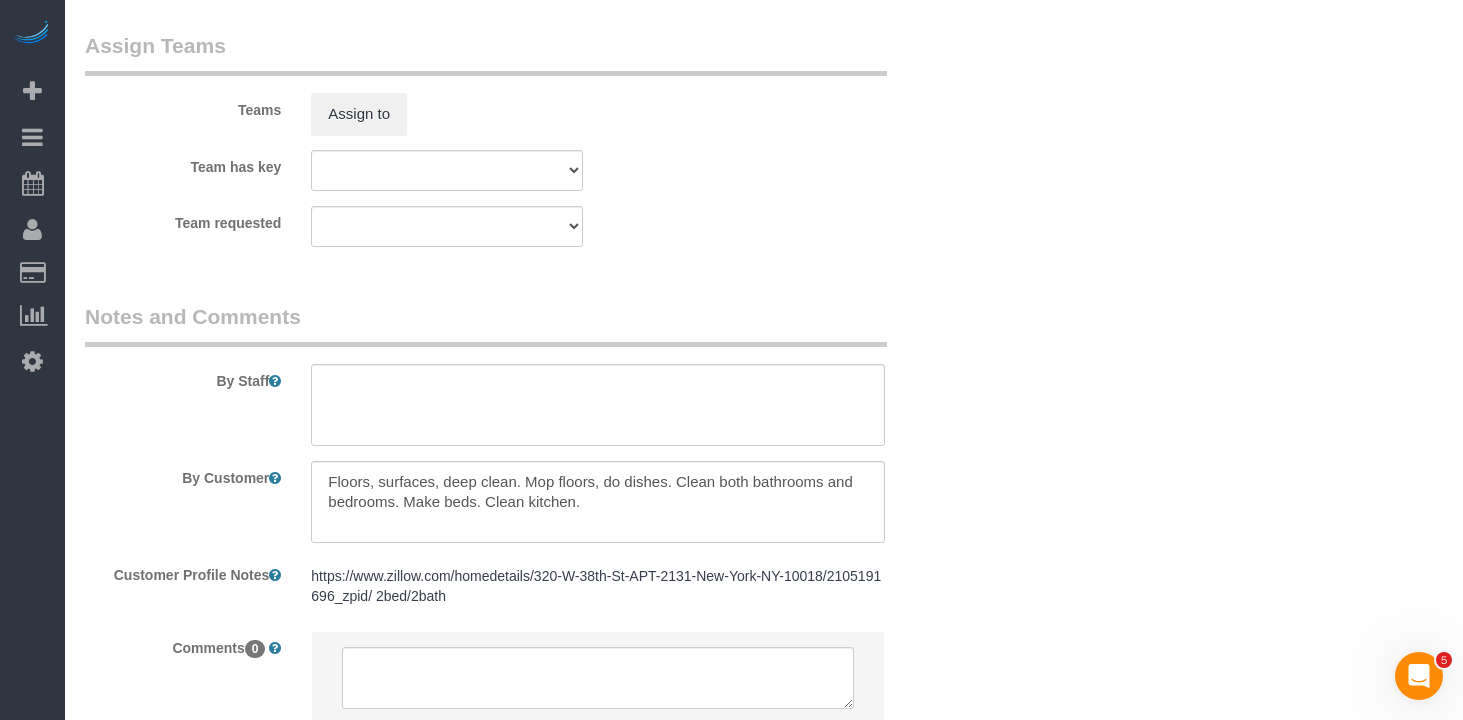 click on "Notes and Comments" at bounding box center [486, 324] 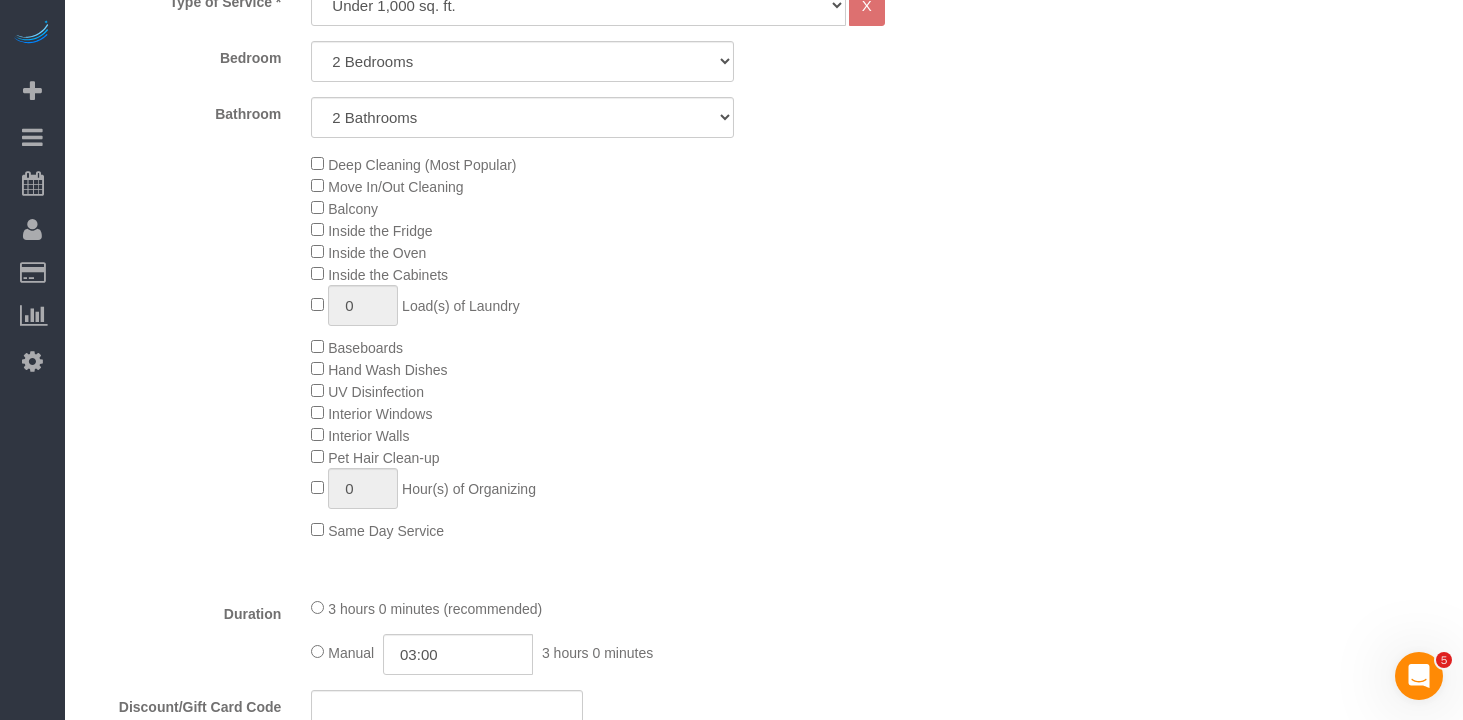 scroll, scrollTop: 870, scrollLeft: 0, axis: vertical 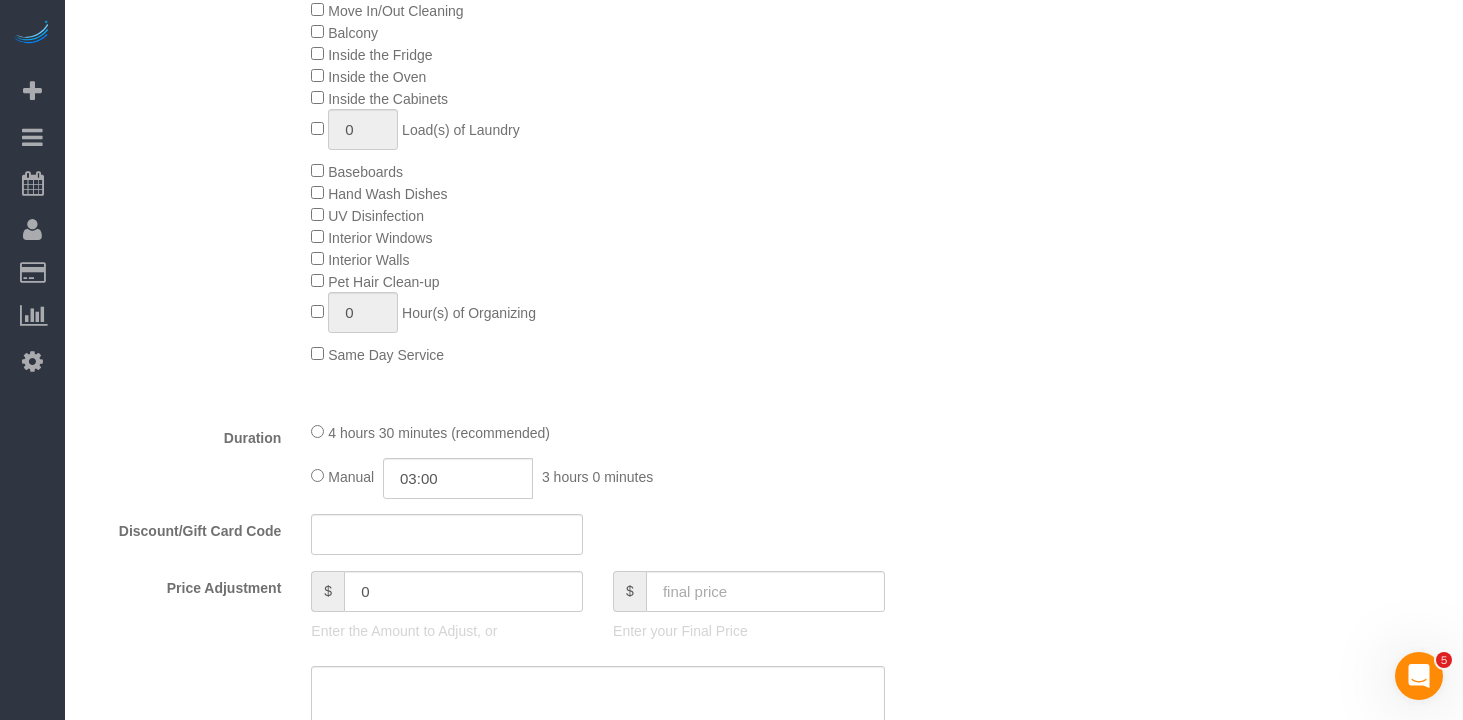 click on "4 hours 30 minutes (recommended)" 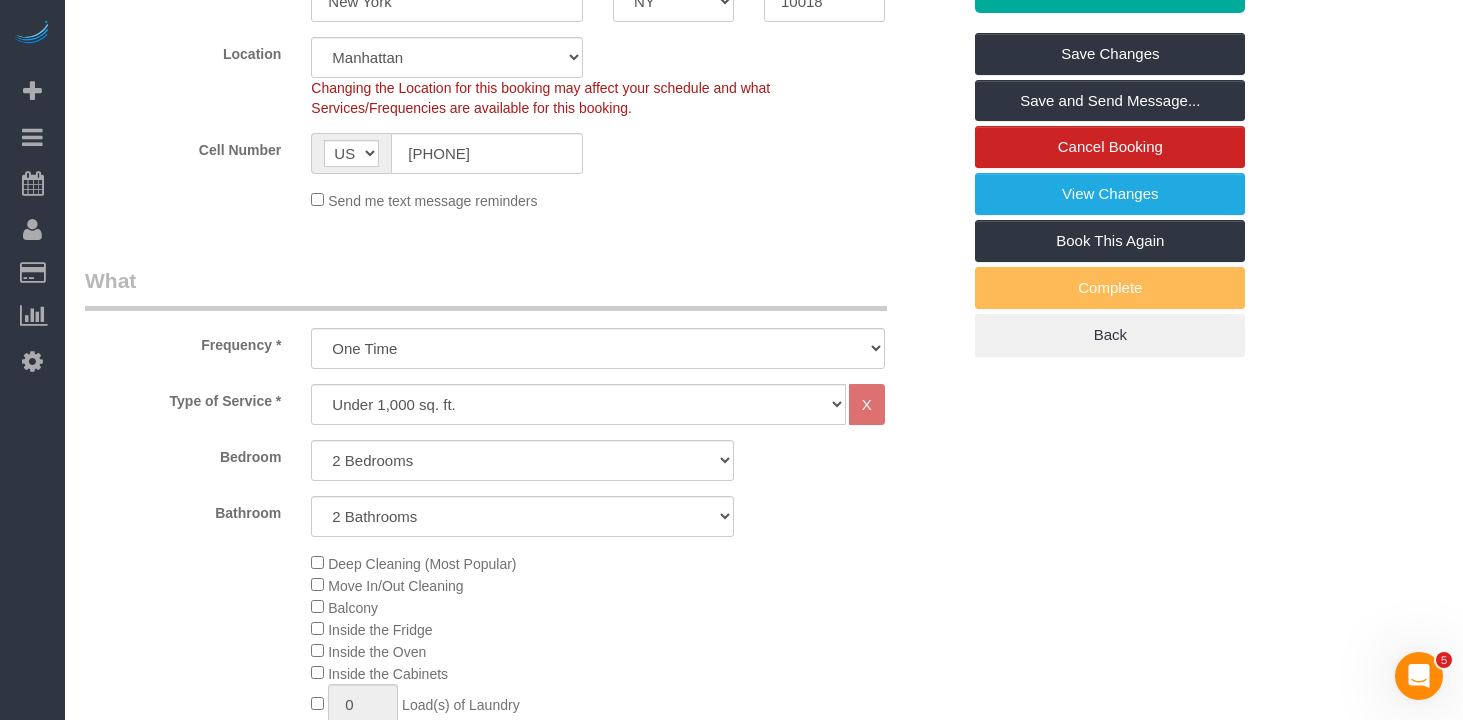 select on "spot68" 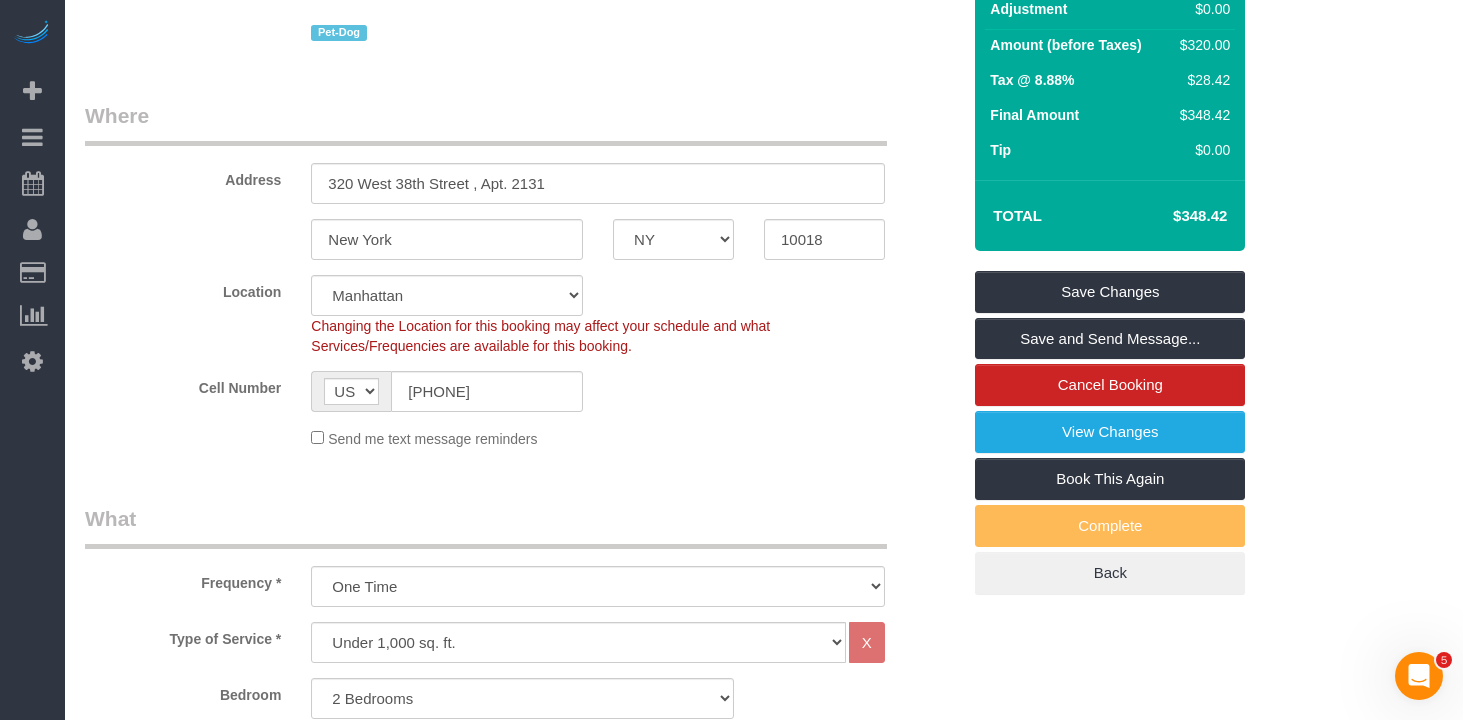 scroll, scrollTop: 196, scrollLeft: 0, axis: vertical 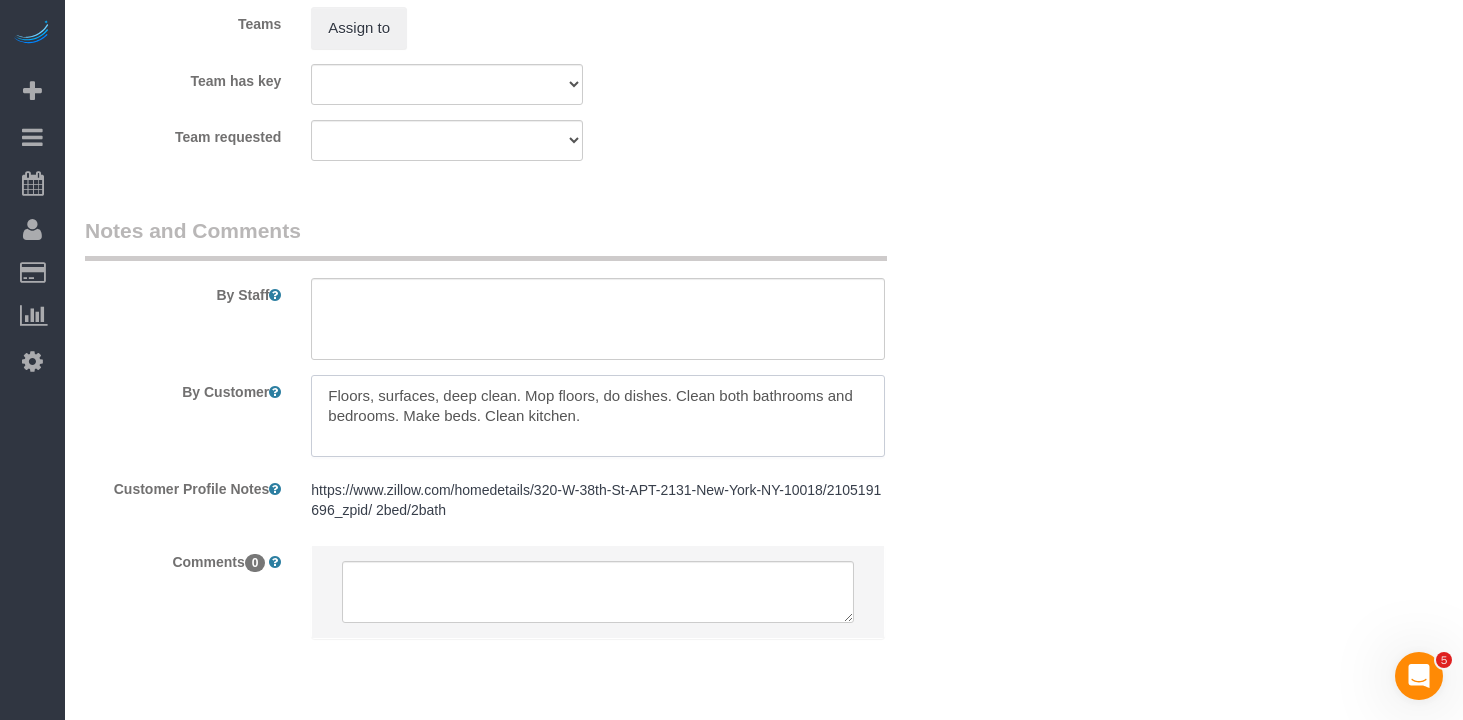 click at bounding box center [598, 416] 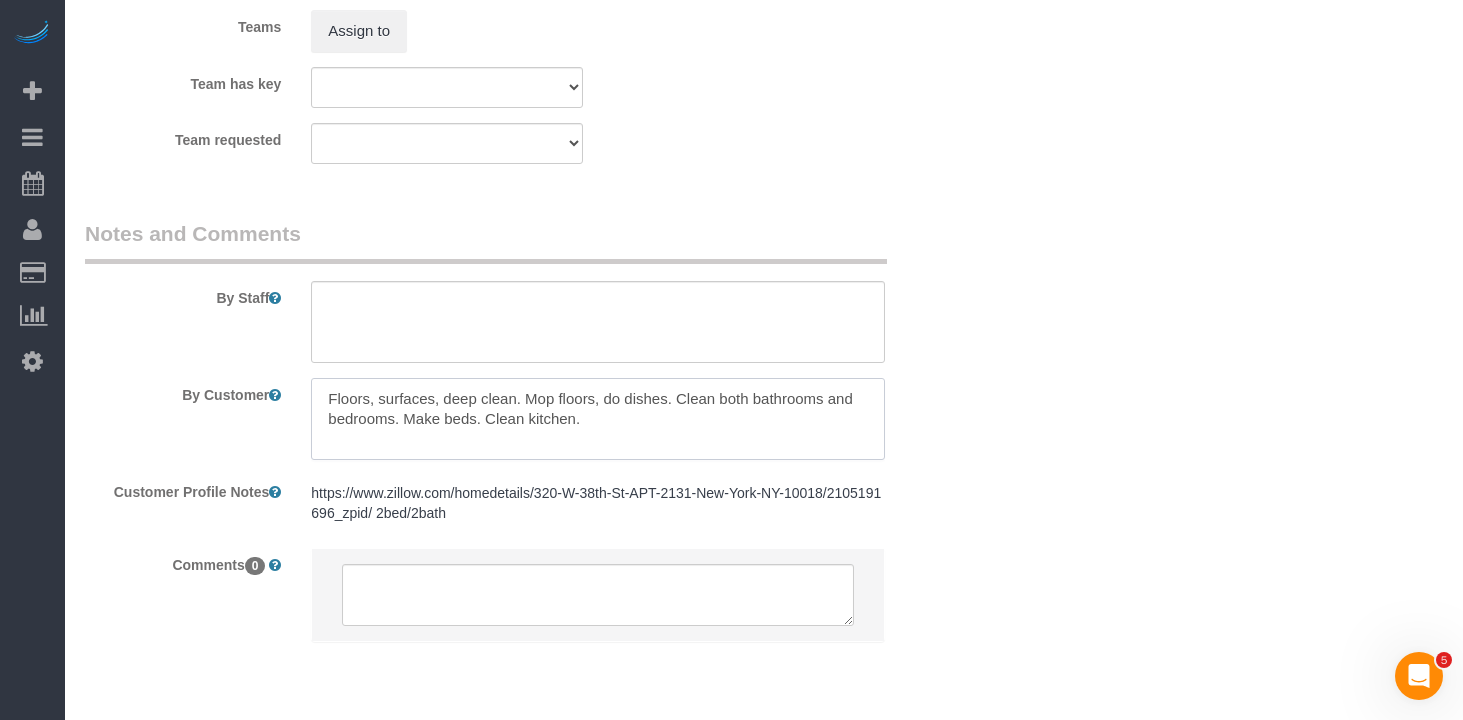 click at bounding box center [598, 419] 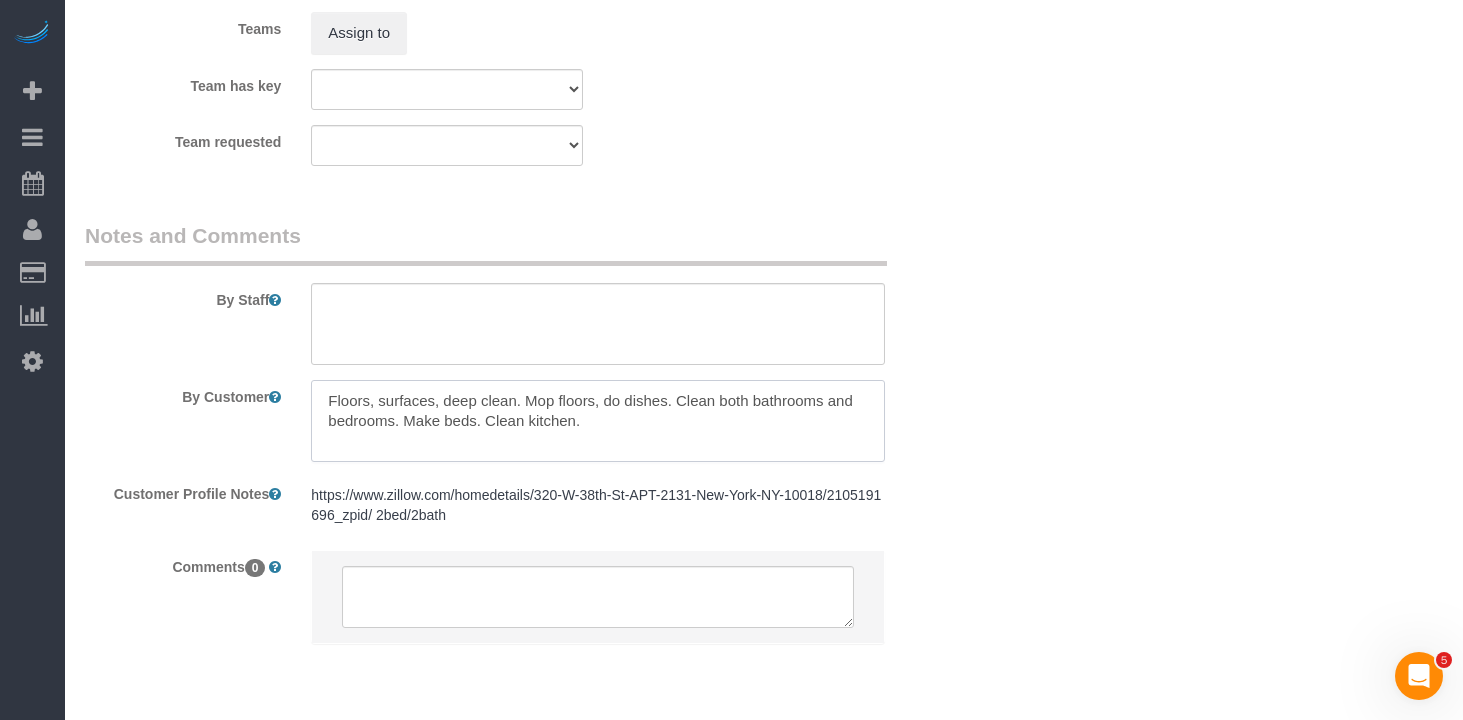 scroll, scrollTop: 2718, scrollLeft: 0, axis: vertical 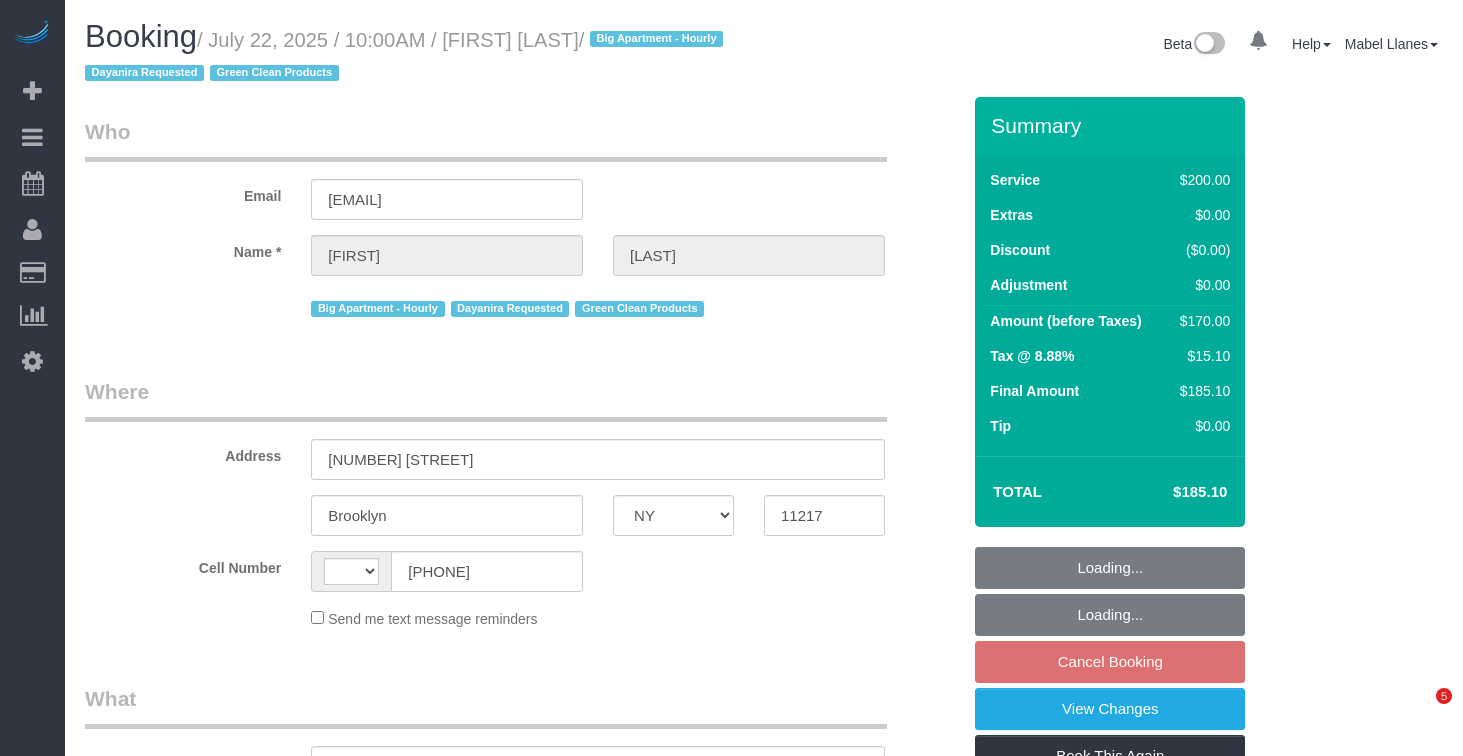 select on "NY" 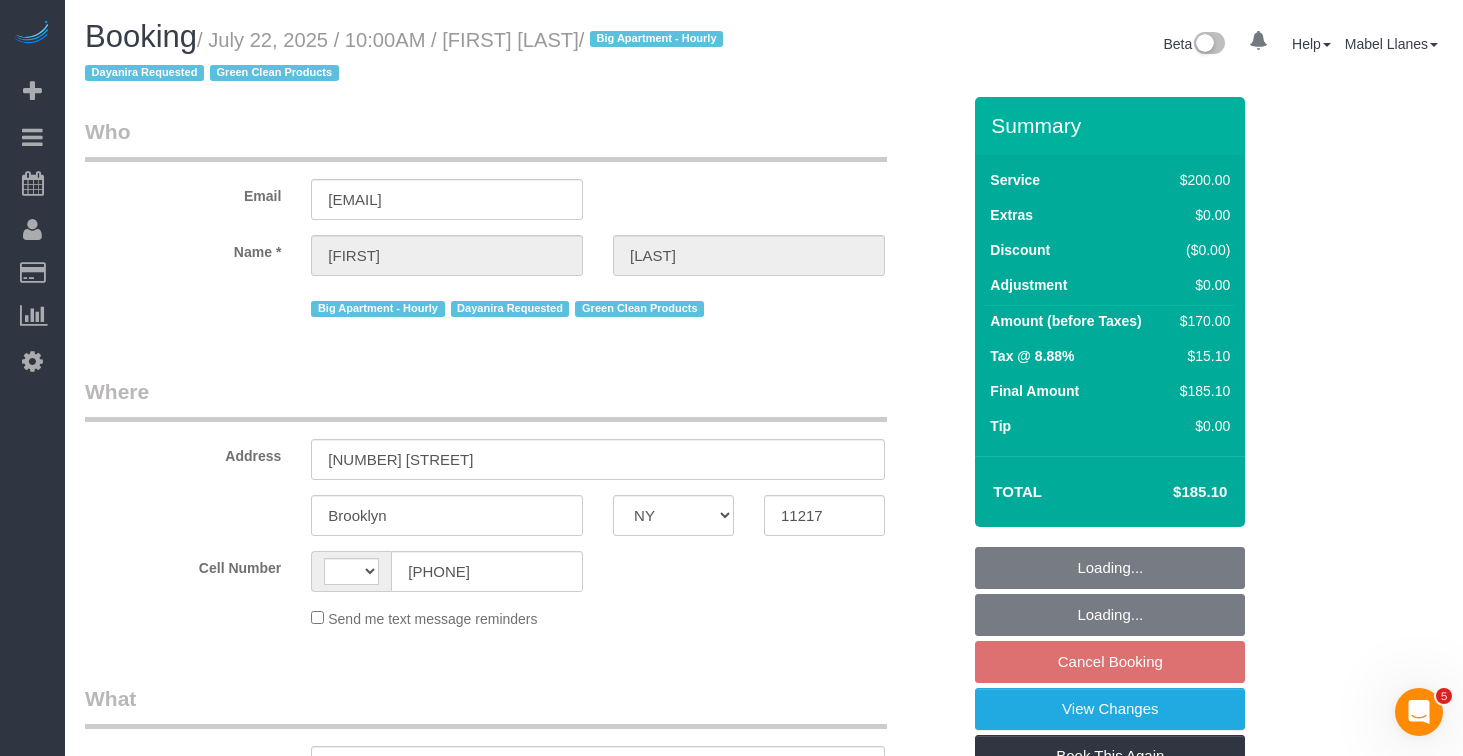 scroll, scrollTop: 0, scrollLeft: 0, axis: both 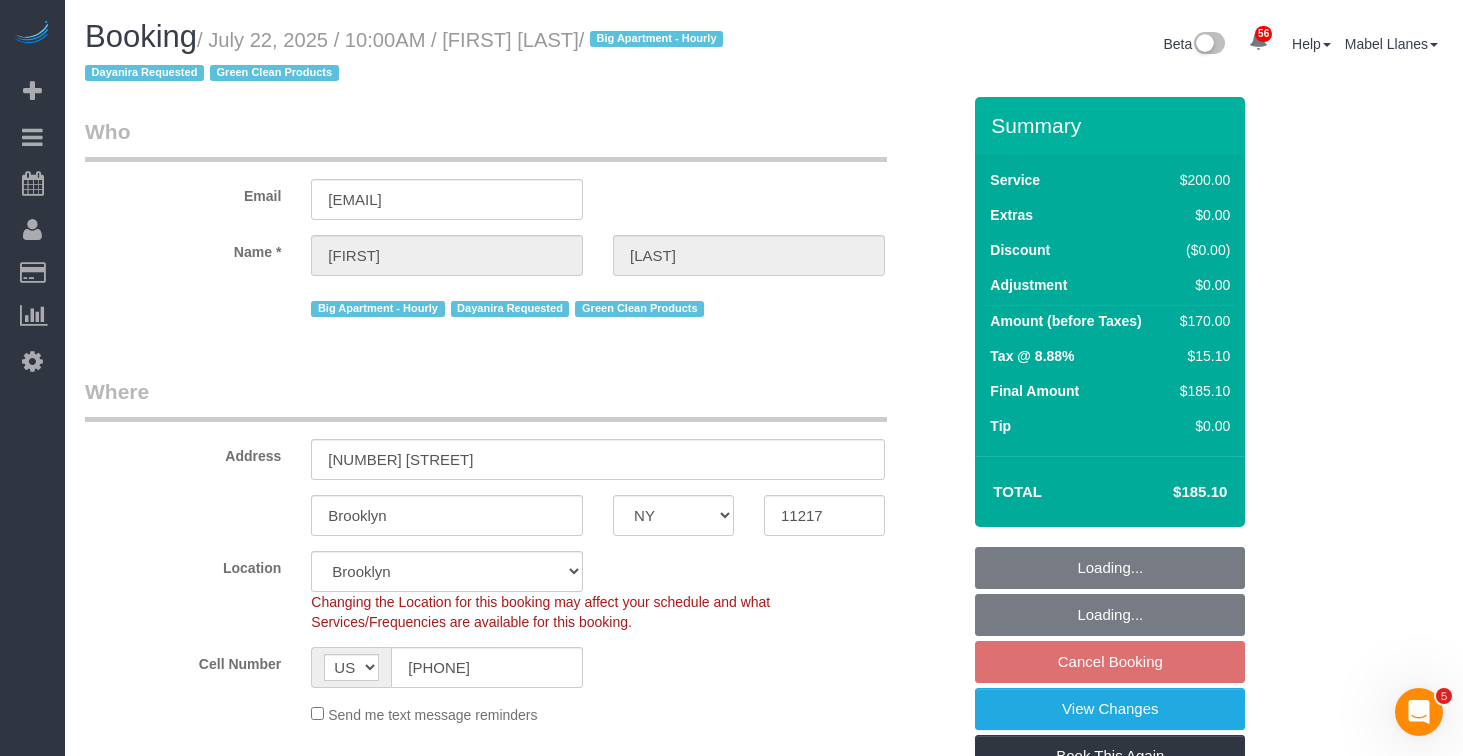 select on "object:906" 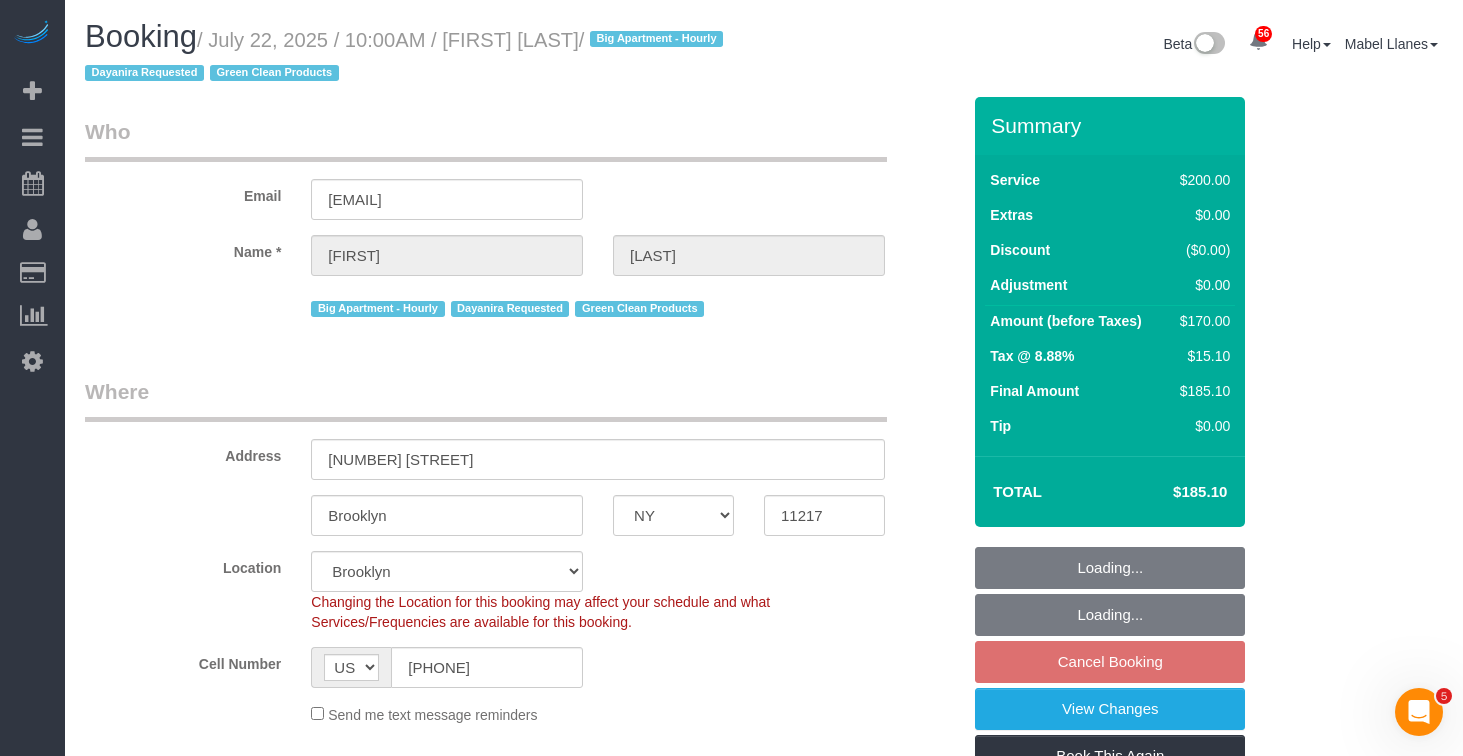 select on "spot3" 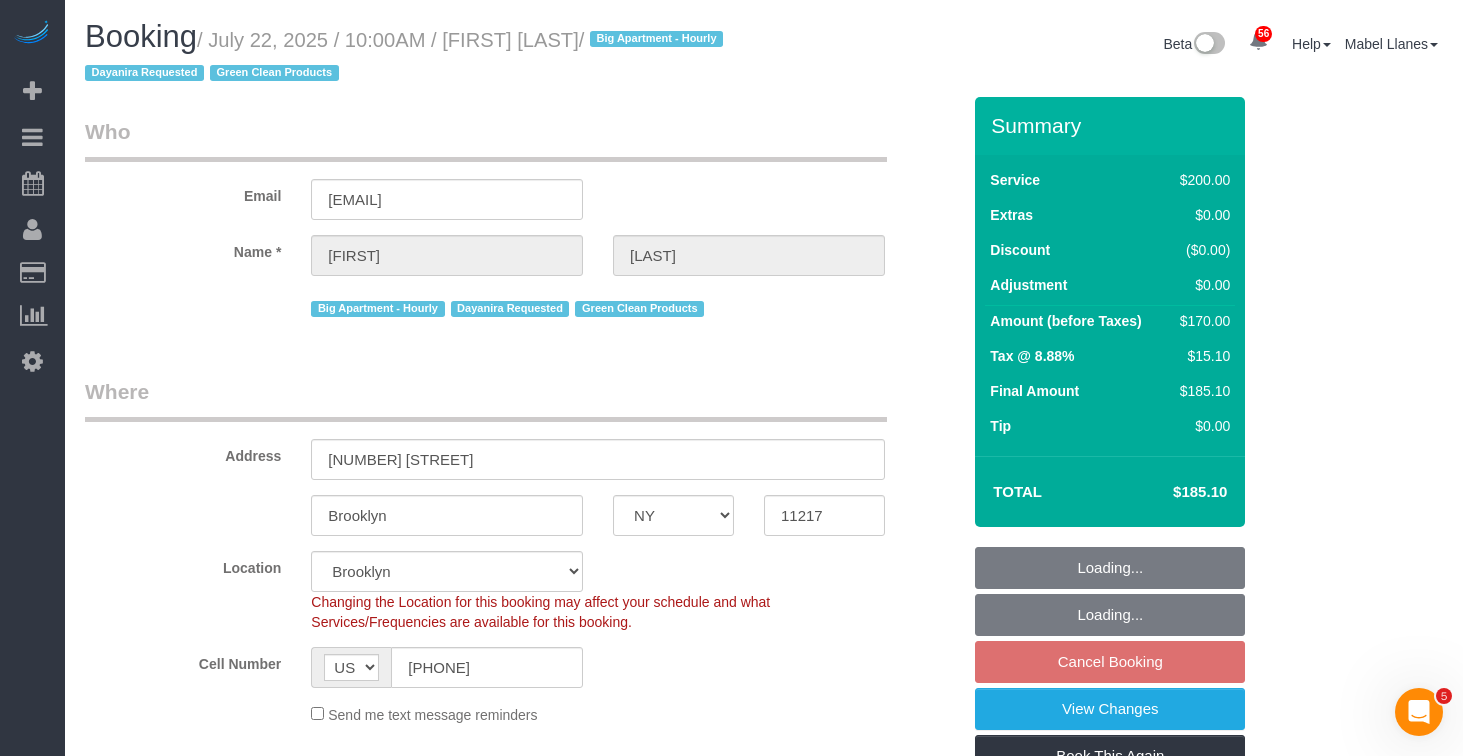 select on "object:1368" 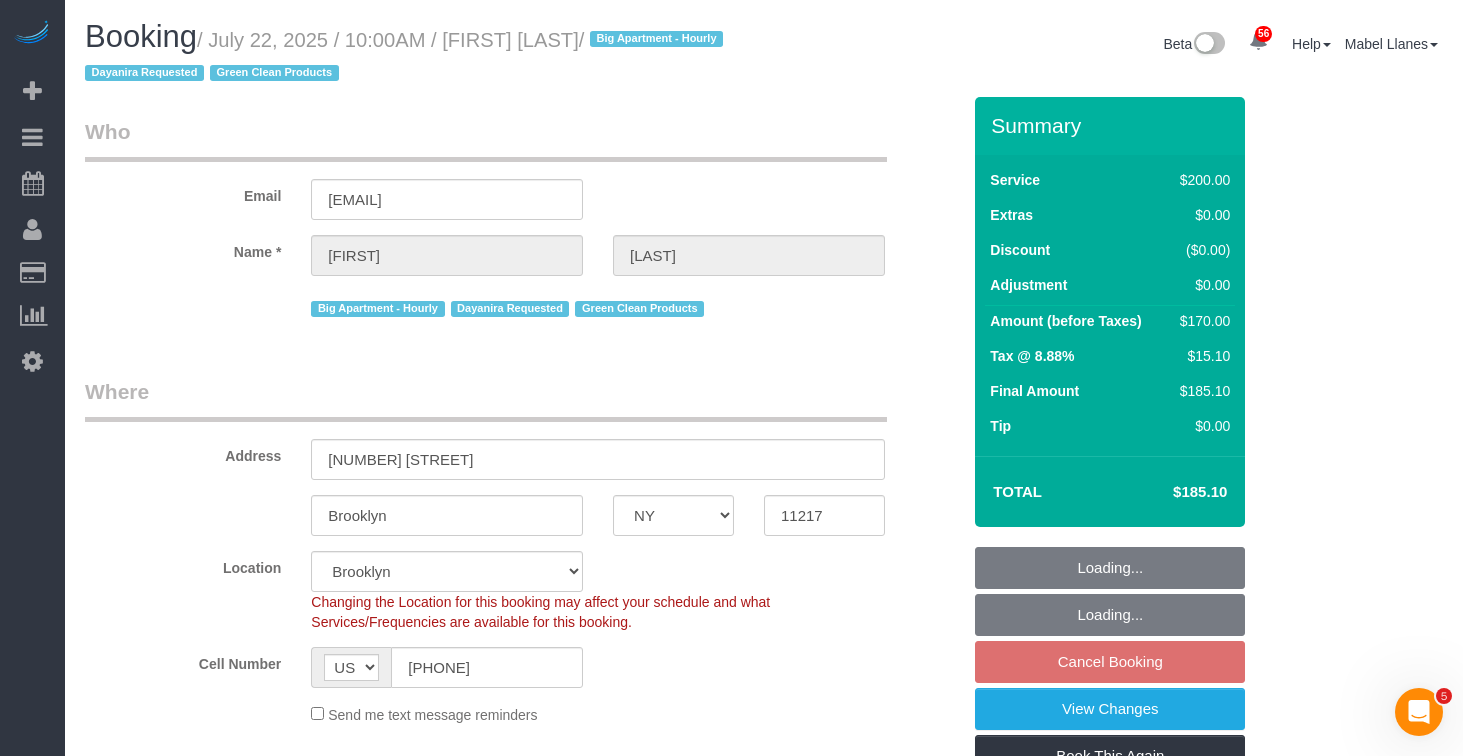 select on "string:stripe-pm_1Qs4q14VGloSiKo7cKfn8tjg" 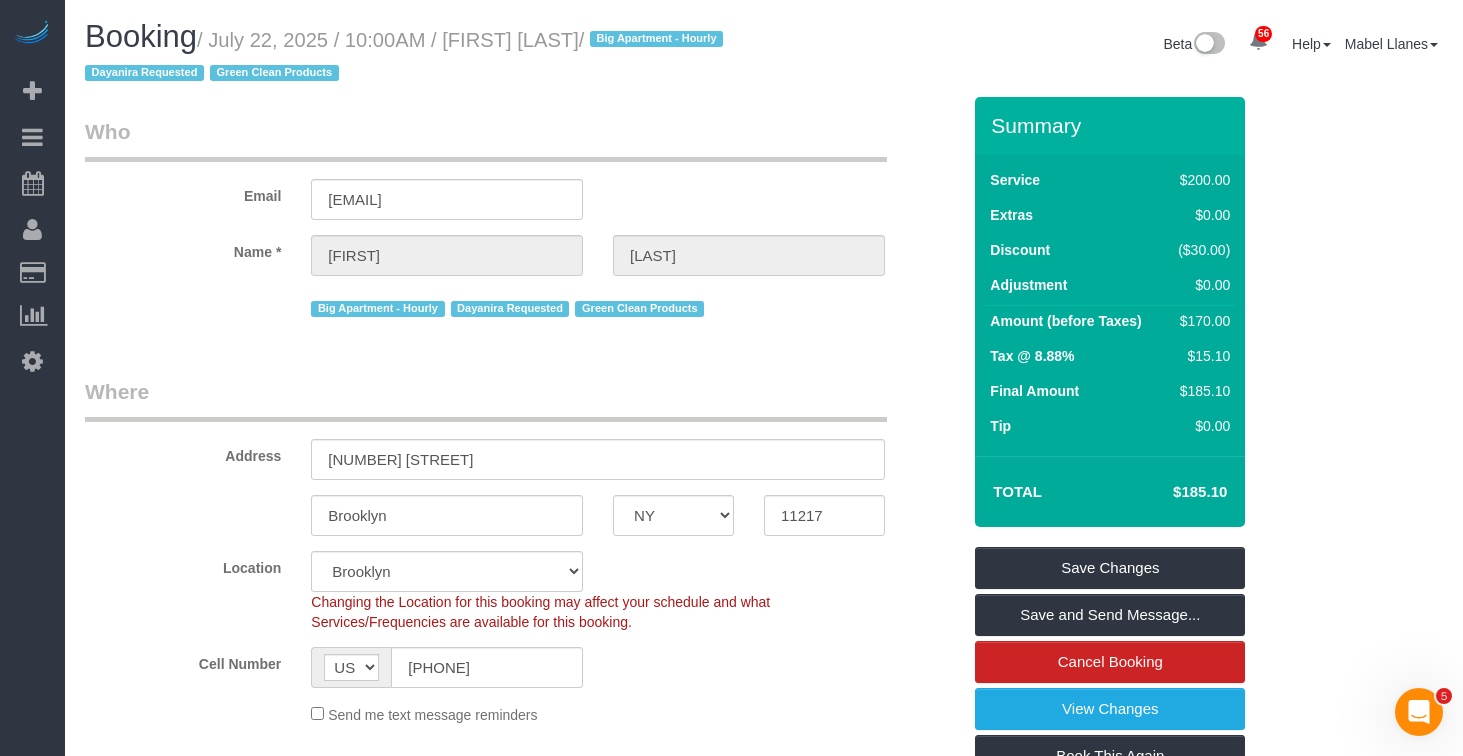 click on "Who
Email
m.talene@gmail.com
Name *
Talene
Montgomery
Big Apartment - Hourly
Dayanira Requested
Green Clean Products" at bounding box center [522, 227] 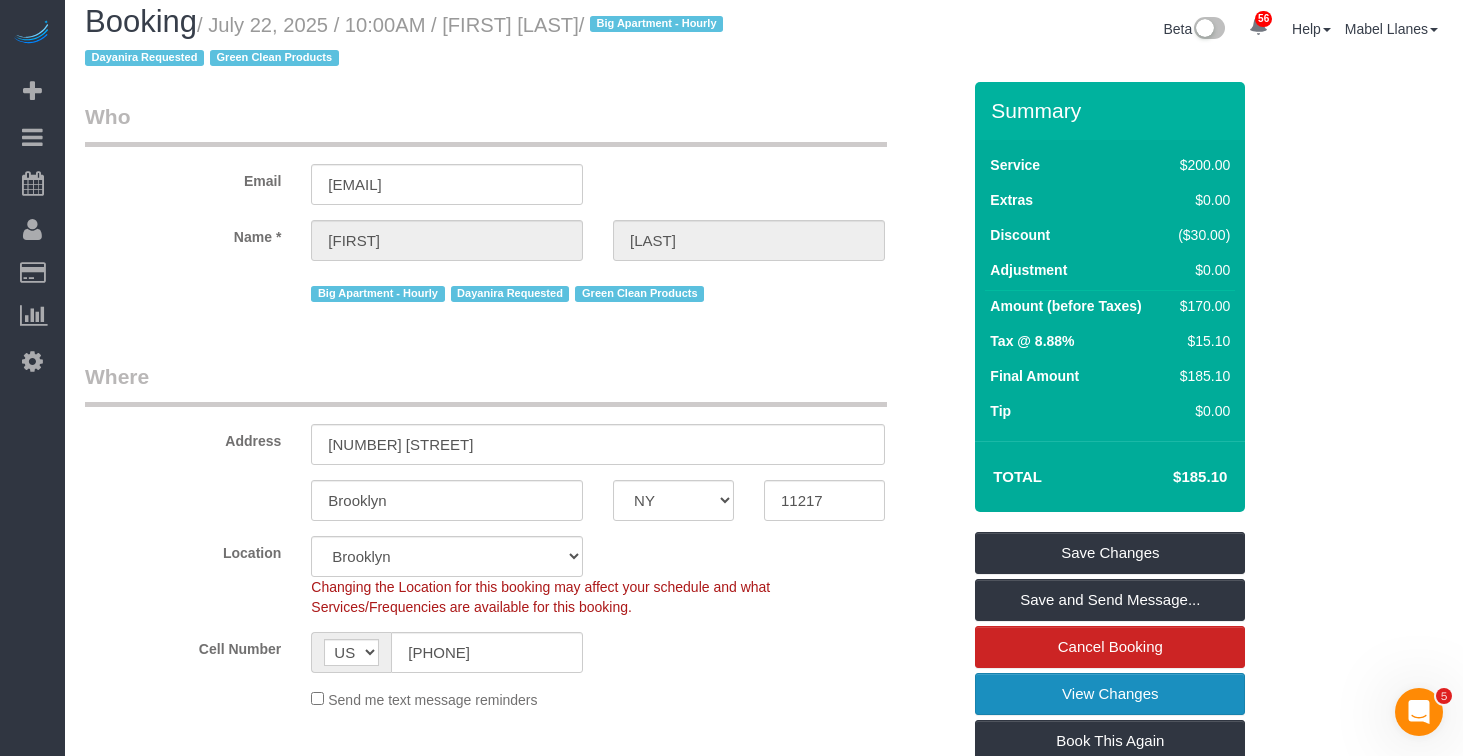 scroll, scrollTop: 16, scrollLeft: 0, axis: vertical 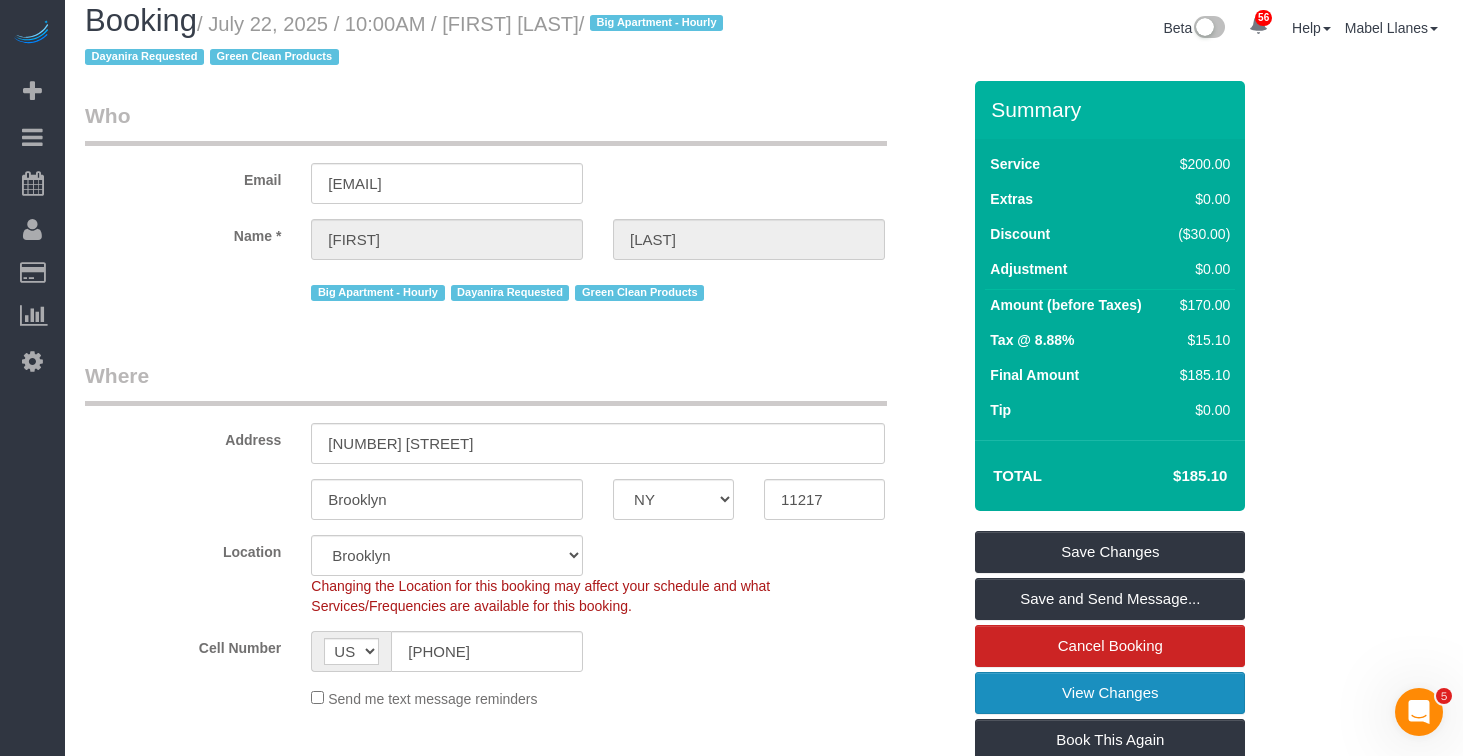 click on "View Changes" at bounding box center [1110, 693] 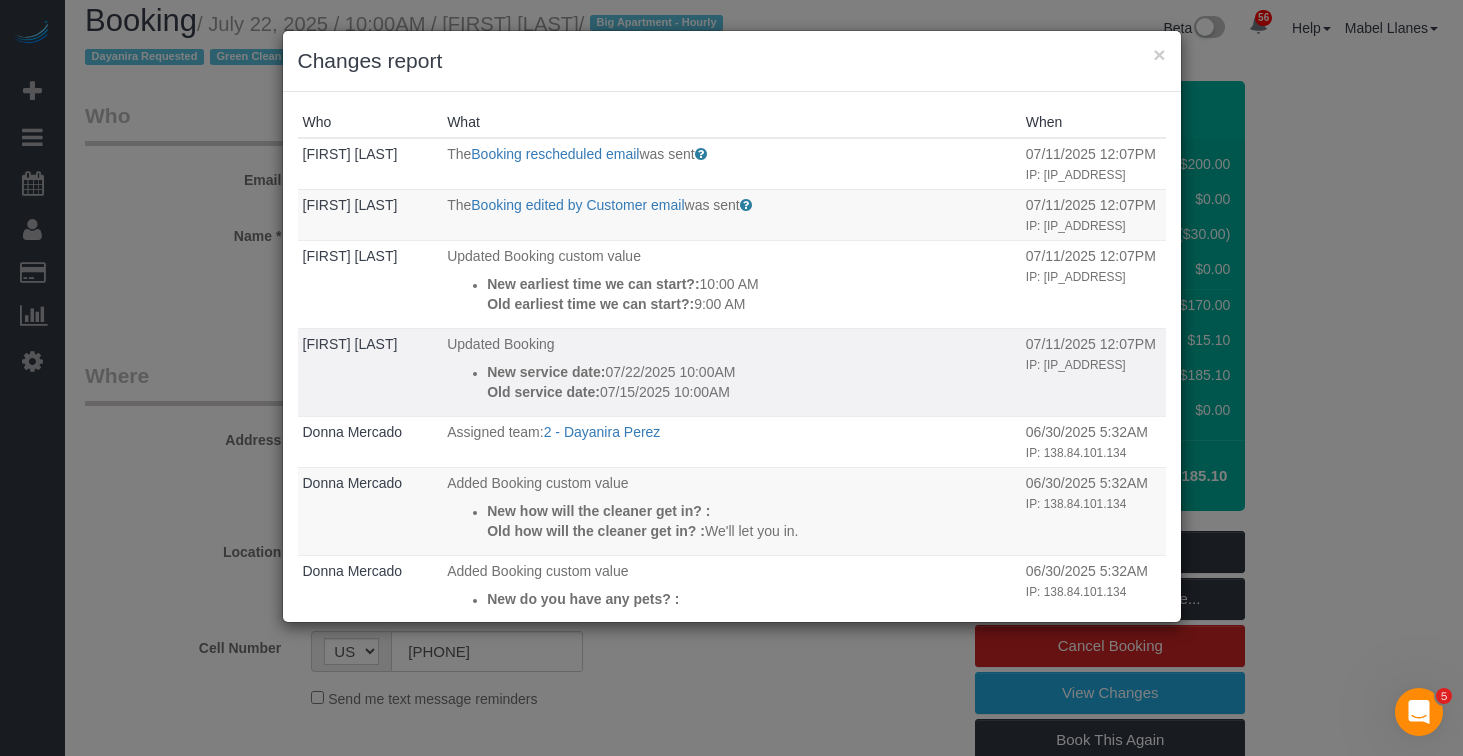 click on "Old service date:
07/15/2025 10:00AM" at bounding box center [751, 392] 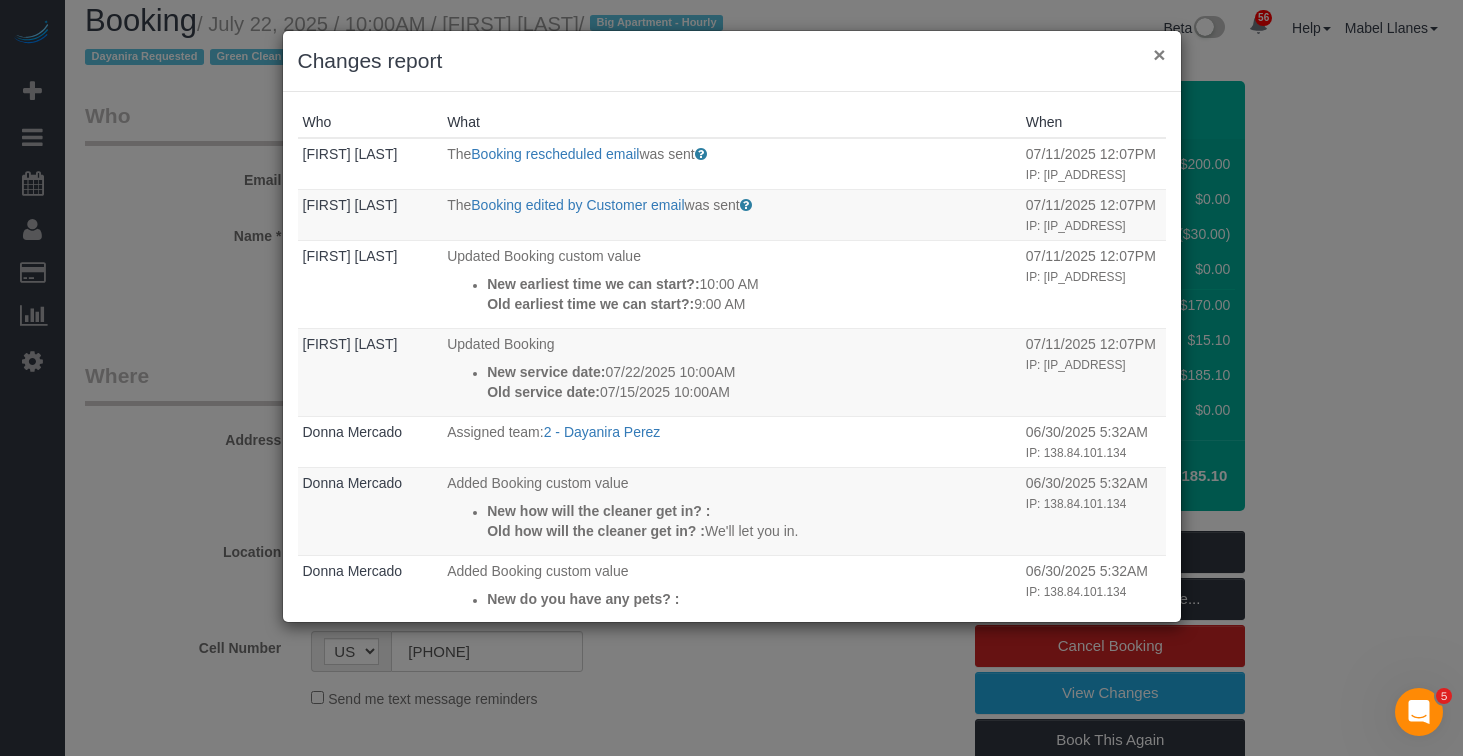 click on "×" at bounding box center (1159, 54) 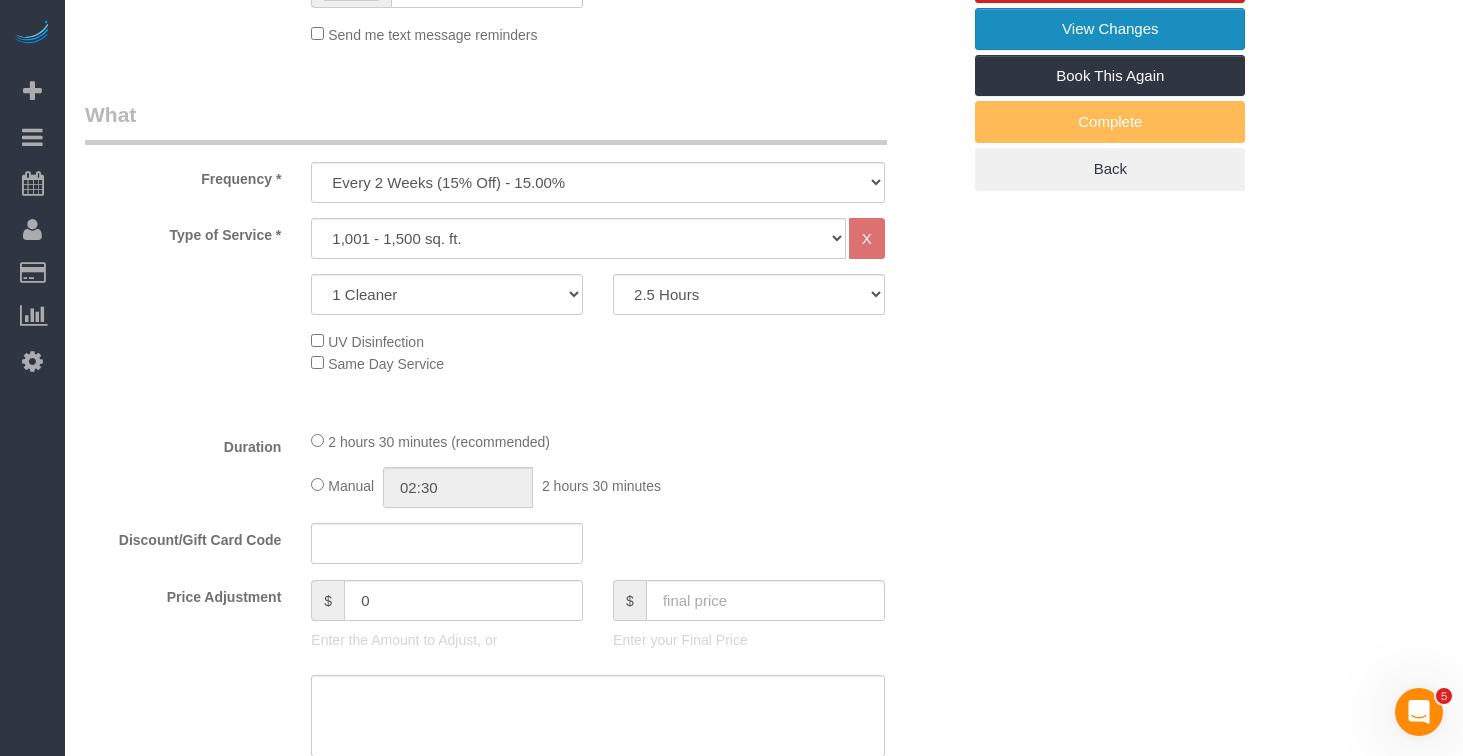 scroll, scrollTop: 779, scrollLeft: 0, axis: vertical 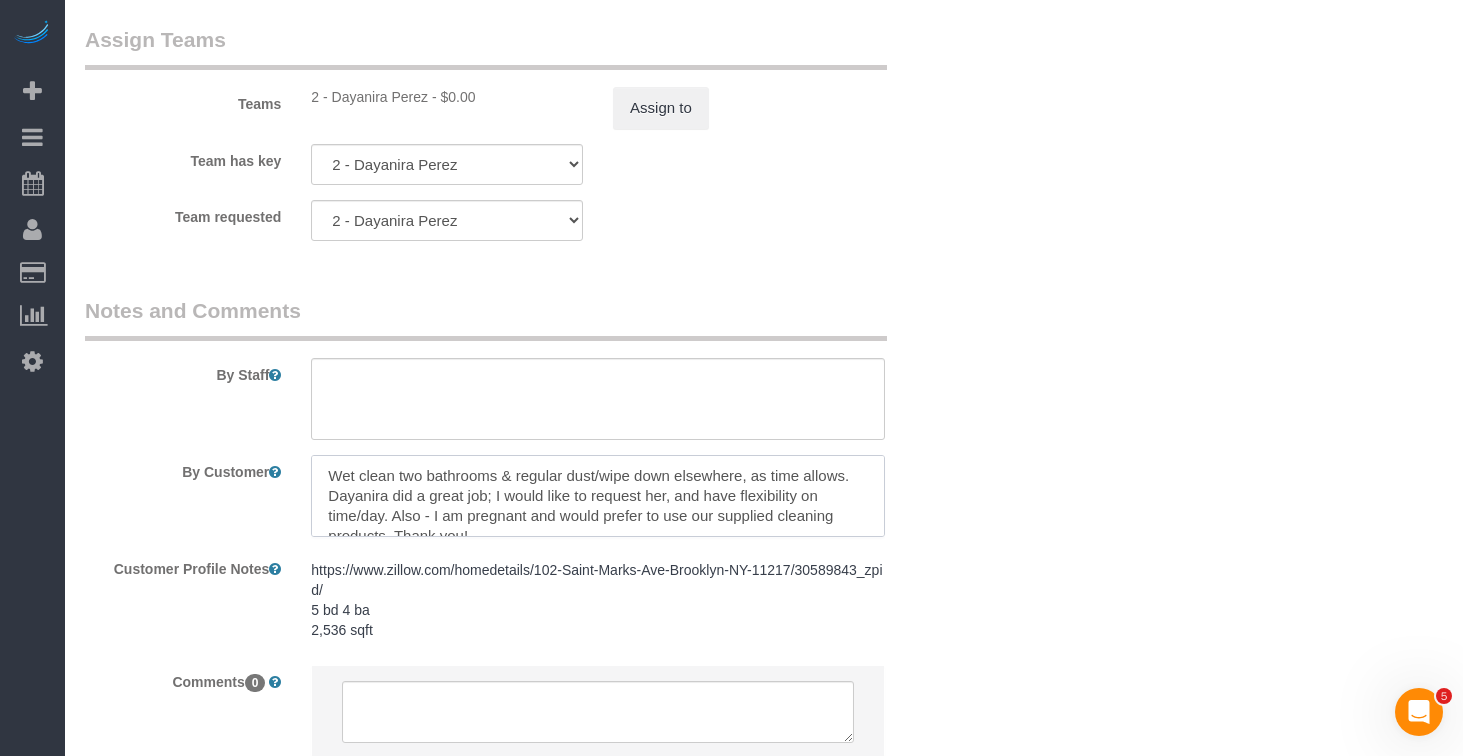 click at bounding box center [598, 496] 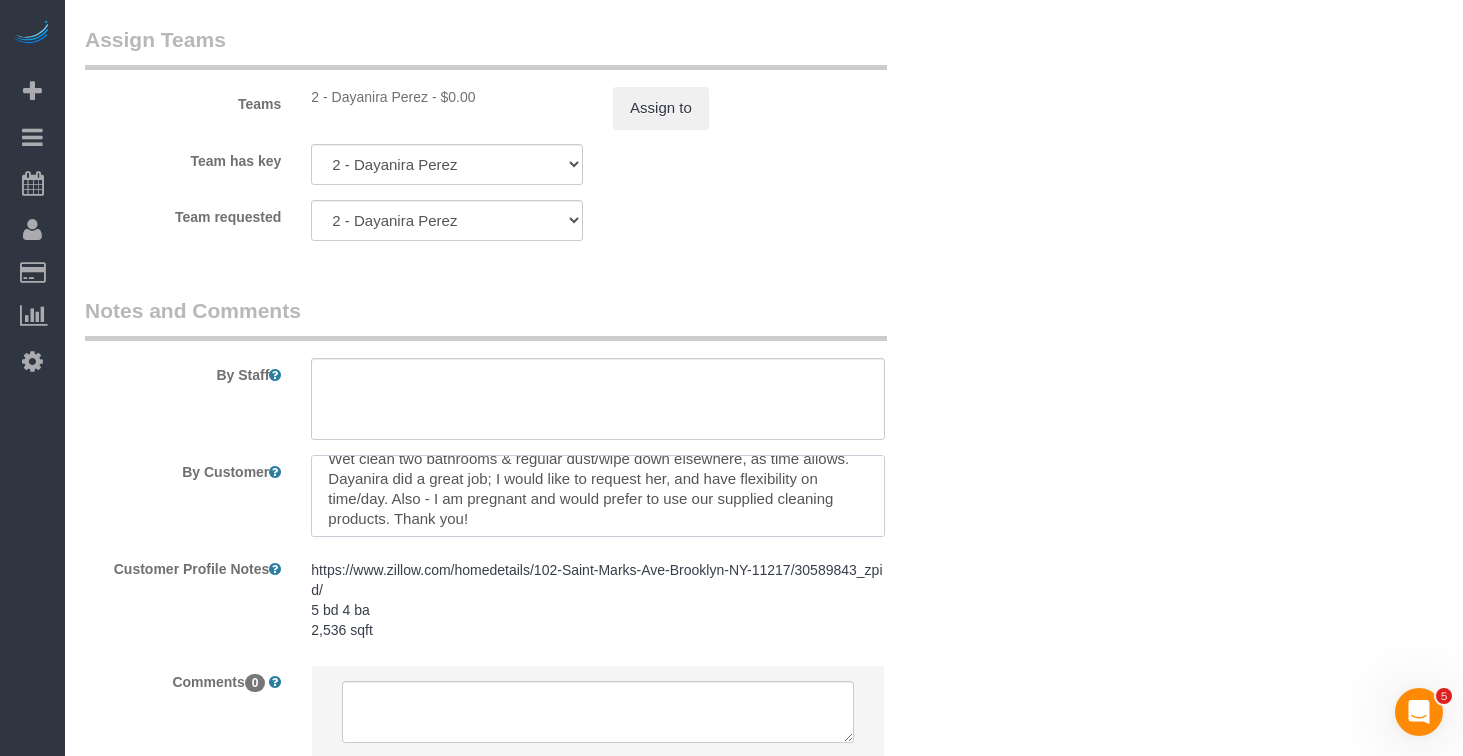 scroll, scrollTop: 20, scrollLeft: 0, axis: vertical 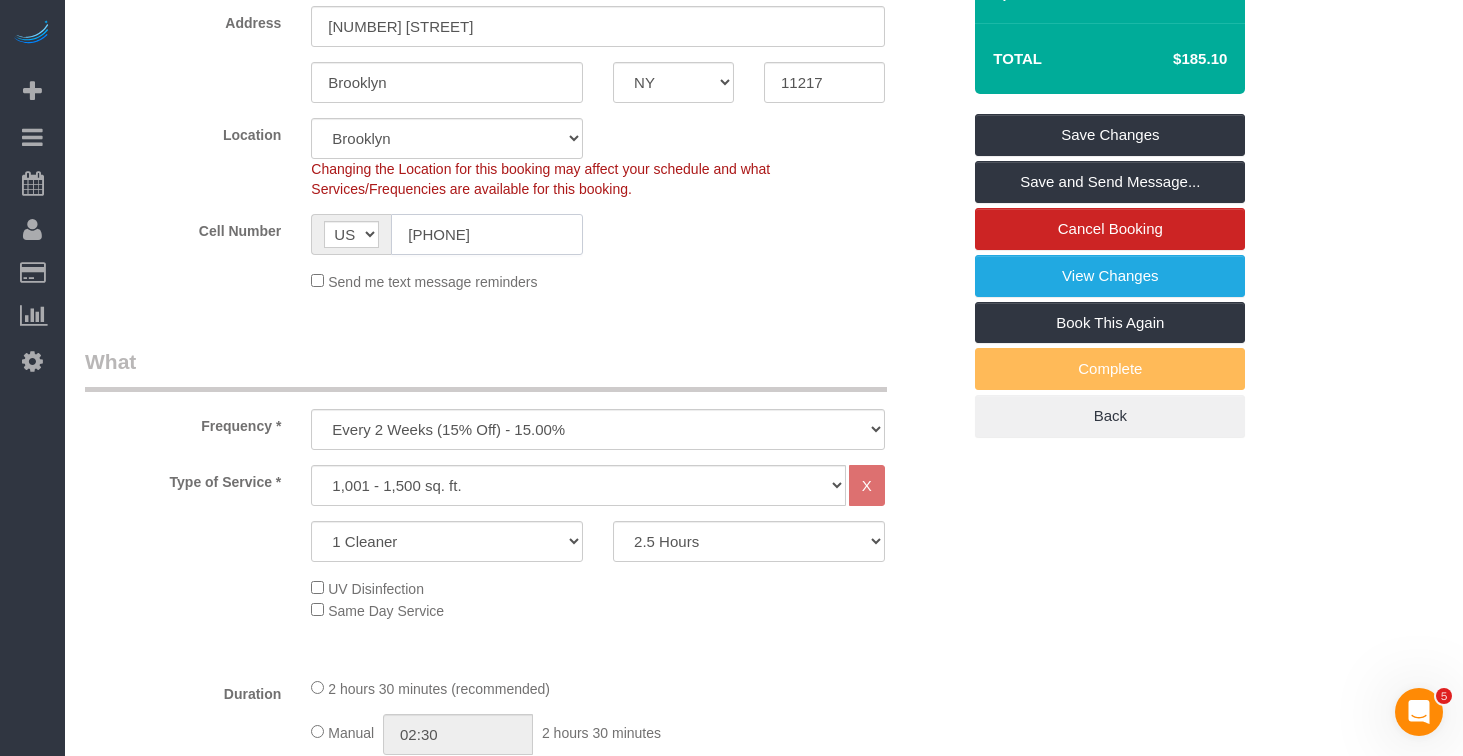 click on "(562) 900-5044" 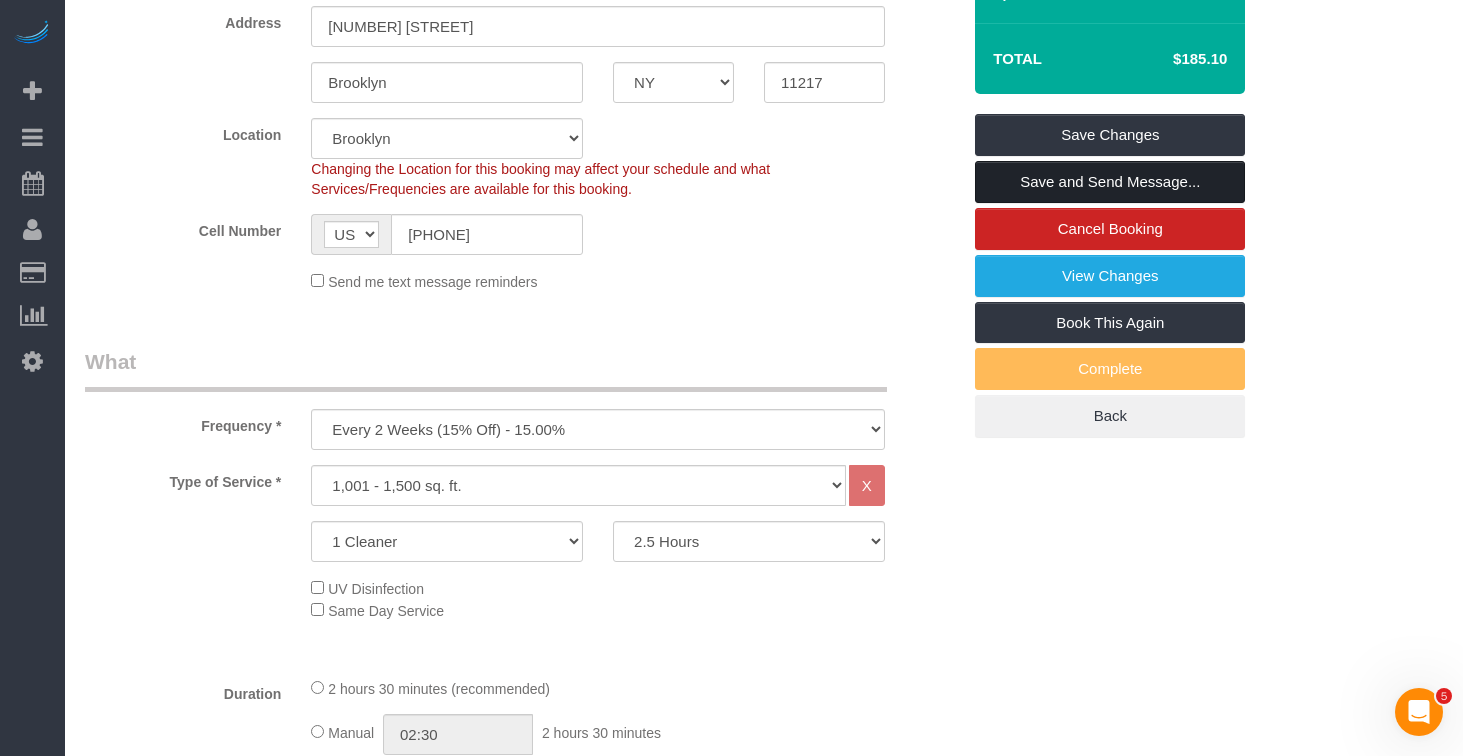 click on "Save and Send Message..." at bounding box center (1110, 182) 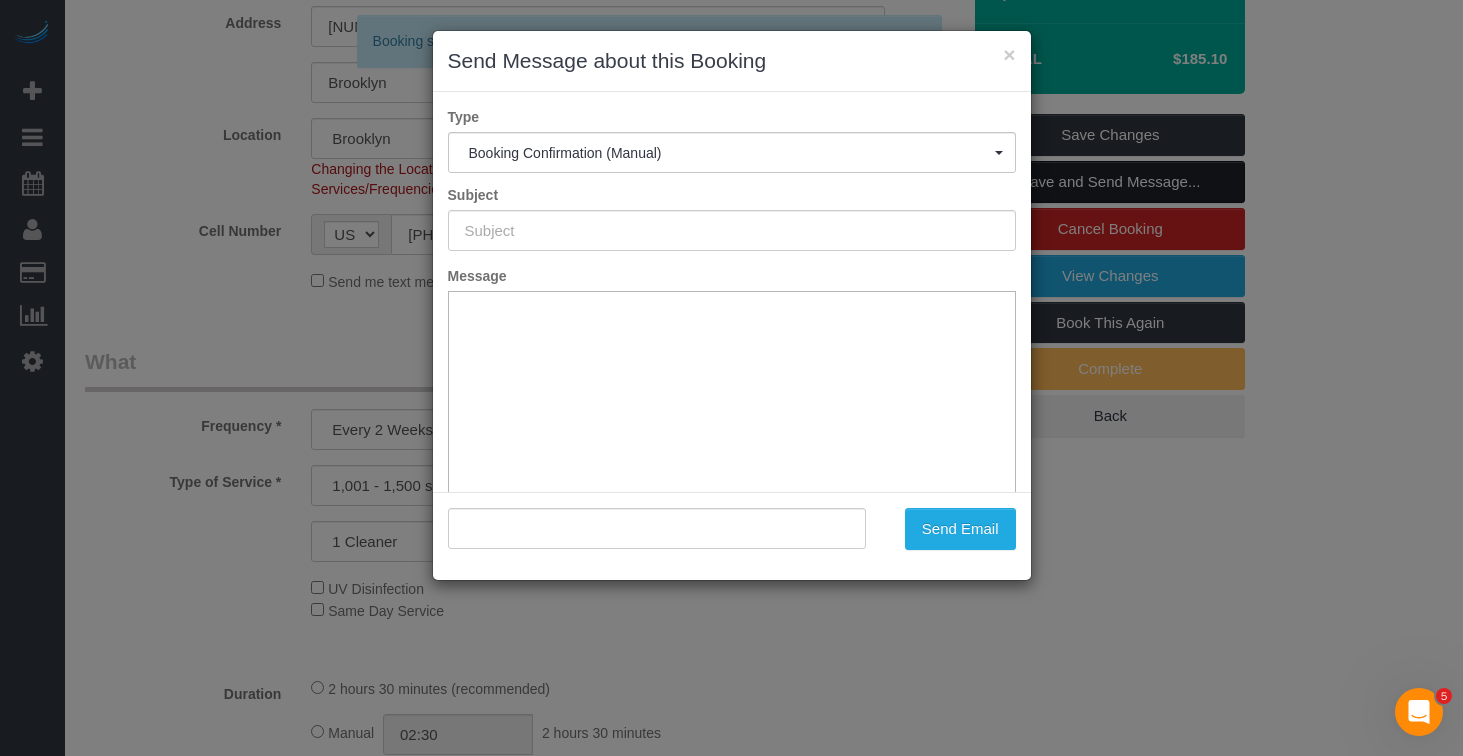 type on "Cleaning Confirmed for 07/22/2025 at 10:00am" 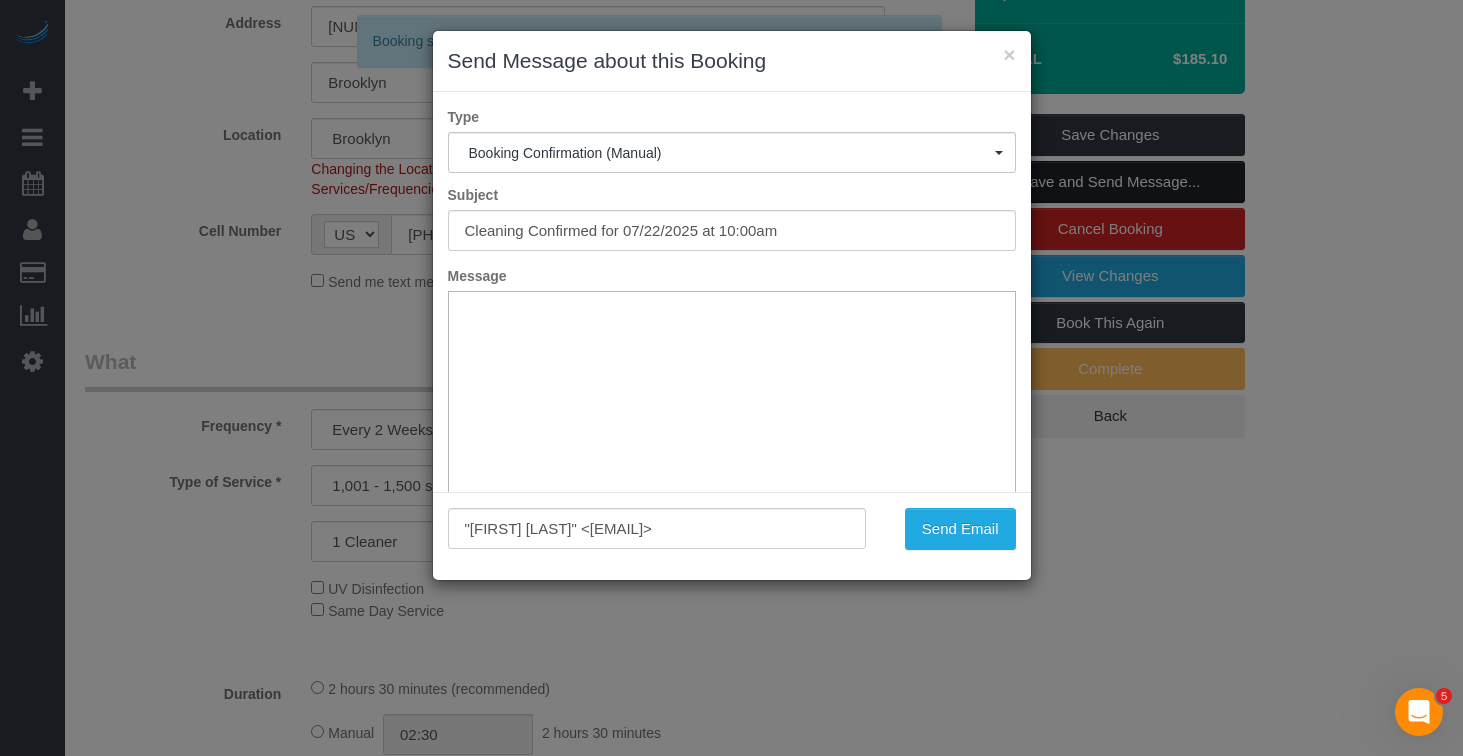 scroll, scrollTop: 0, scrollLeft: 0, axis: both 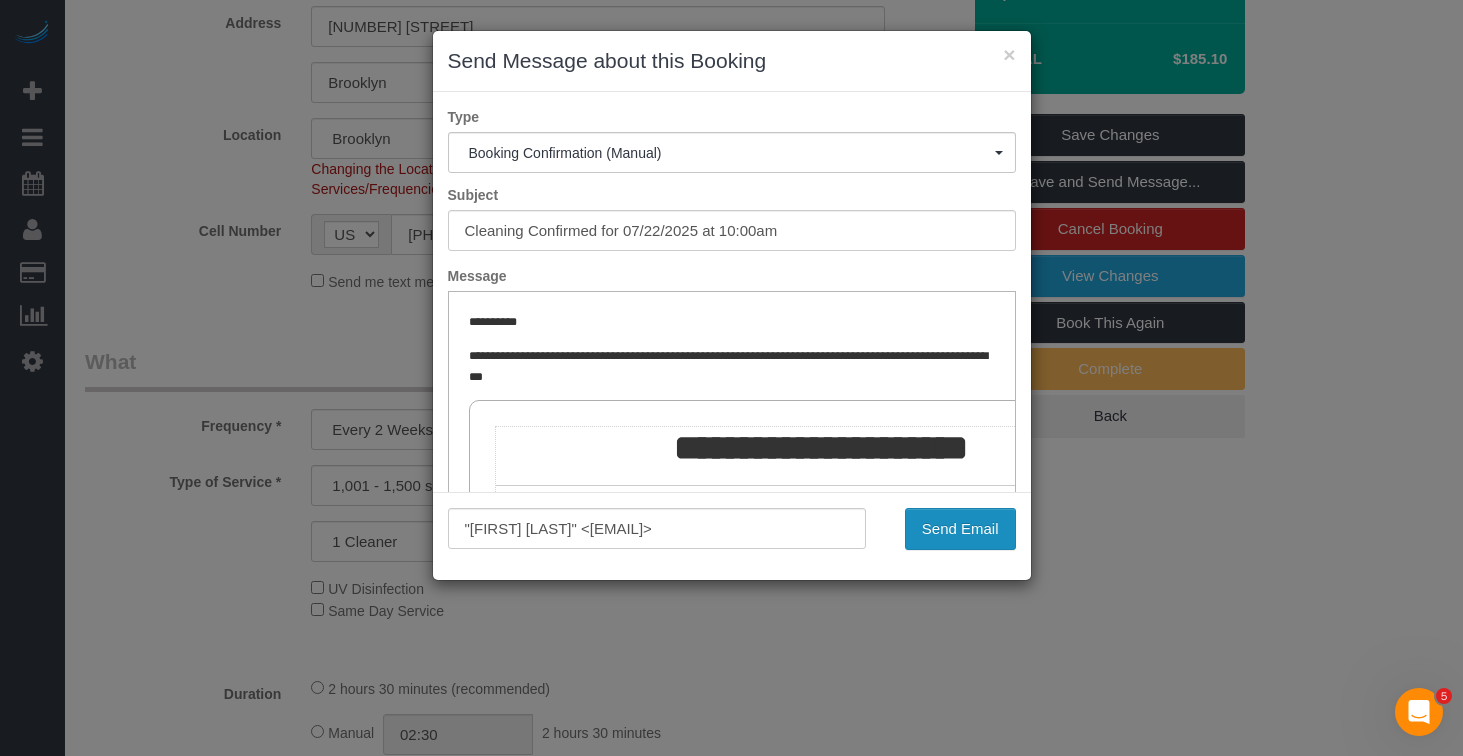 click on "Send Email" at bounding box center (960, 529) 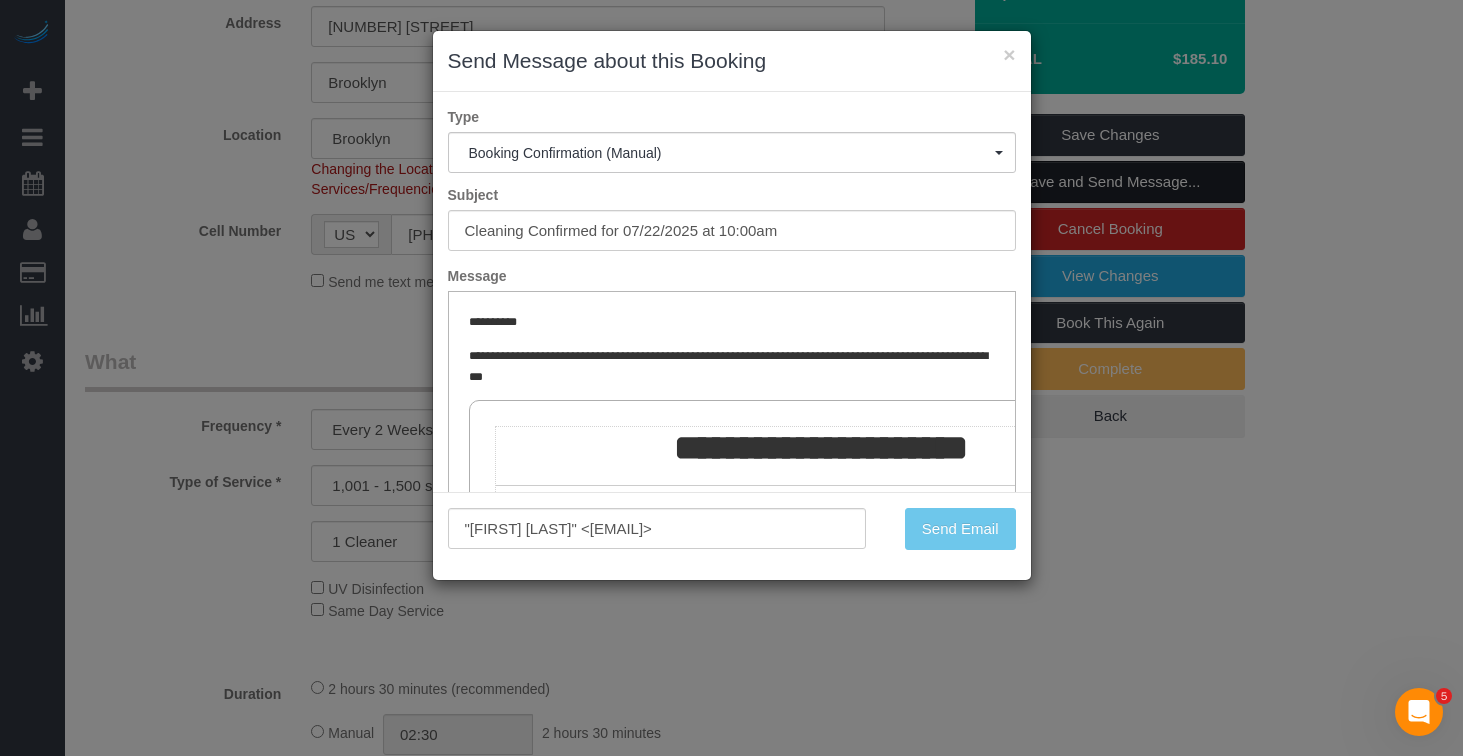 scroll, scrollTop: 505, scrollLeft: 0, axis: vertical 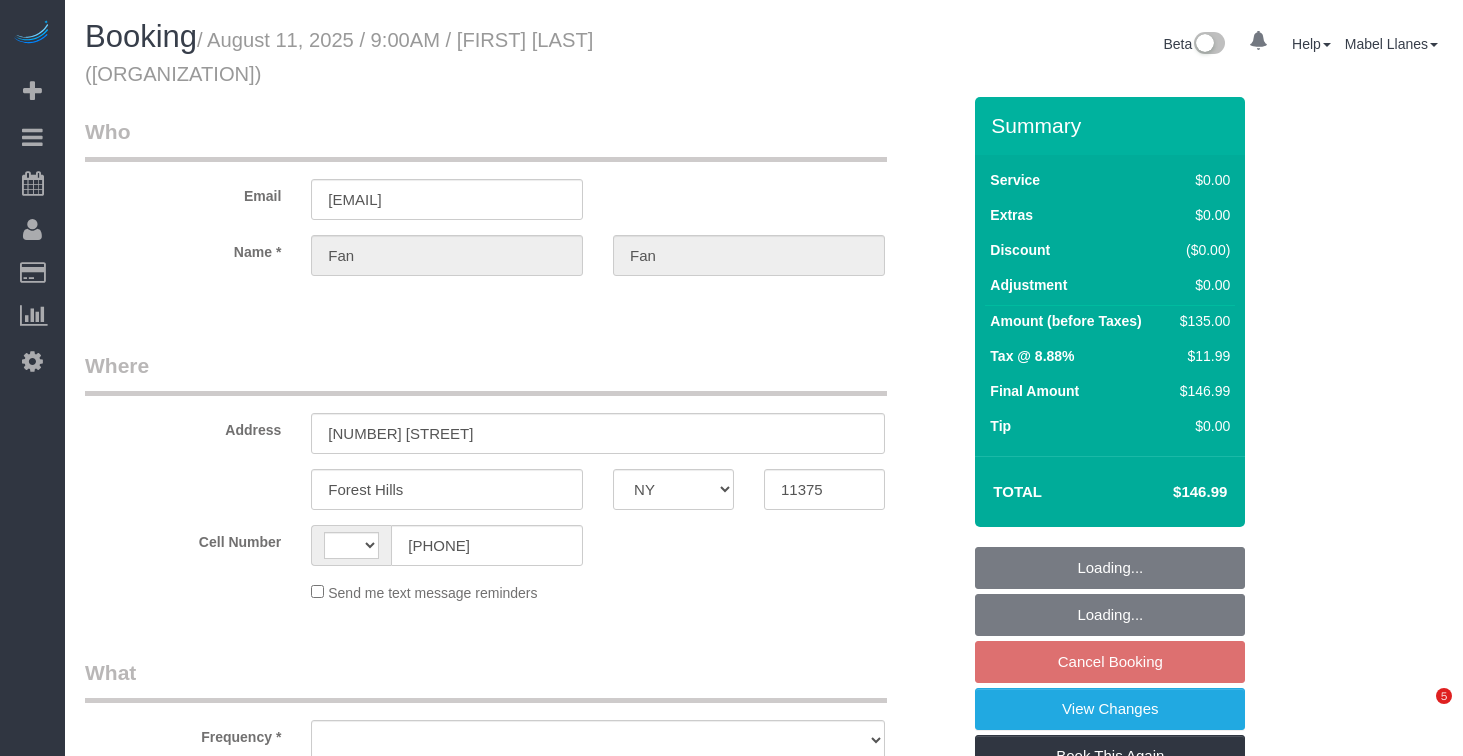 select on "NY" 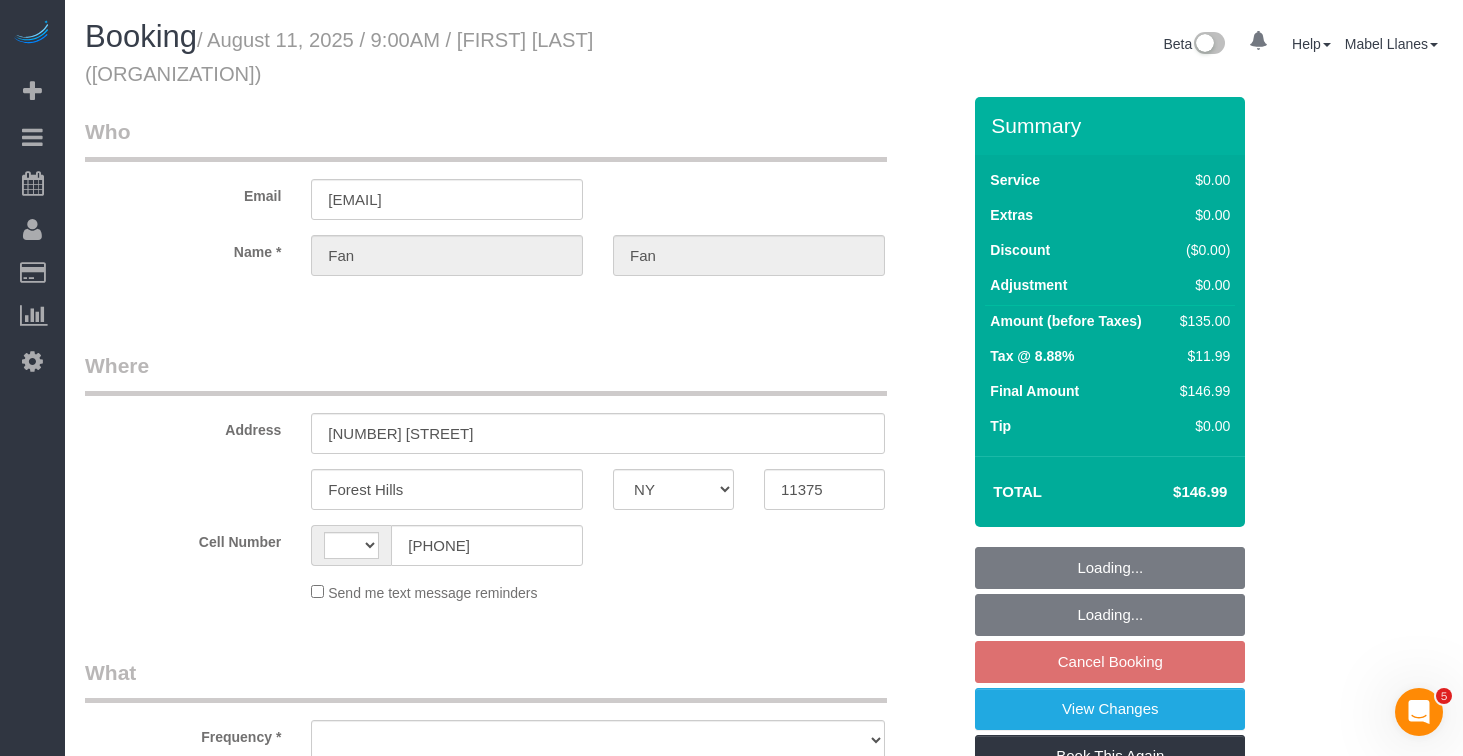 scroll, scrollTop: 0, scrollLeft: 0, axis: both 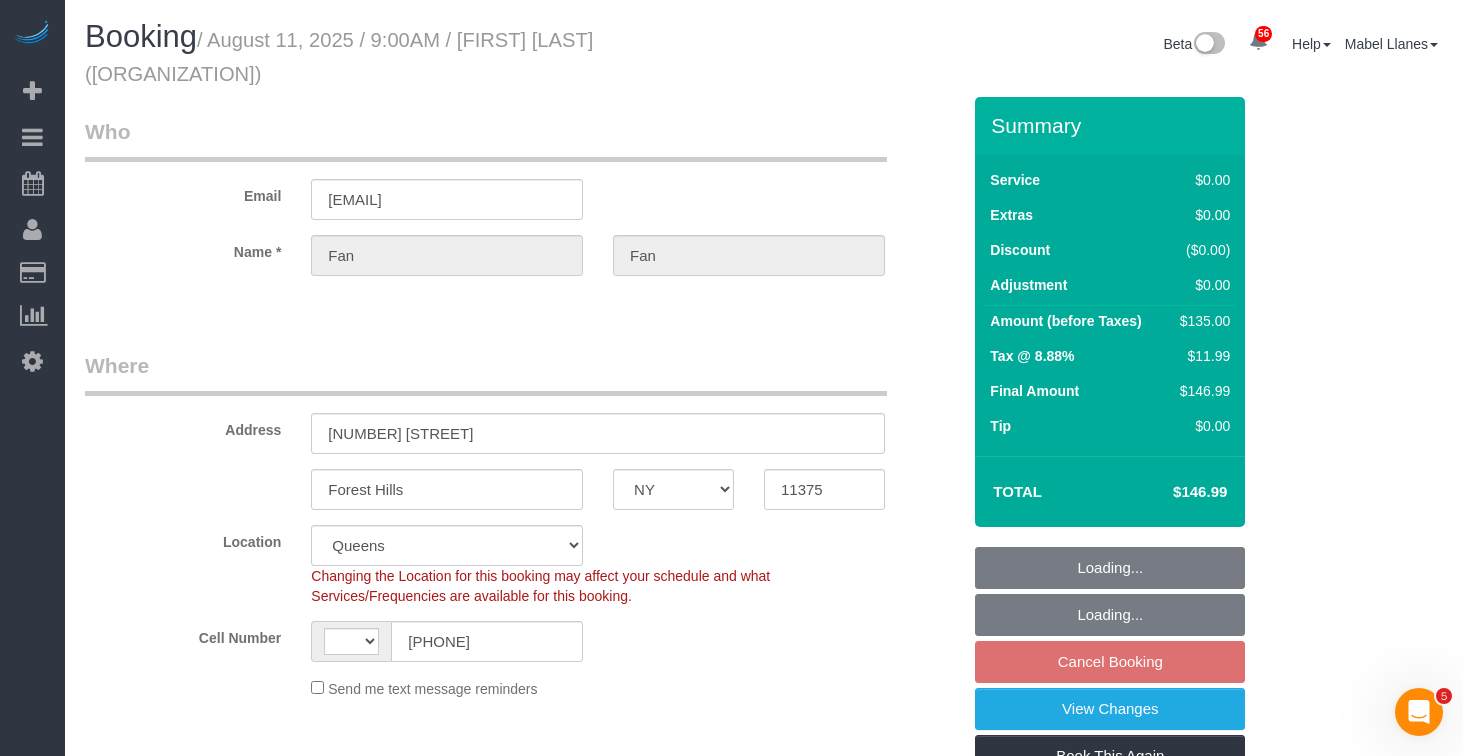 select on "string:US" 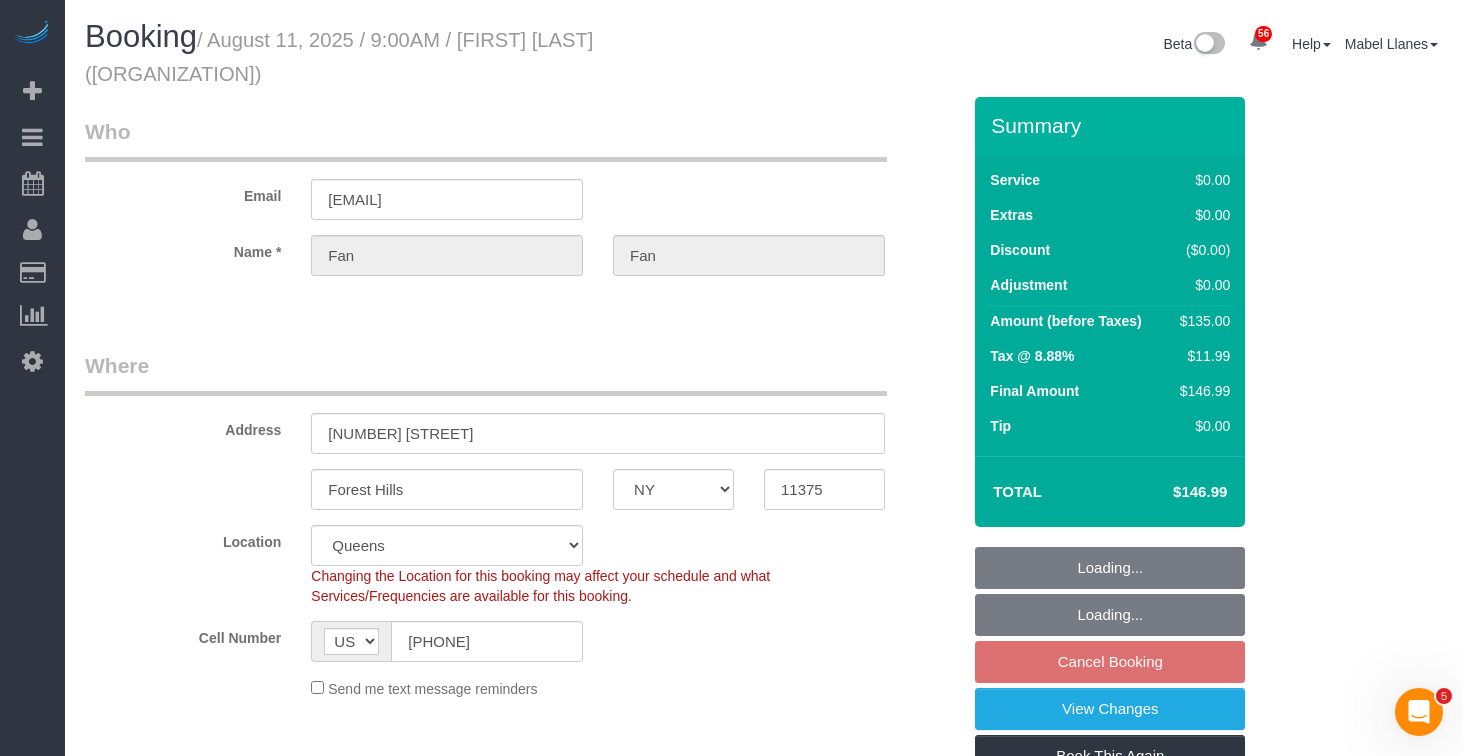 select on "object:1365" 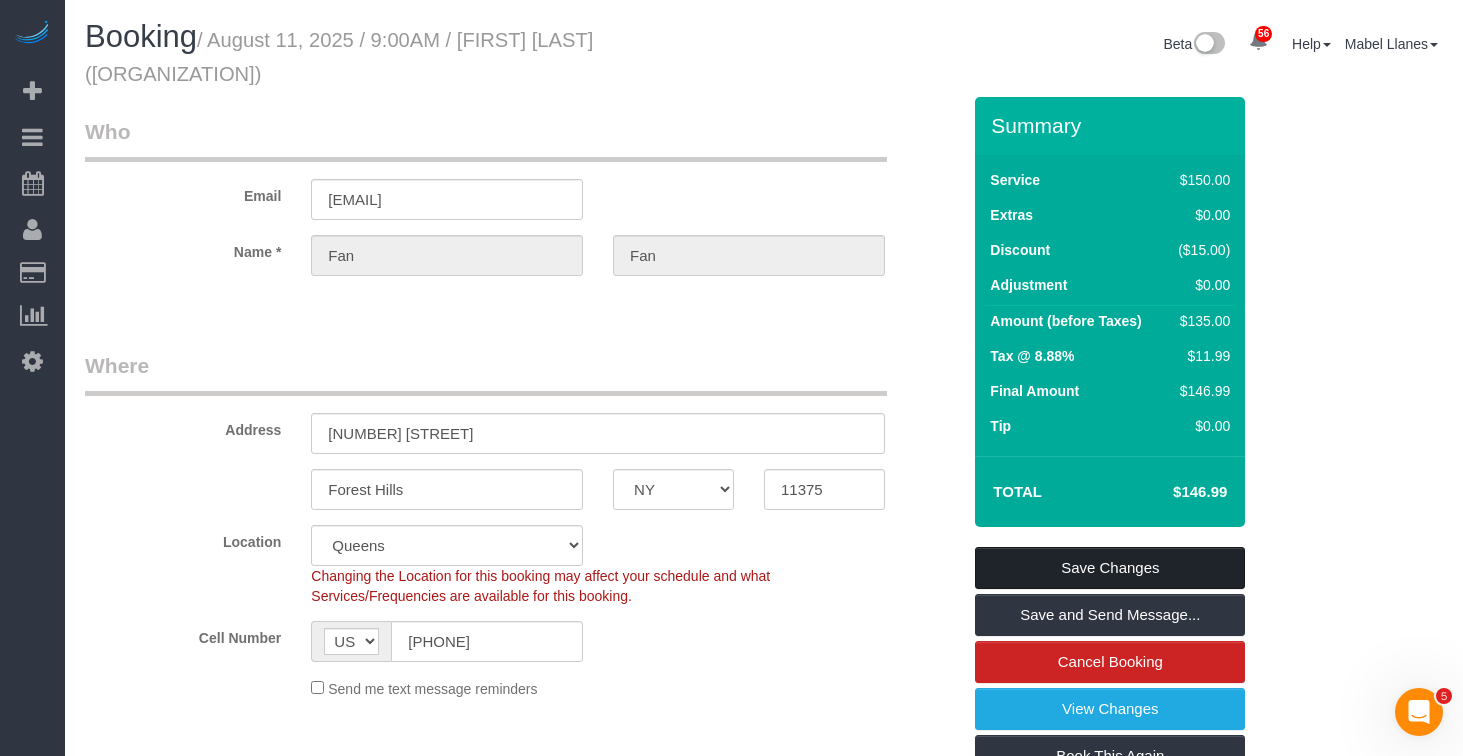 scroll, scrollTop: 25, scrollLeft: 0, axis: vertical 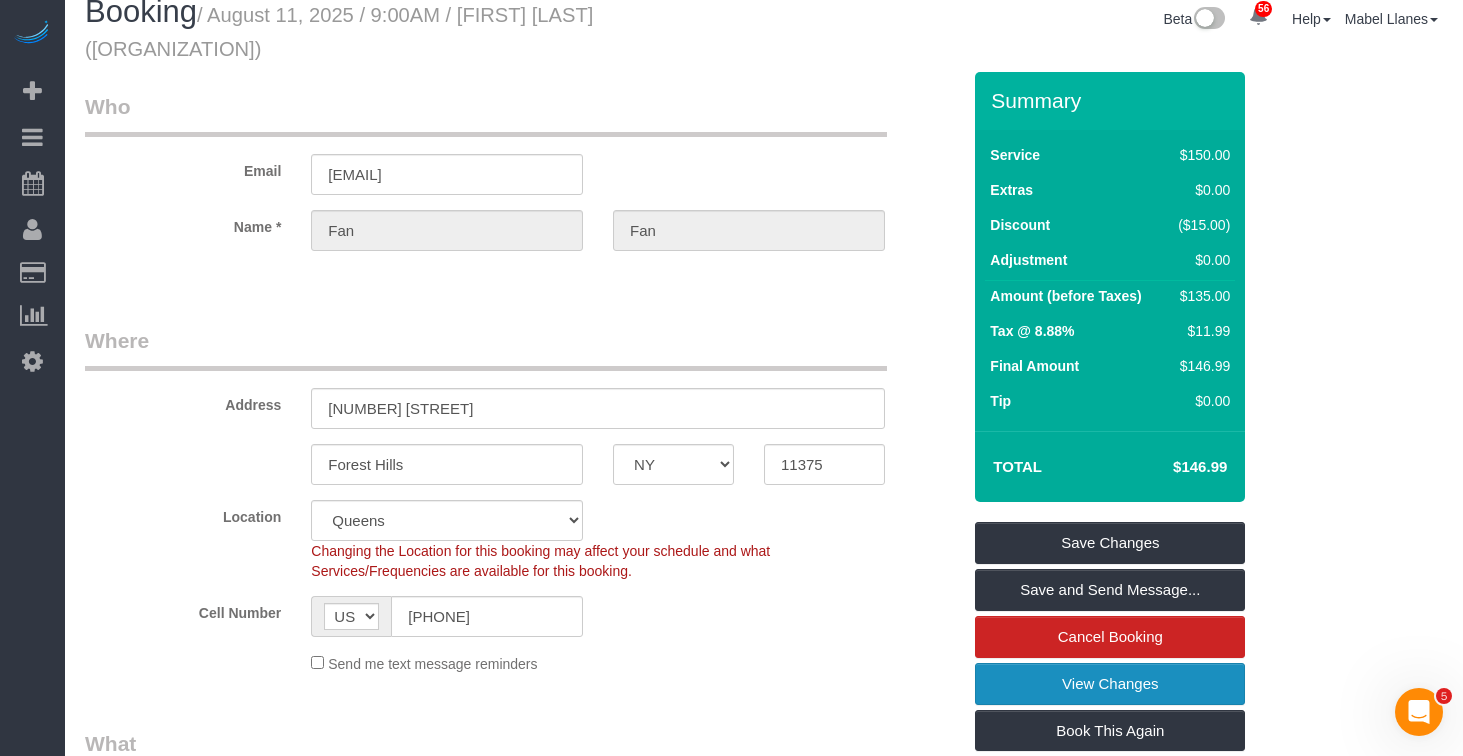 click on "View Changes" at bounding box center (1110, 684) 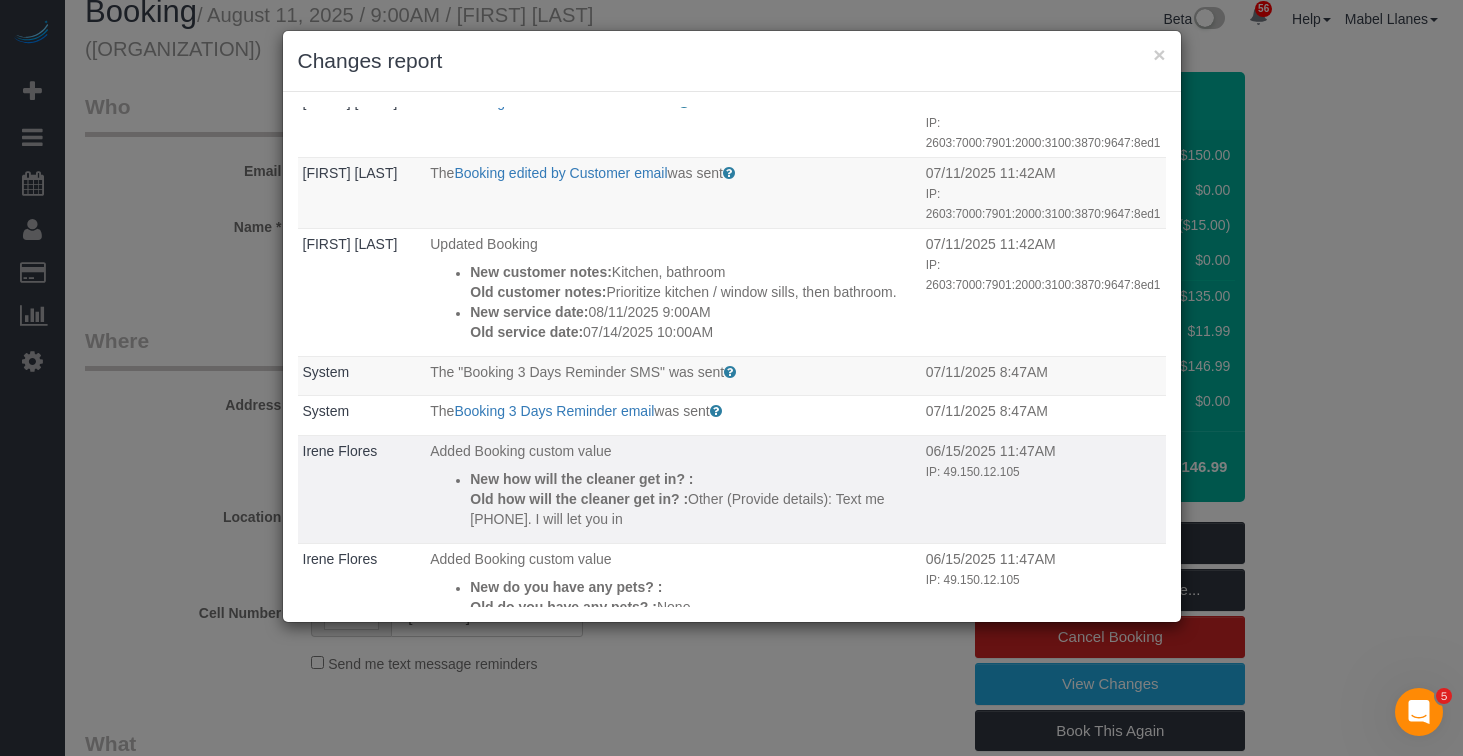 scroll, scrollTop: 0, scrollLeft: 0, axis: both 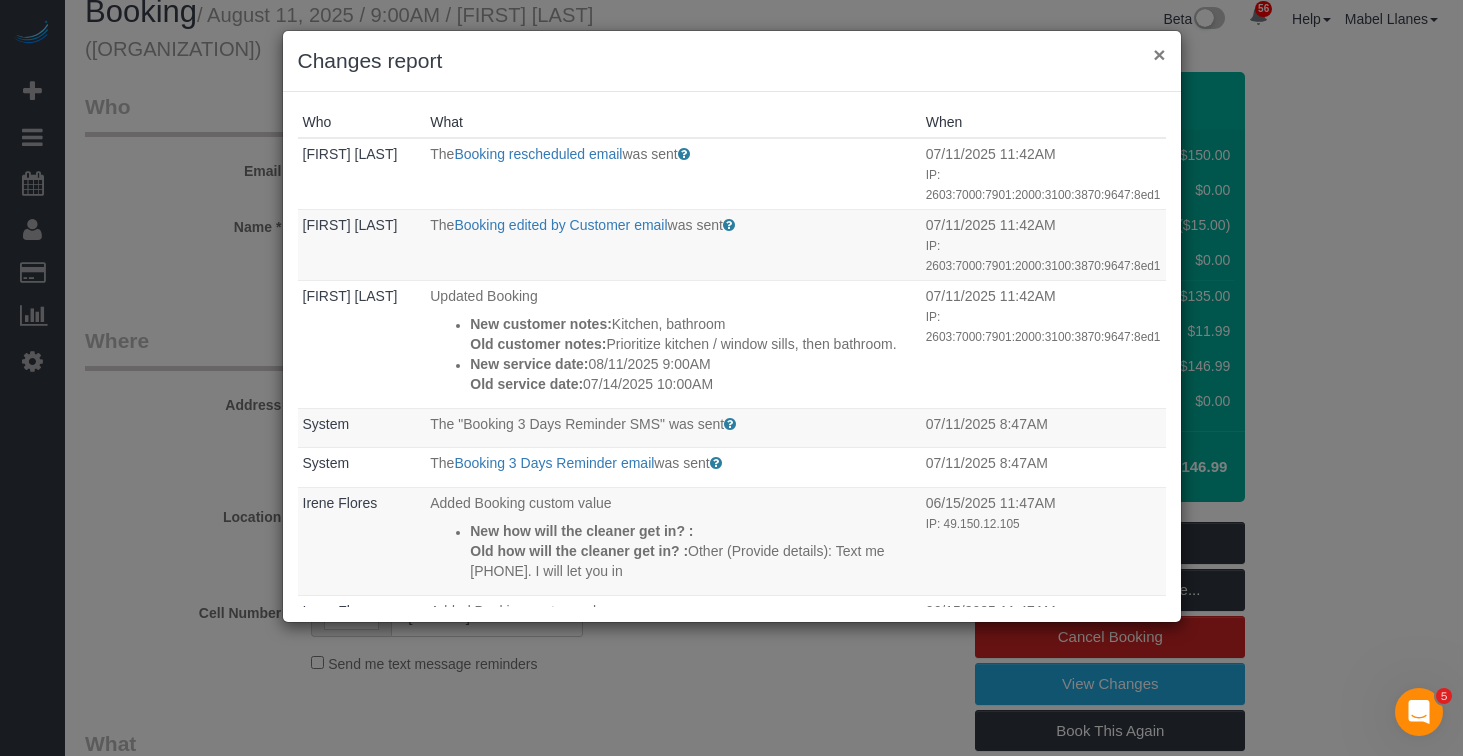 click on "×" at bounding box center [1159, 54] 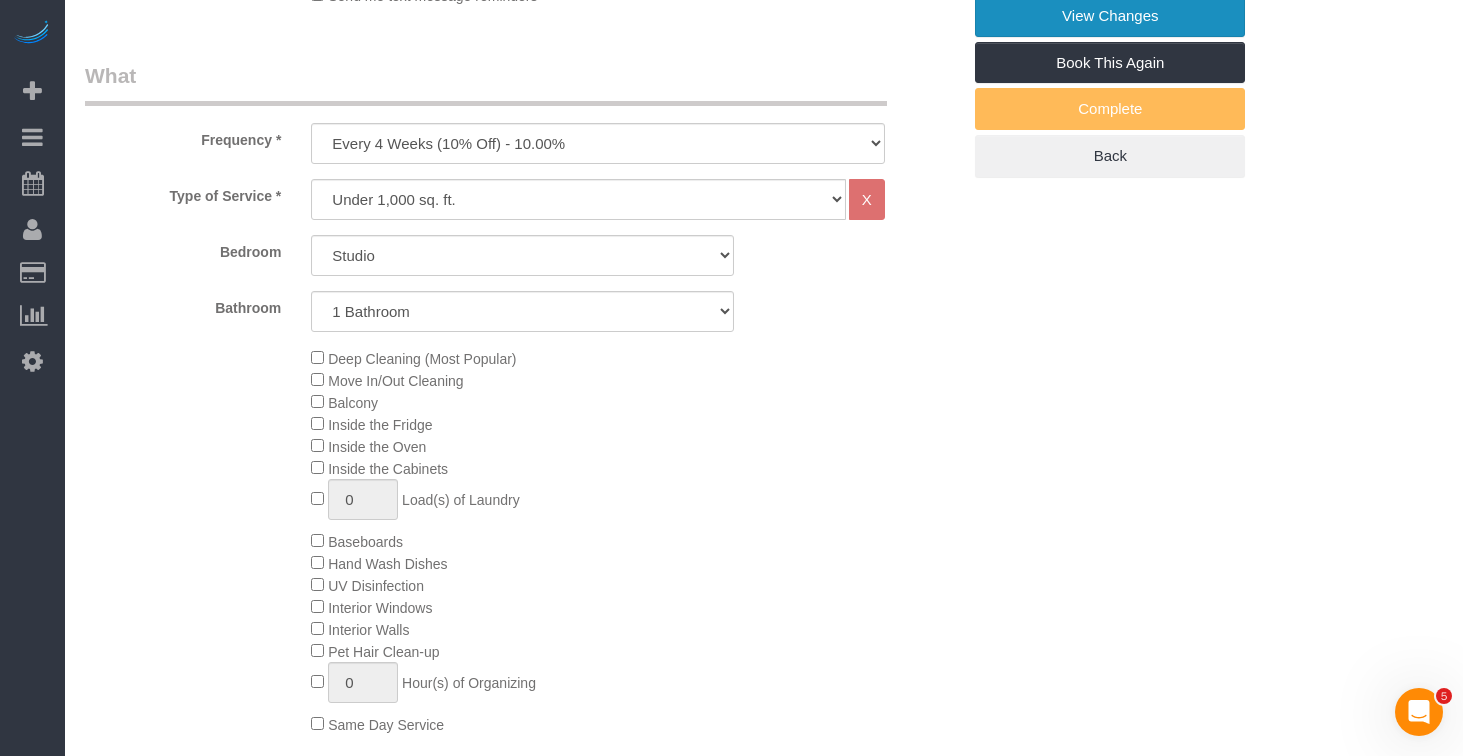 scroll, scrollTop: 0, scrollLeft: 0, axis: both 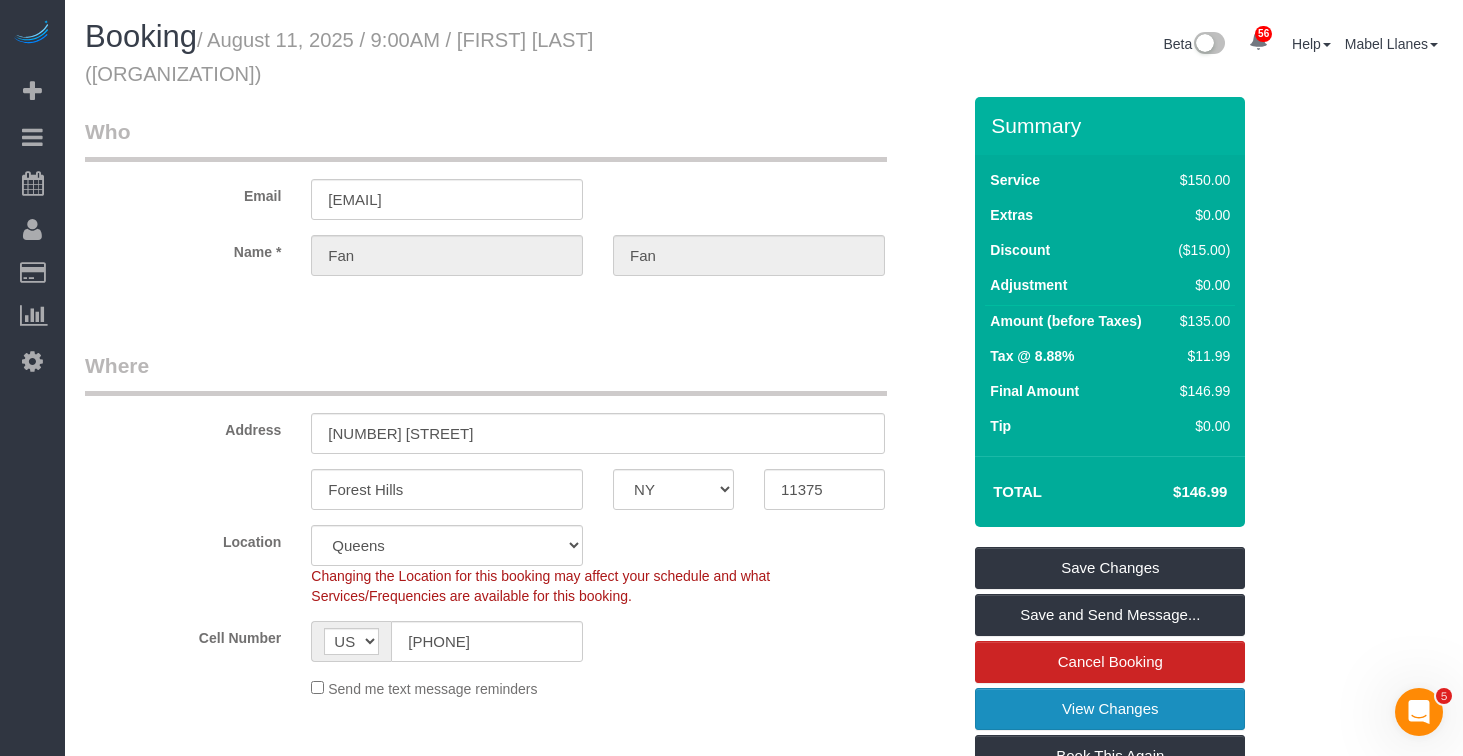 click on "View Changes" at bounding box center [1110, 709] 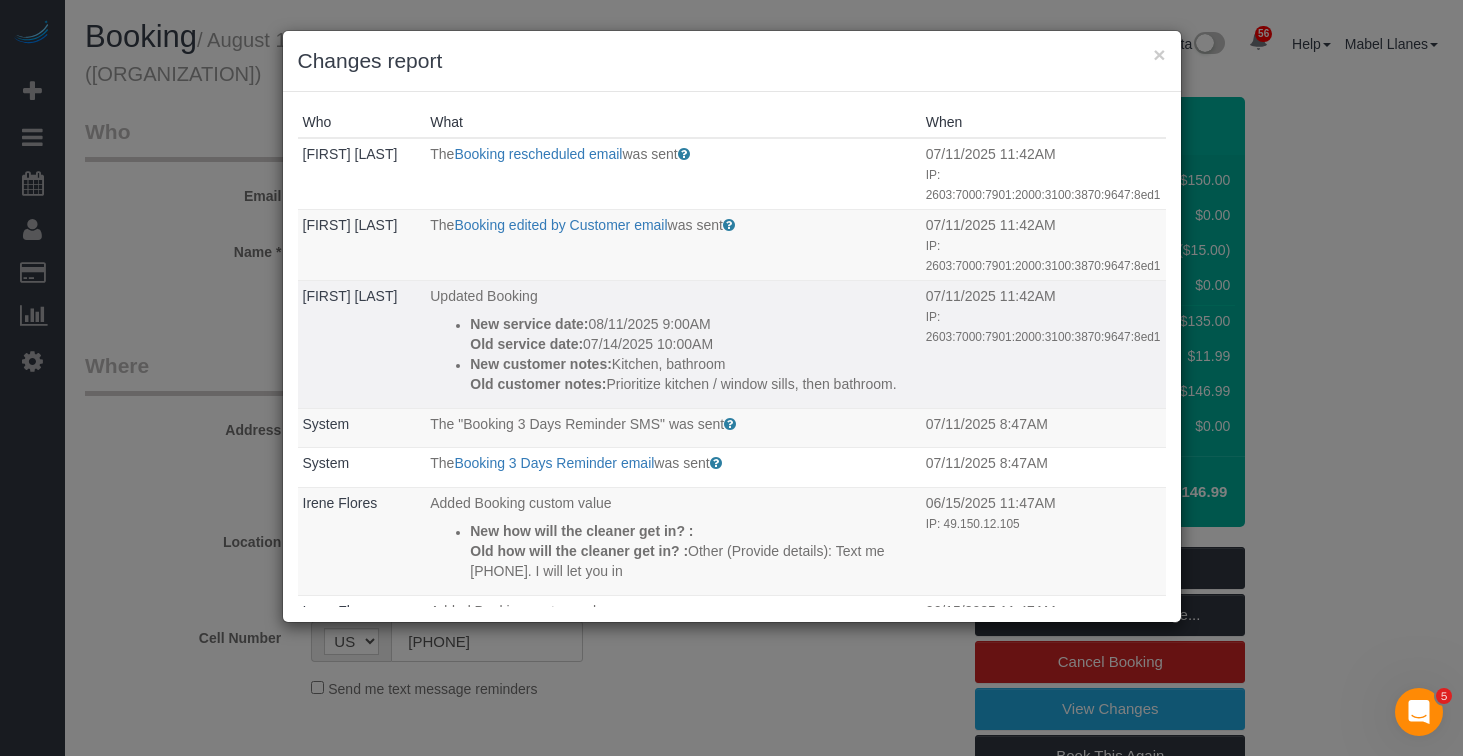 click on "Old service date:
07/14/2025 10:00AM" at bounding box center [692, 344] 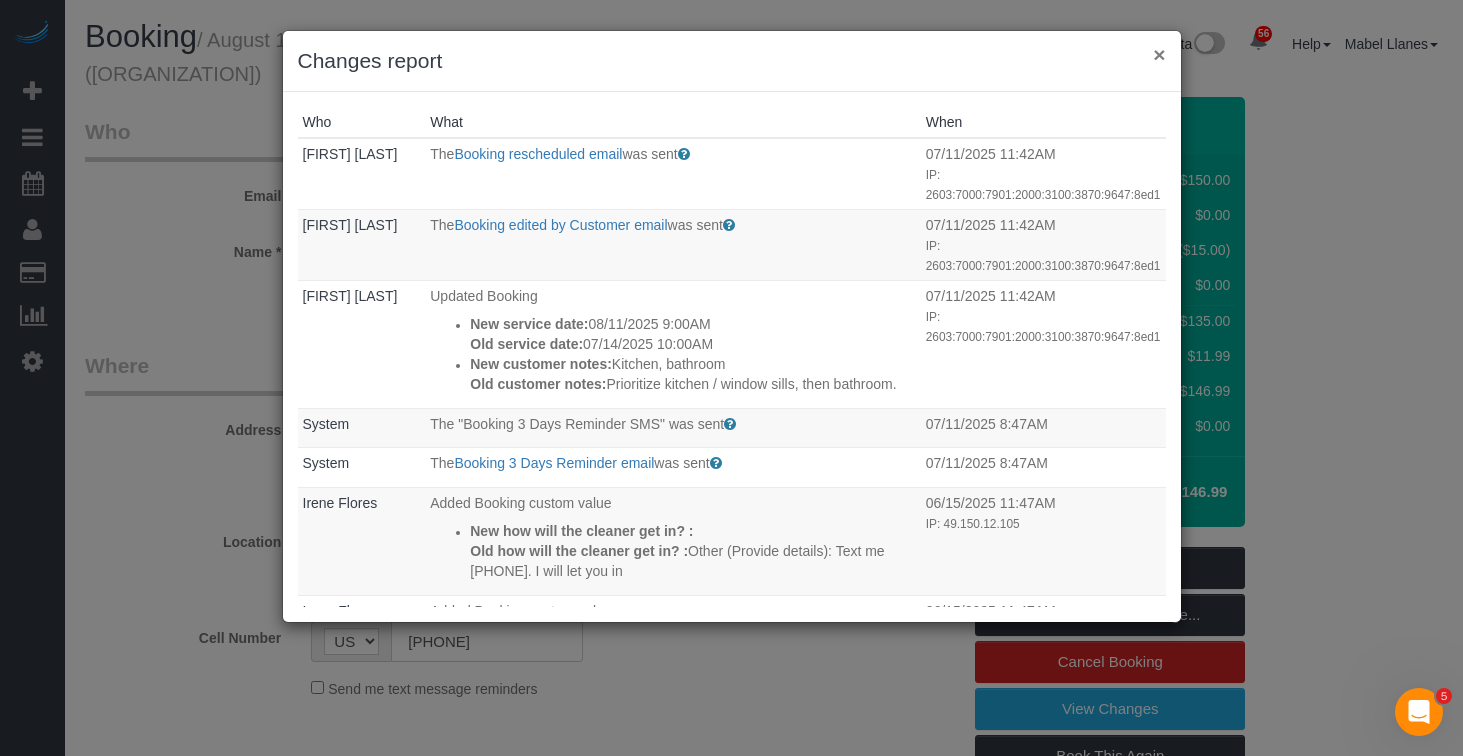 click on "×" at bounding box center [1159, 54] 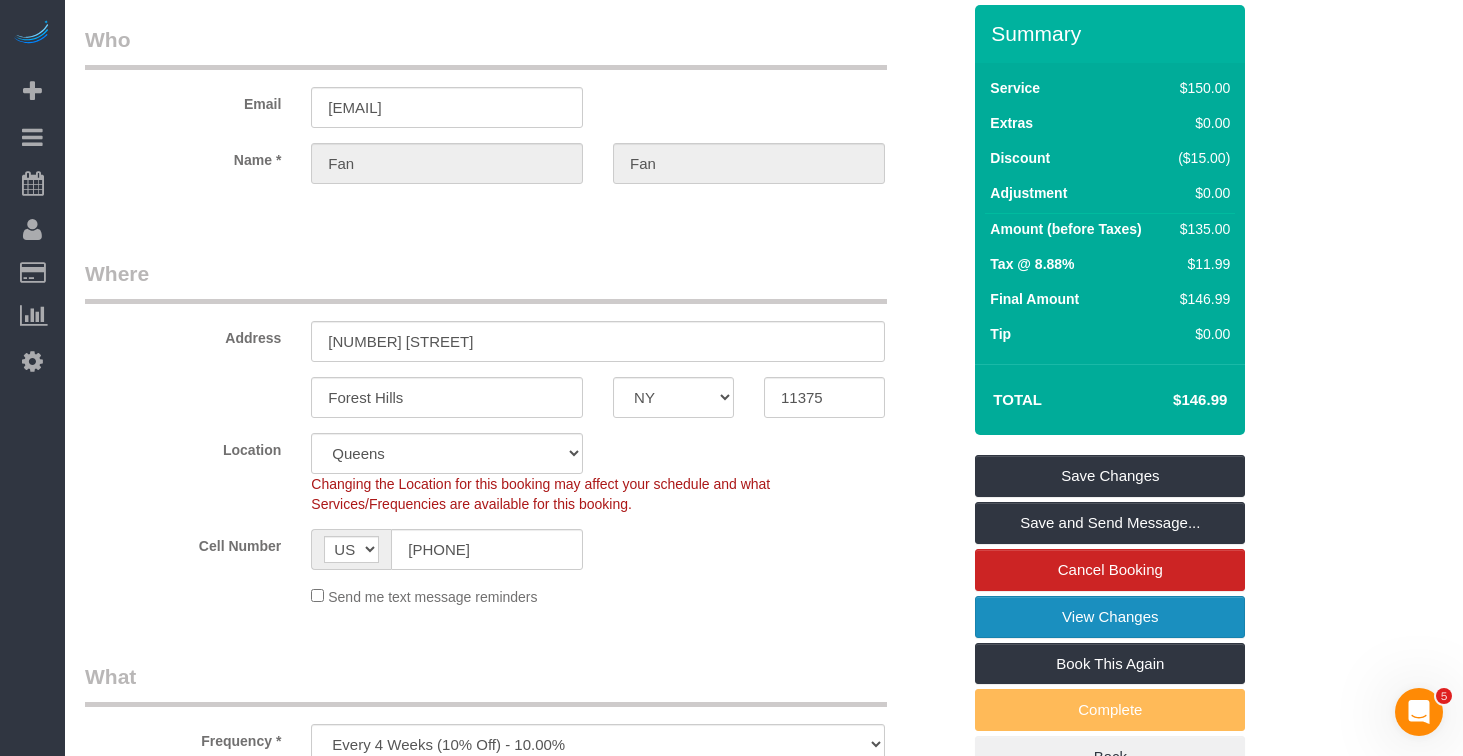 scroll, scrollTop: 0, scrollLeft: 0, axis: both 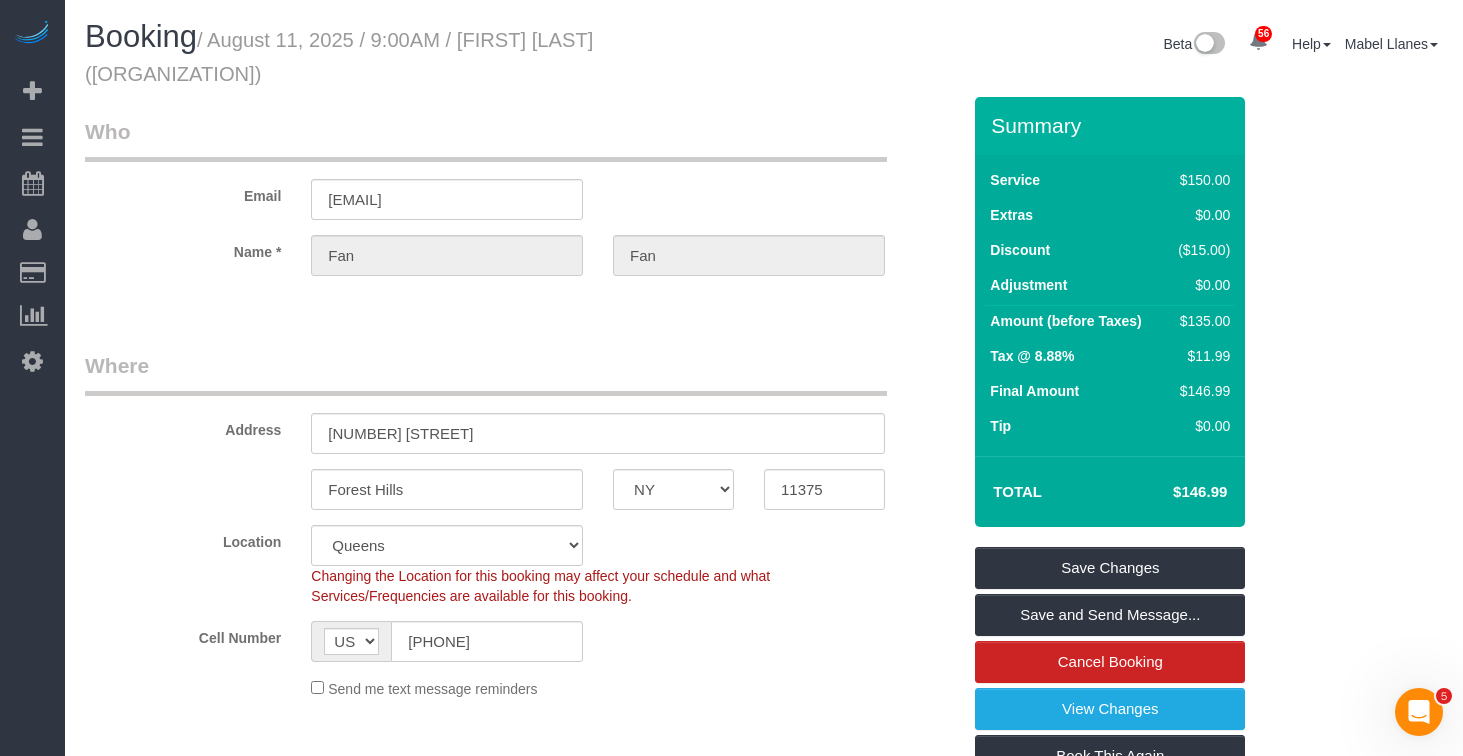 click on "/ August 11, 2025 / 9:00AM / [FIRST] [LAST] ([ORGANIZATION])" at bounding box center (339, 57) 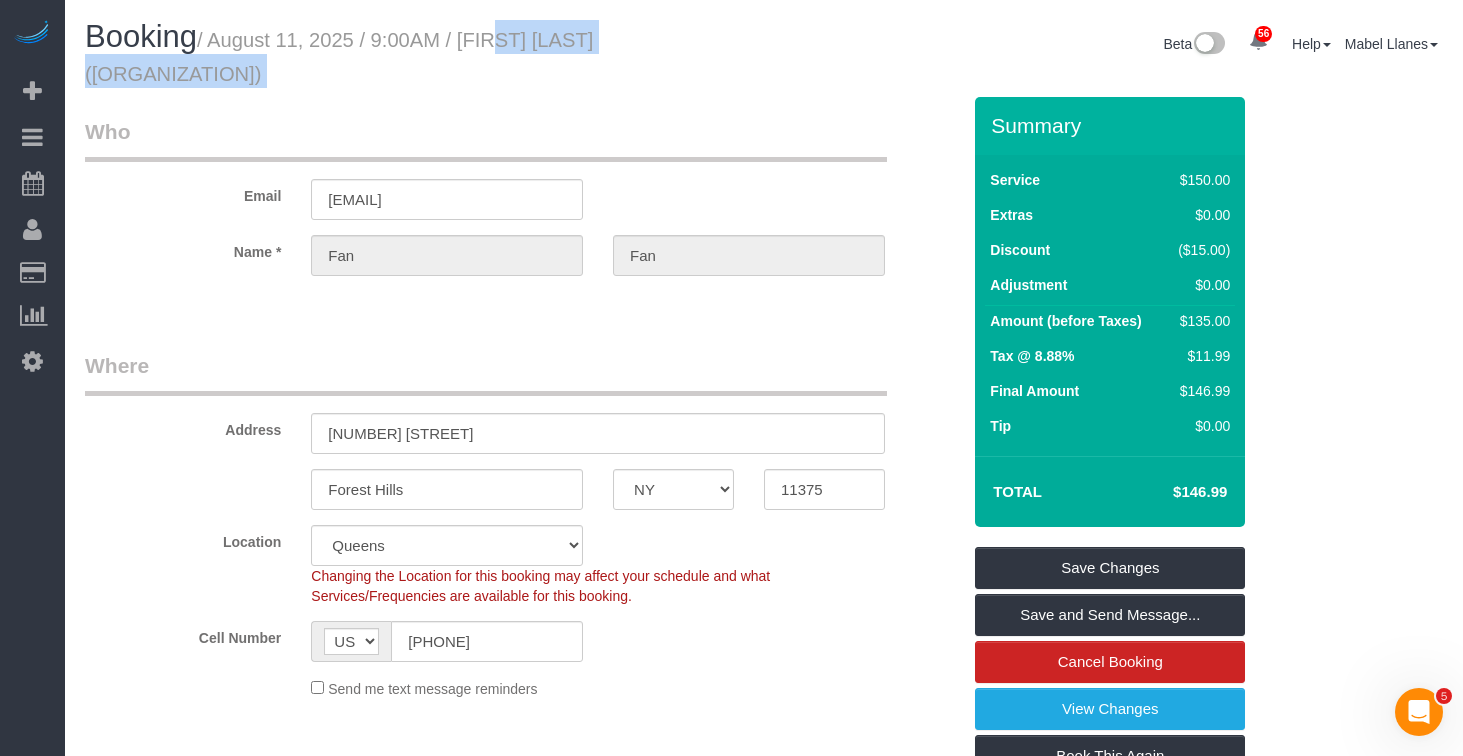 drag, startPoint x: 766, startPoint y: 36, endPoint x: 479, endPoint y: 40, distance: 287.02786 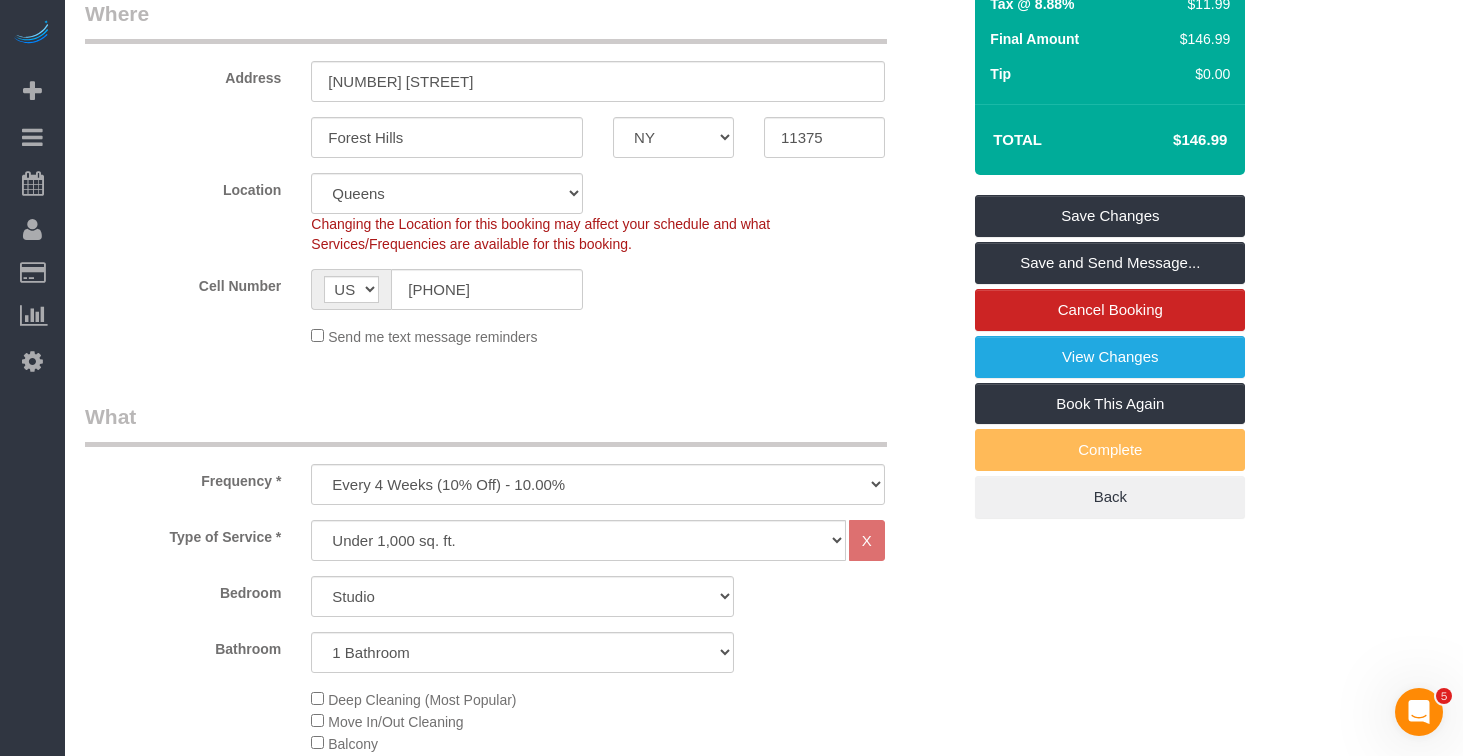 scroll, scrollTop: 358, scrollLeft: 0, axis: vertical 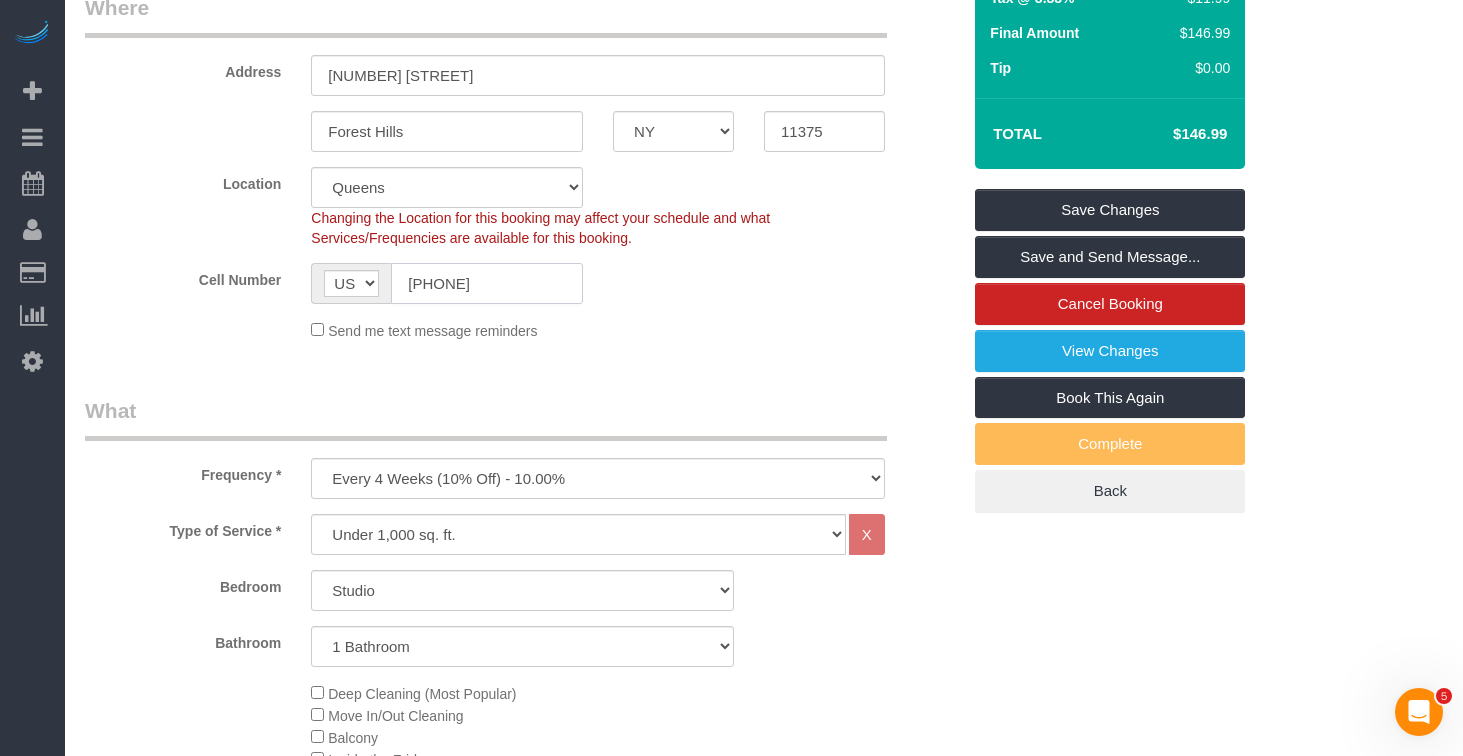 click on "(404) 610-1247" 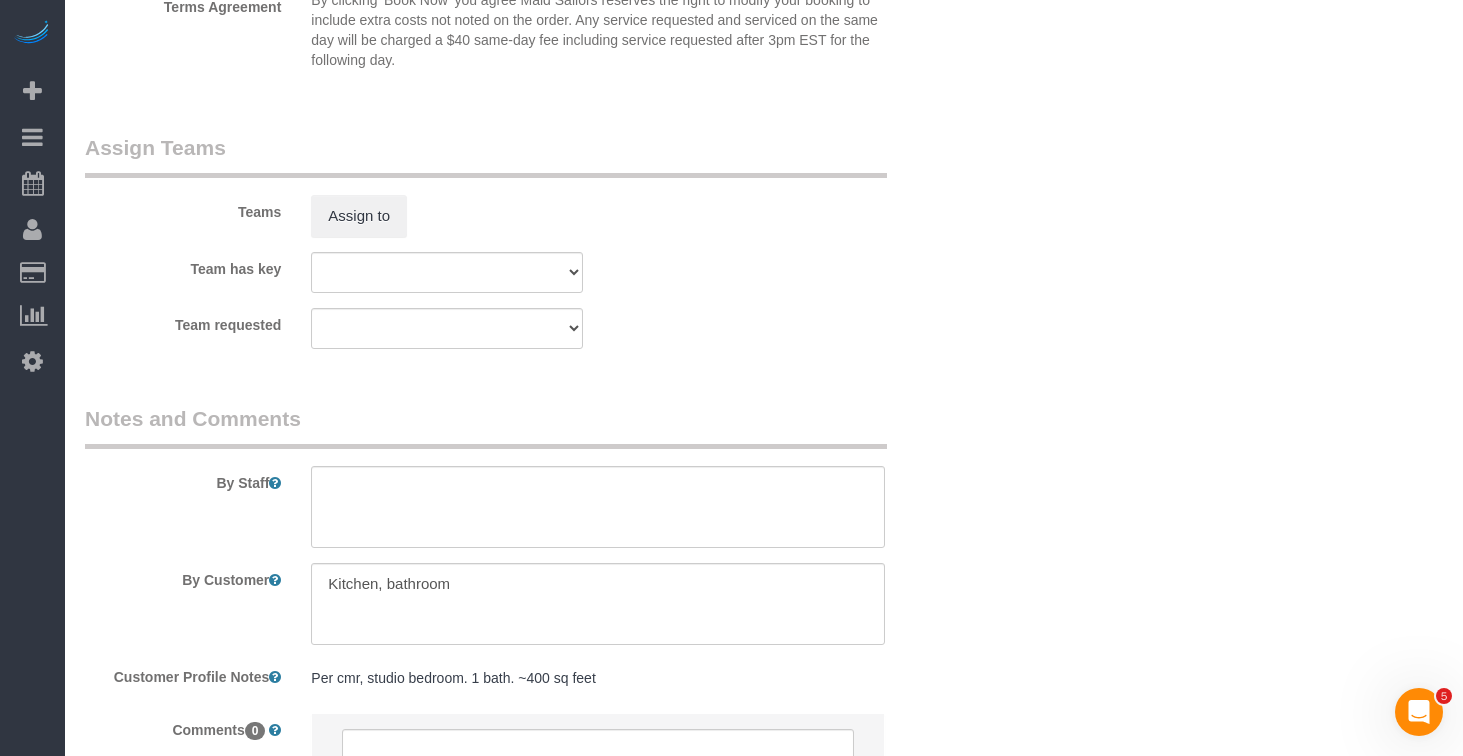 scroll, scrollTop: 2602, scrollLeft: 0, axis: vertical 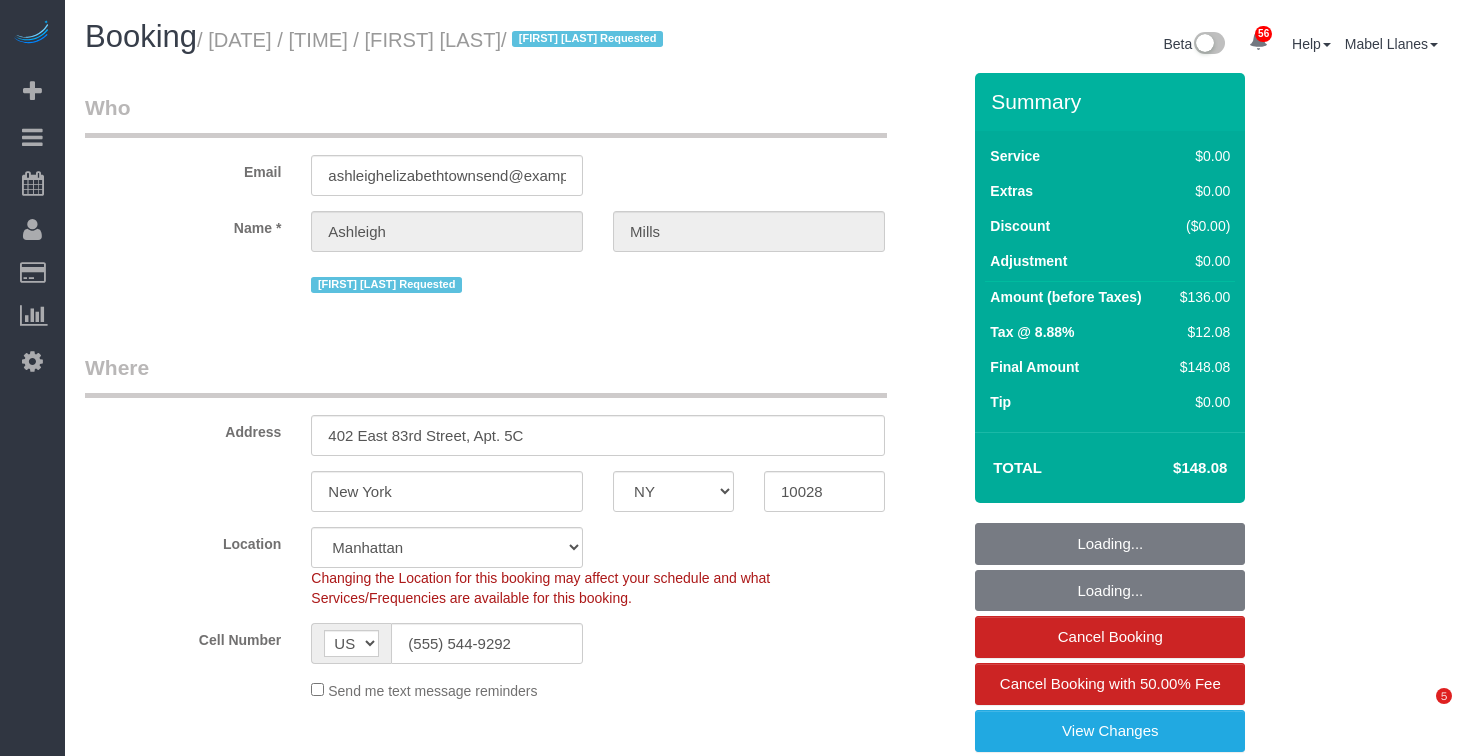 select on "NY" 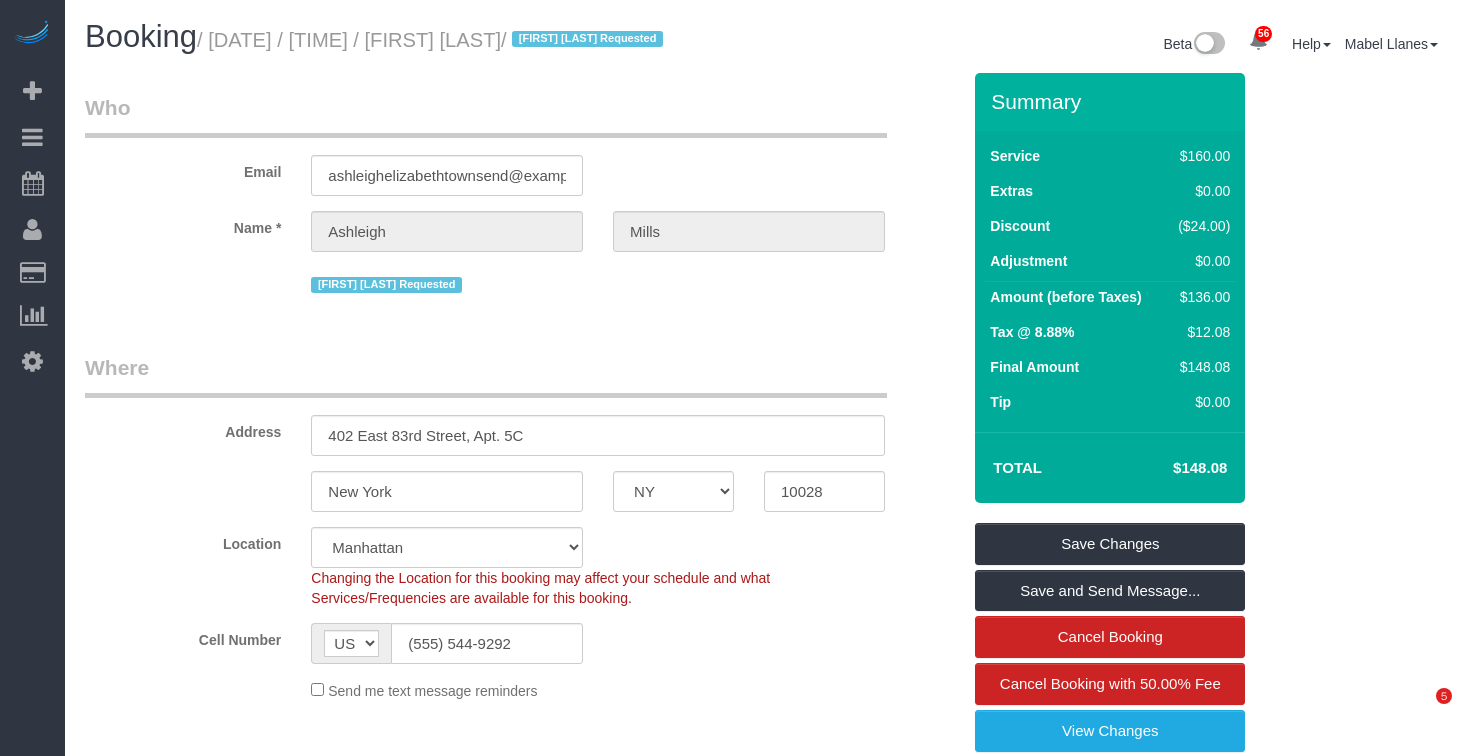 scroll, scrollTop: 0, scrollLeft: 0, axis: both 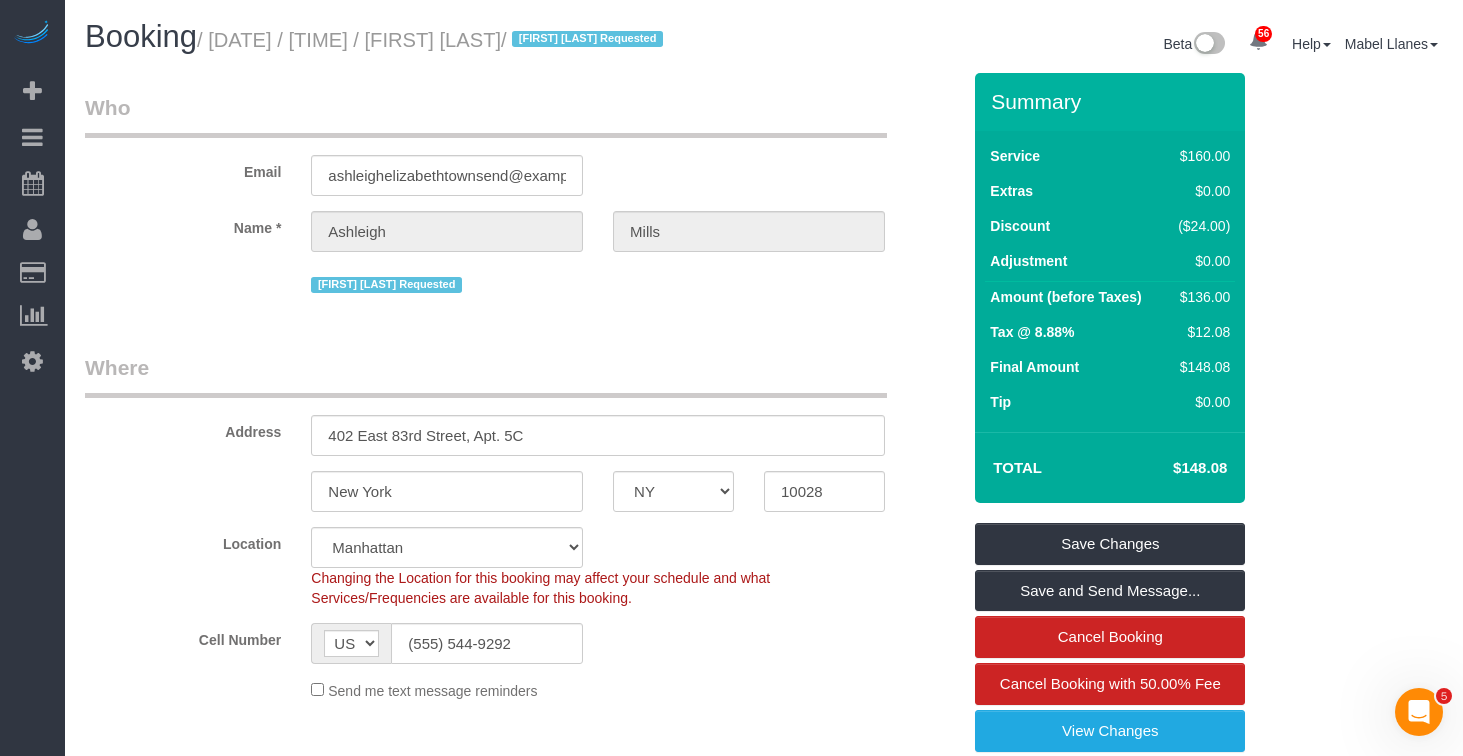 click on "Who" at bounding box center [486, 115] 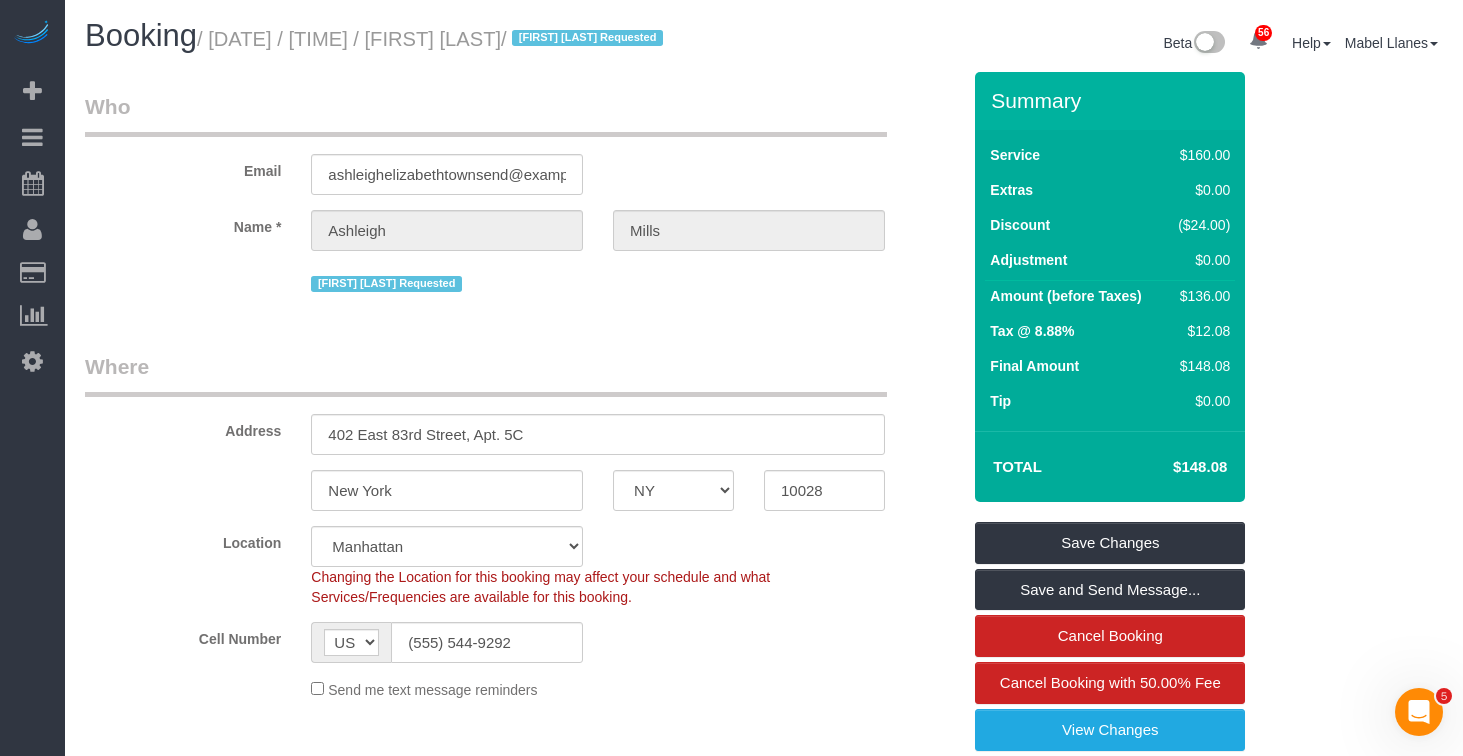 click on "Location
Manhattan Austin Boston Bronx Brooklyn Charlotte Denver New Jersey Portland Queens Seattle Staten Island
Changing the Location for this booking may affect your schedule and what
Services/Frequencies are available for this booking.
Cell Number
AF AL DZ AD AO AI AQ AG AR AM AW AU AT AZ BS BH BD BB BY BE BZ BJ BM BT BO BA BW BR GB IO BN BG BF BI KH CM CA CV BQ KY CF TD CL CN CX CC CO KM CD CG CK CR HR CU CW CY CZ CI DK DJ DM DO TL EC EG SV GQ ER EE ET FK FO FJ FI FR GF PF TF GA GM GE DE GH GI GR GL GD GP GU GT GG GN GW GY HT HN HK HU IS IN ID IR IQ IE IM IL IT JM JP JE JO KZ KE KI KP KR KW KG LA LV LB LS LR LY LI LT LU MO MK MG MW MY MV ML MT MH MQ MR MU YT MX FM MD MC MN ME MS MA MZ MM NA NR NP NL NC NZ NI NE NG NU NF MP NO OM PK PW PS PA PG PY PE PH PN PL PT PR QA RO RU RW RE AS WS SM ST SA SN RS SC SL SG SK SI SB SO ZA GS SS ES LK BL SH KN LC SX MF PM VC SD SR SJ SZ SE CH SY TW TJ TZ TH TG TK" 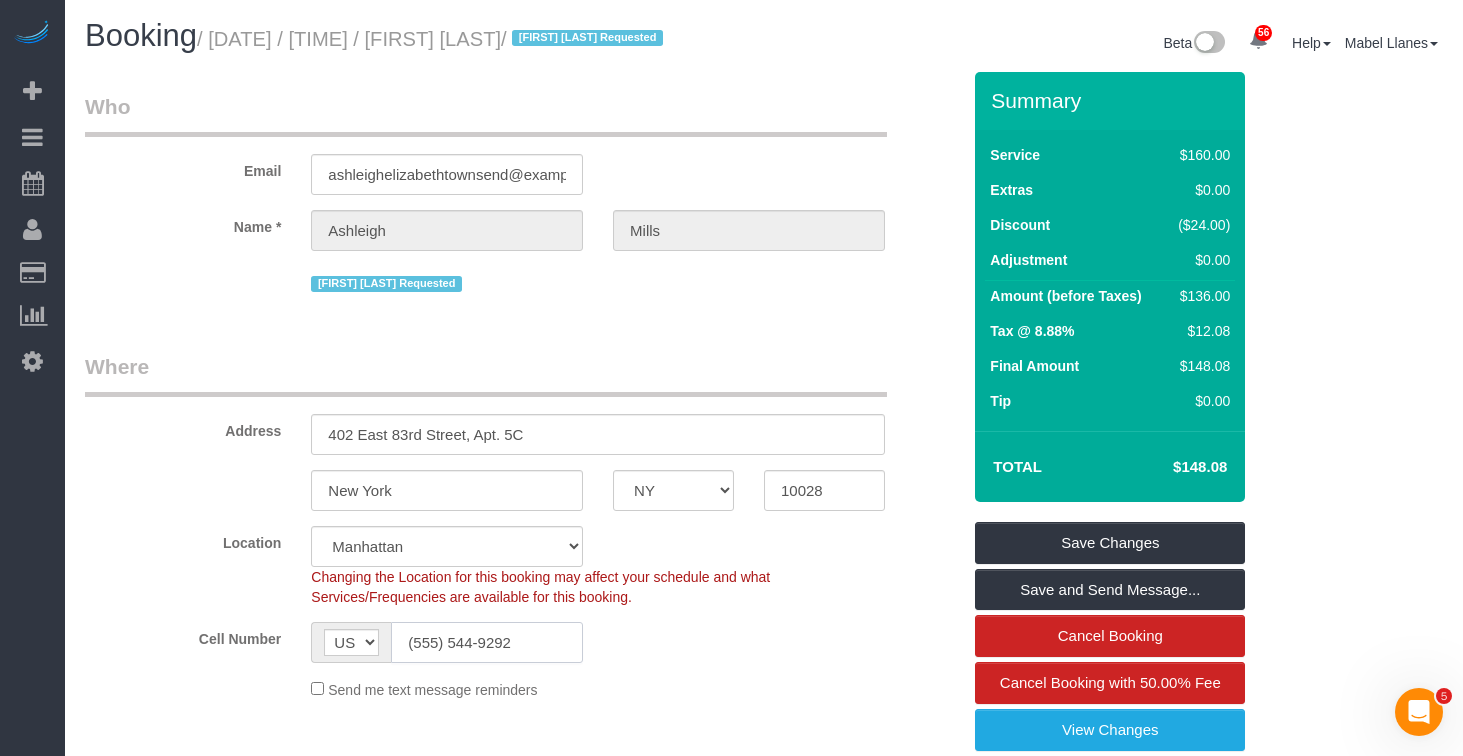 click on "(806) 544-9292" 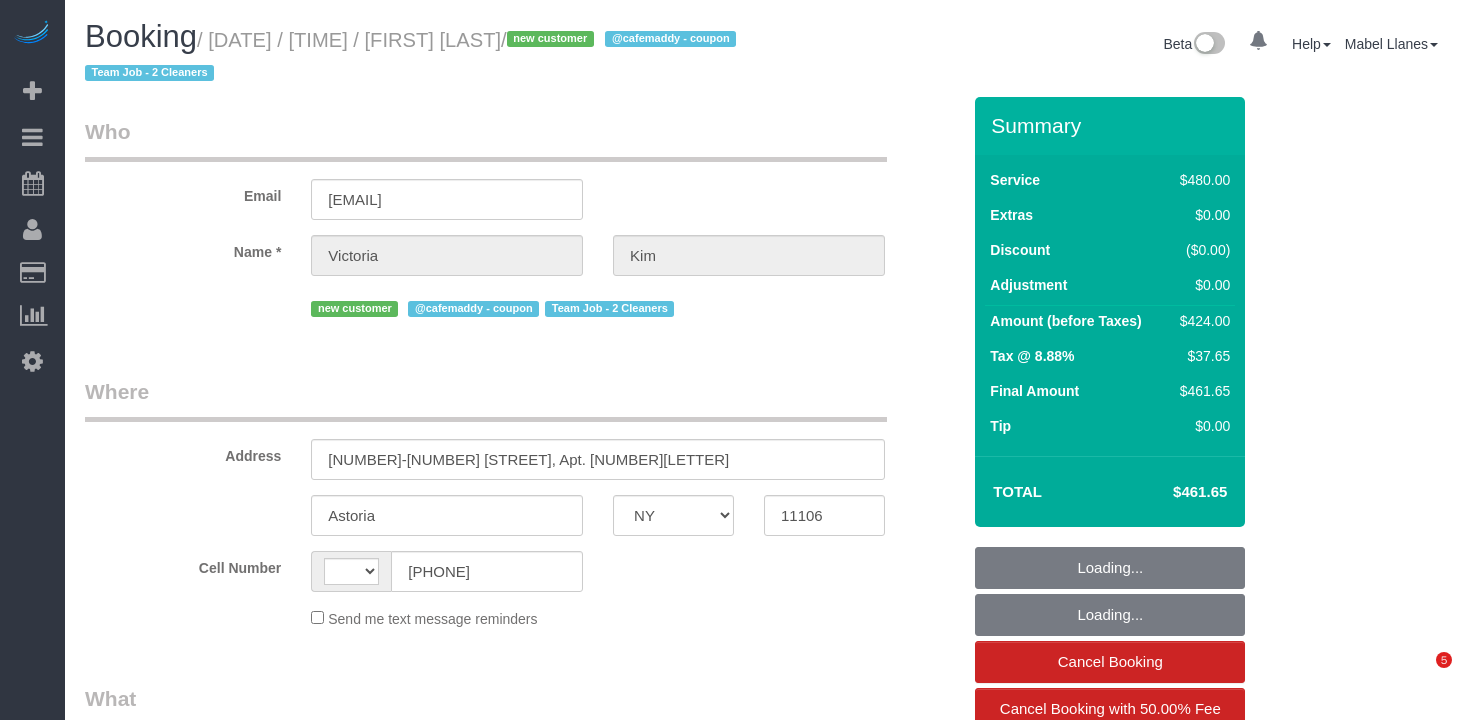 select on "NY" 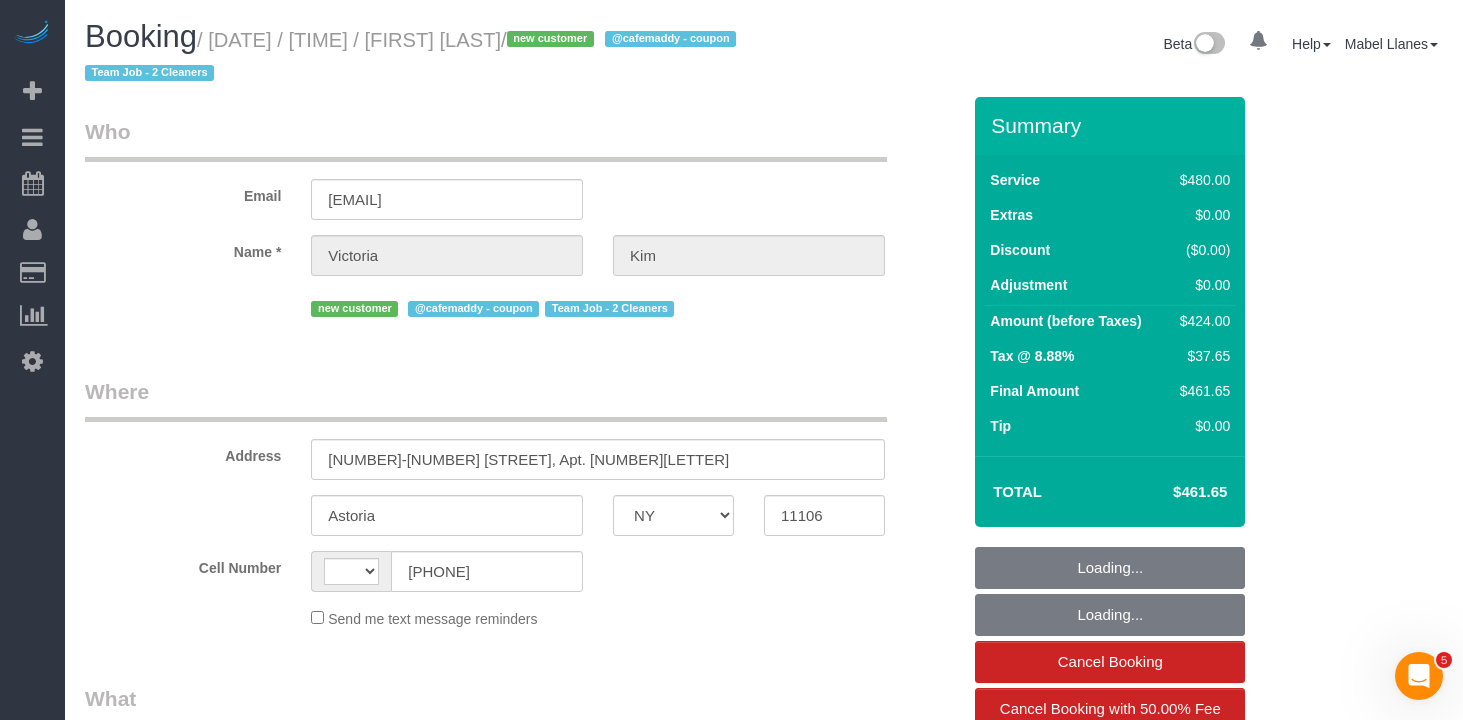 scroll, scrollTop: 0, scrollLeft: 0, axis: both 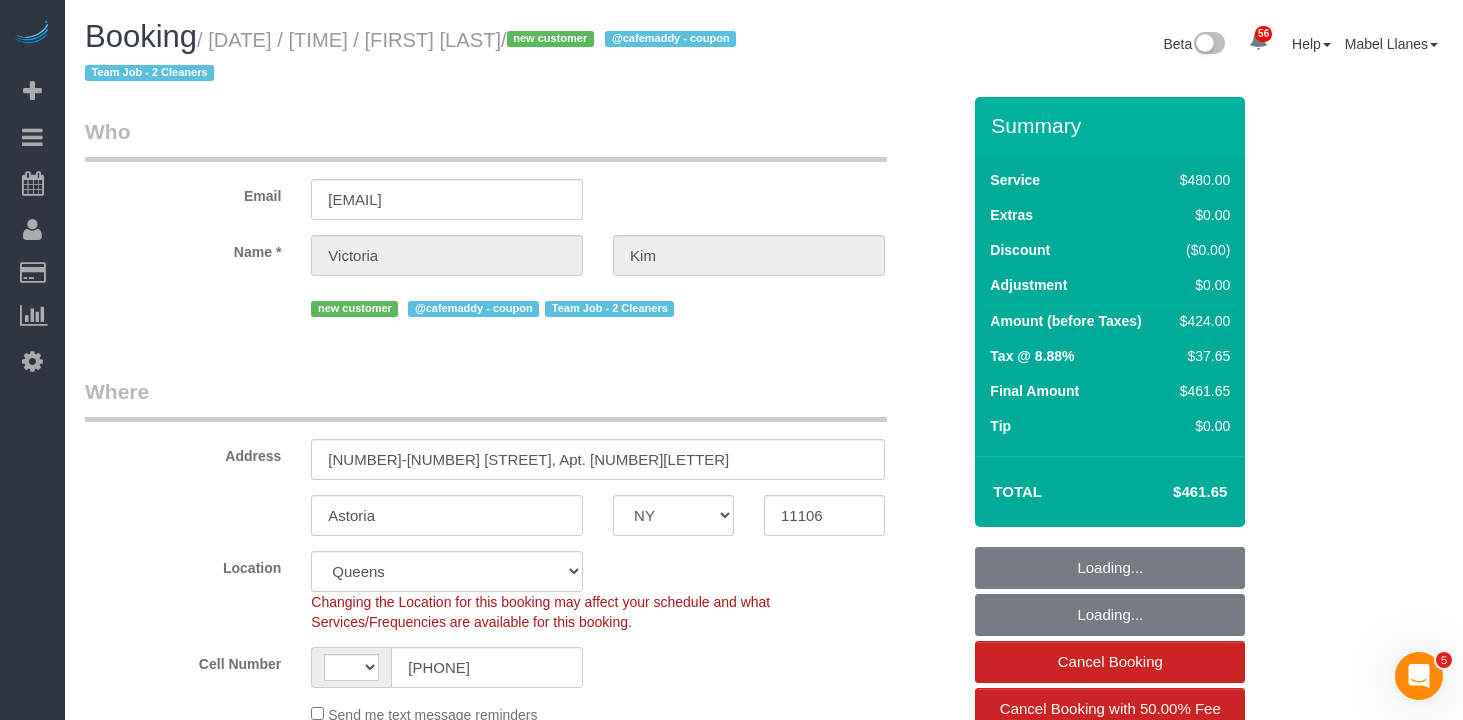 select on "string:US" 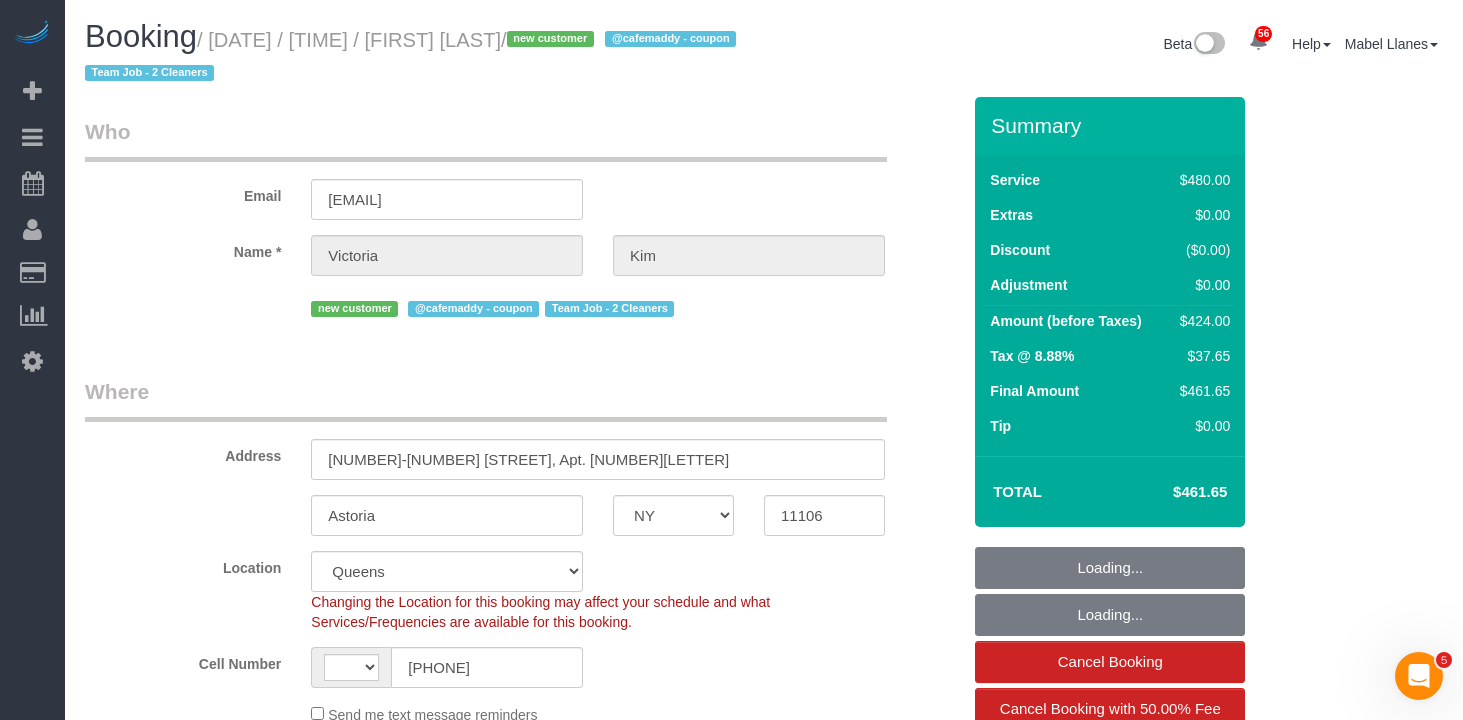 select on "object:1107" 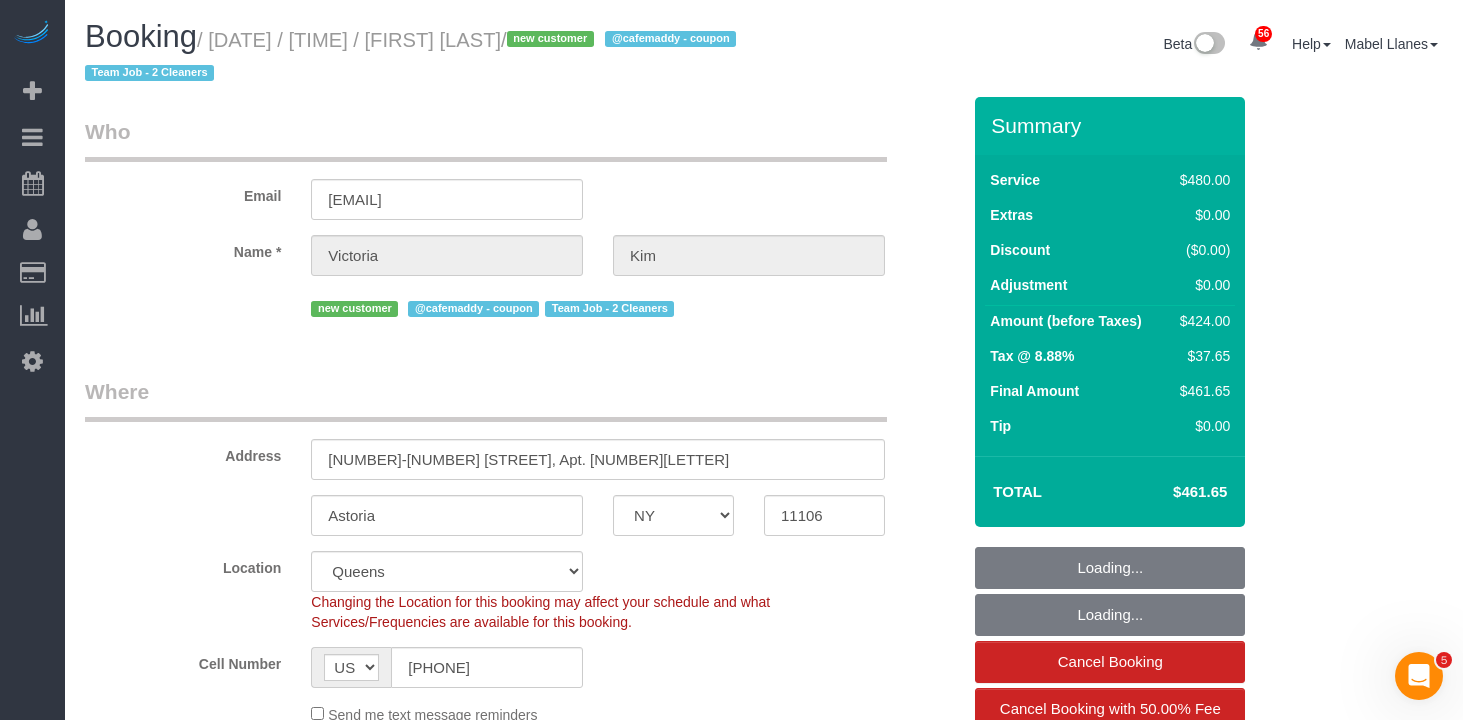 select on "object:1116" 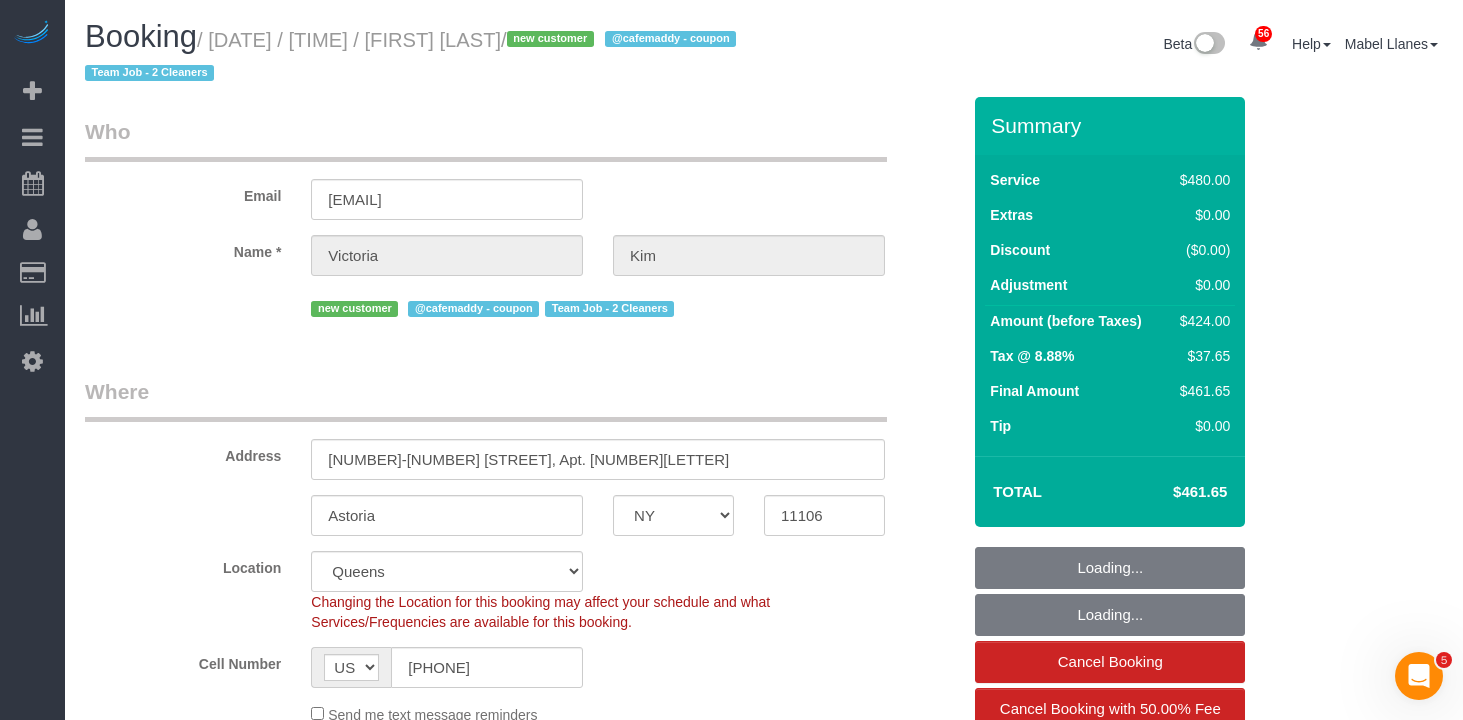select on "string:stripe-pm_1Rj3YQ4VGloSiKo7hWEB87JF" 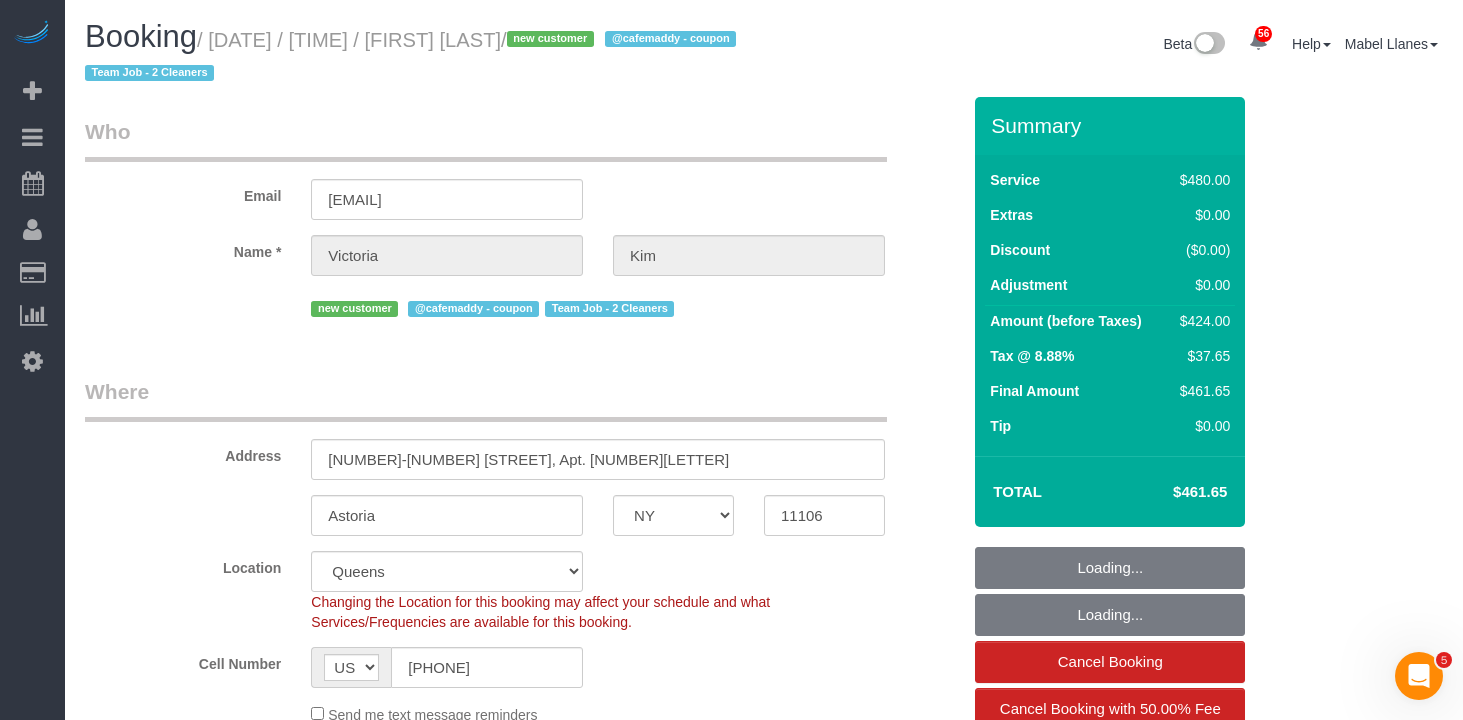drag, startPoint x: 559, startPoint y: 39, endPoint x: 229, endPoint y: 51, distance: 330.2181 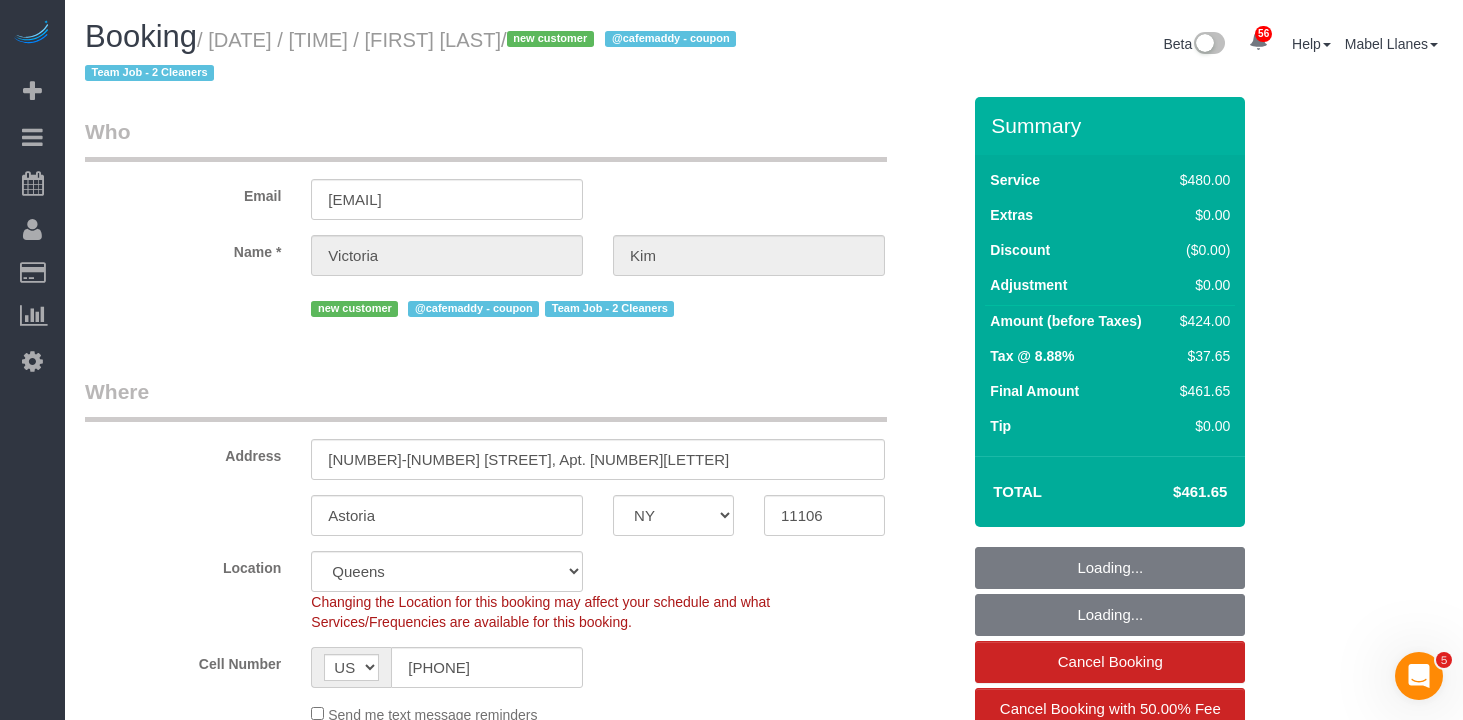 click on "/ [DATE] / [TIME] / [FIRST] [LAST]
/
new customer
@[DOMAIN] - coupon
Team Job - [NUMBER] Cleaners" at bounding box center [413, 57] 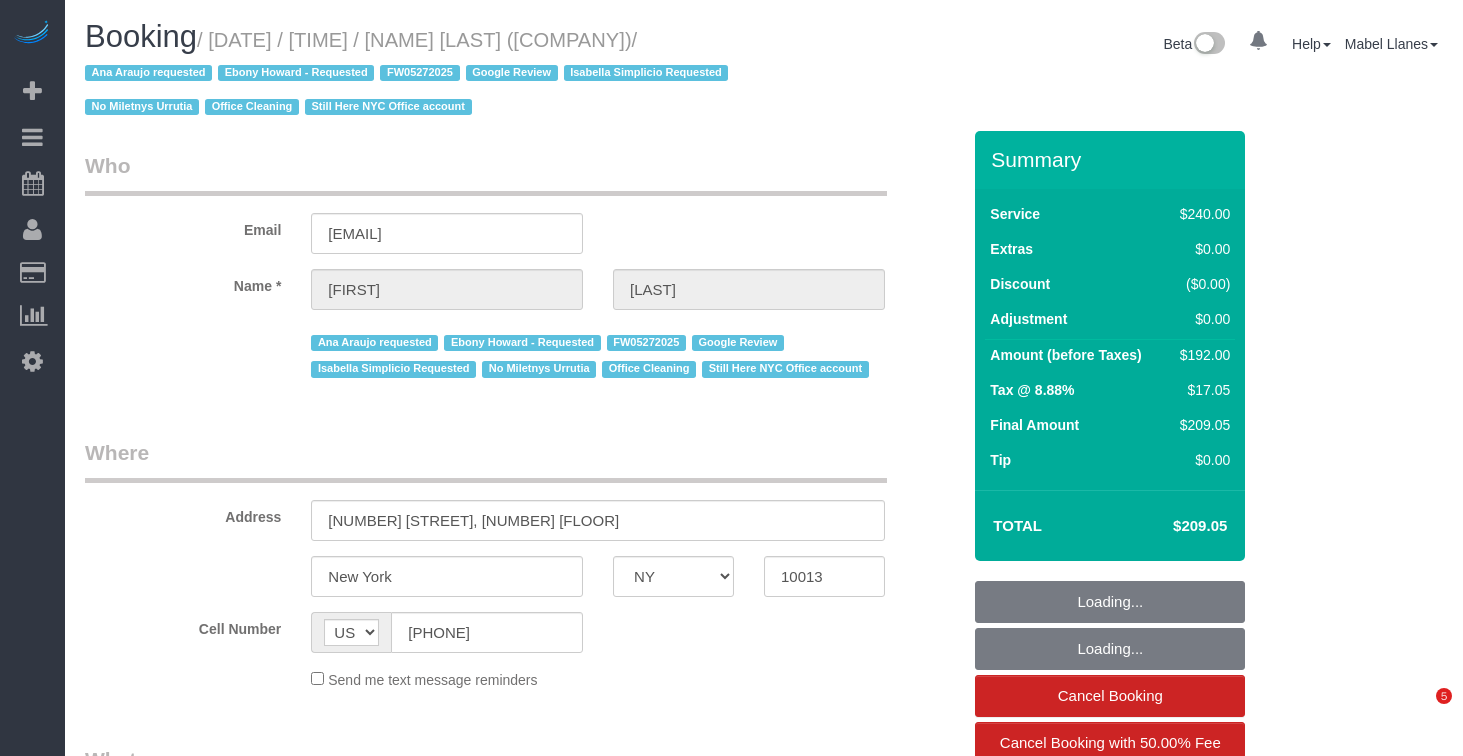 select on "NY" 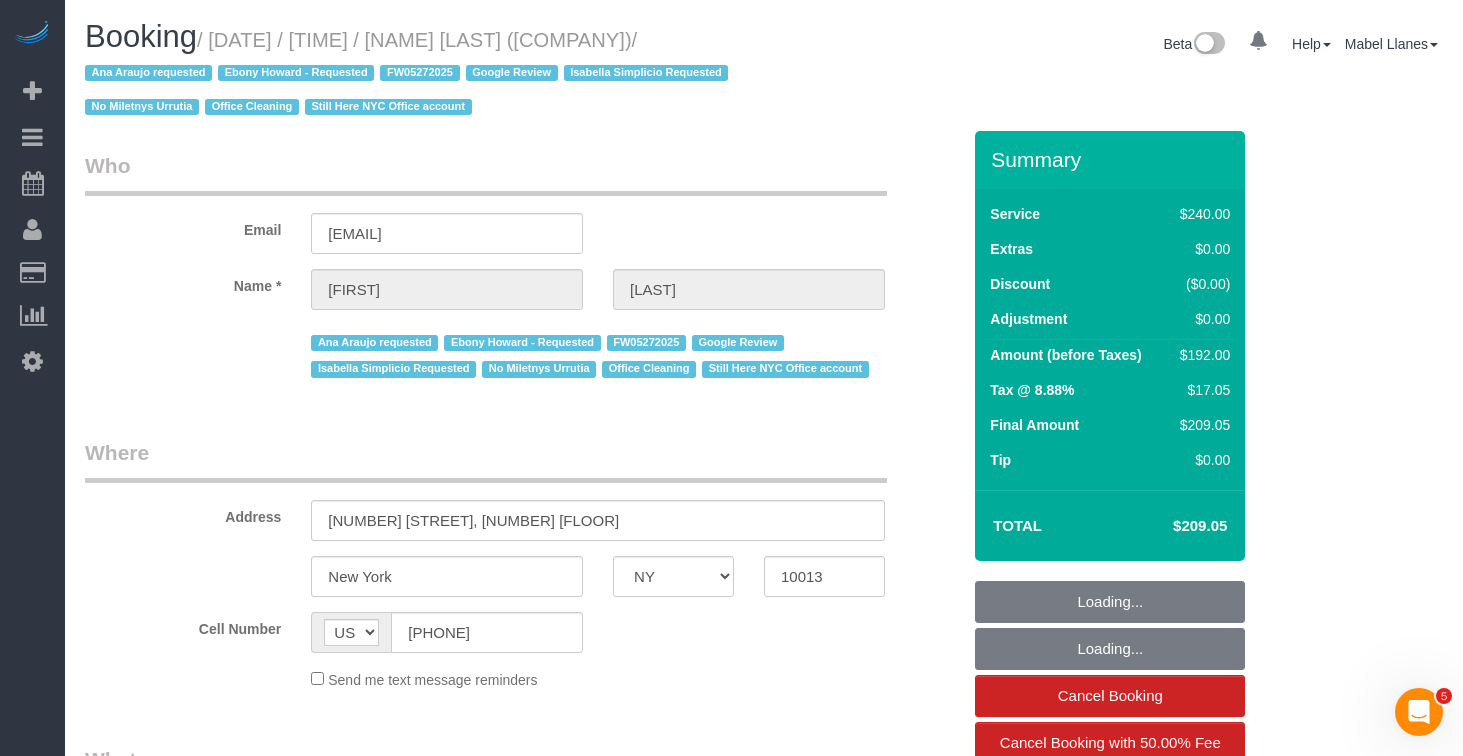 scroll, scrollTop: 0, scrollLeft: 0, axis: both 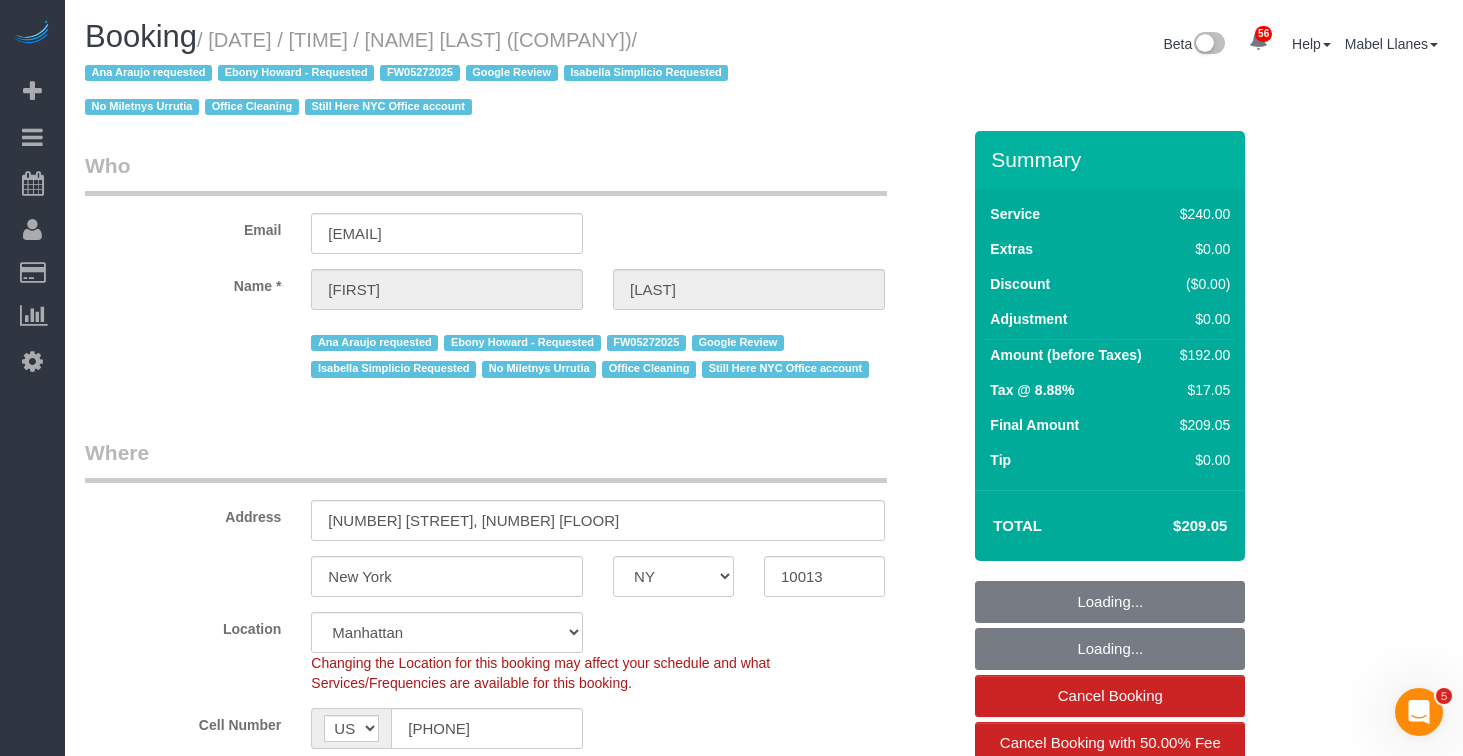 select on "string:stripe-pm_1QY8Py4VGloSiKo7kVLuacfg" 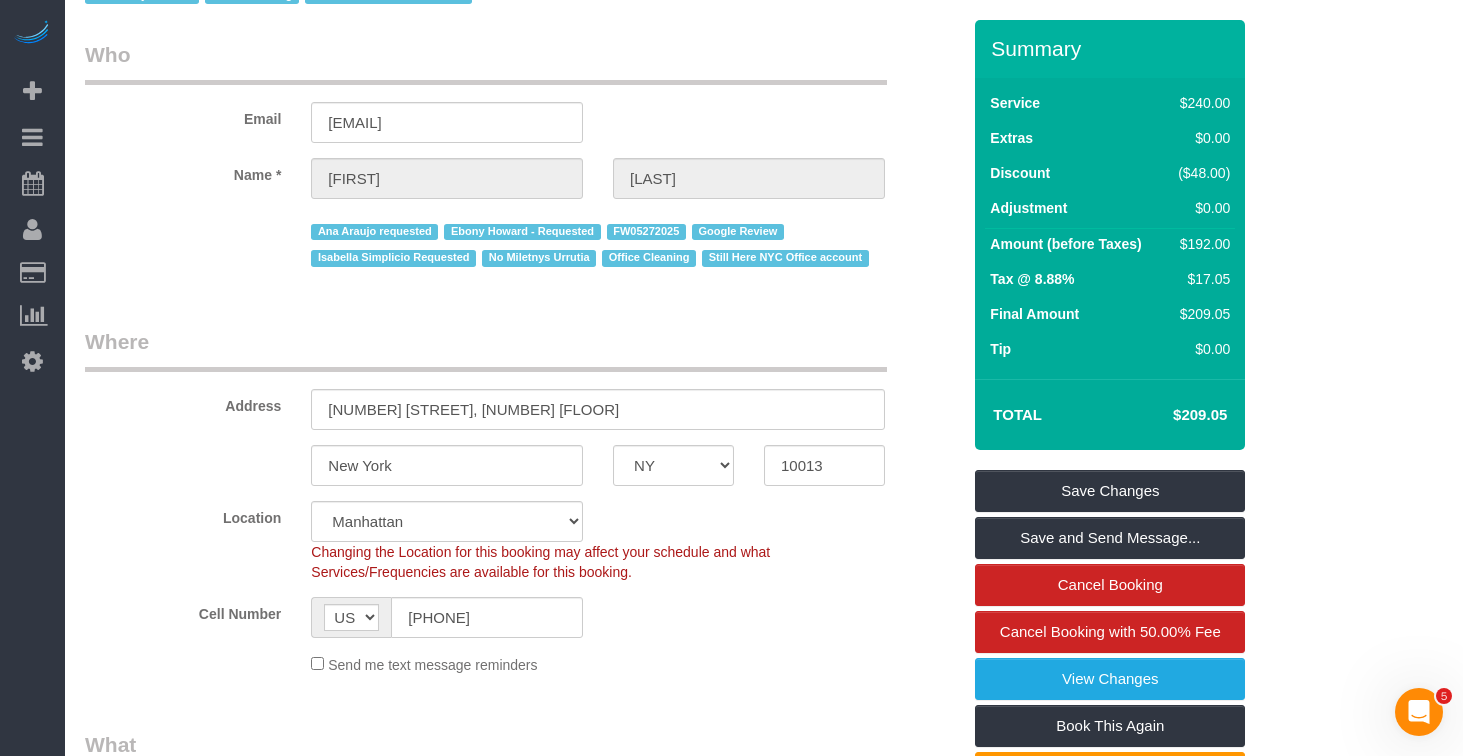 scroll, scrollTop: 0, scrollLeft: 0, axis: both 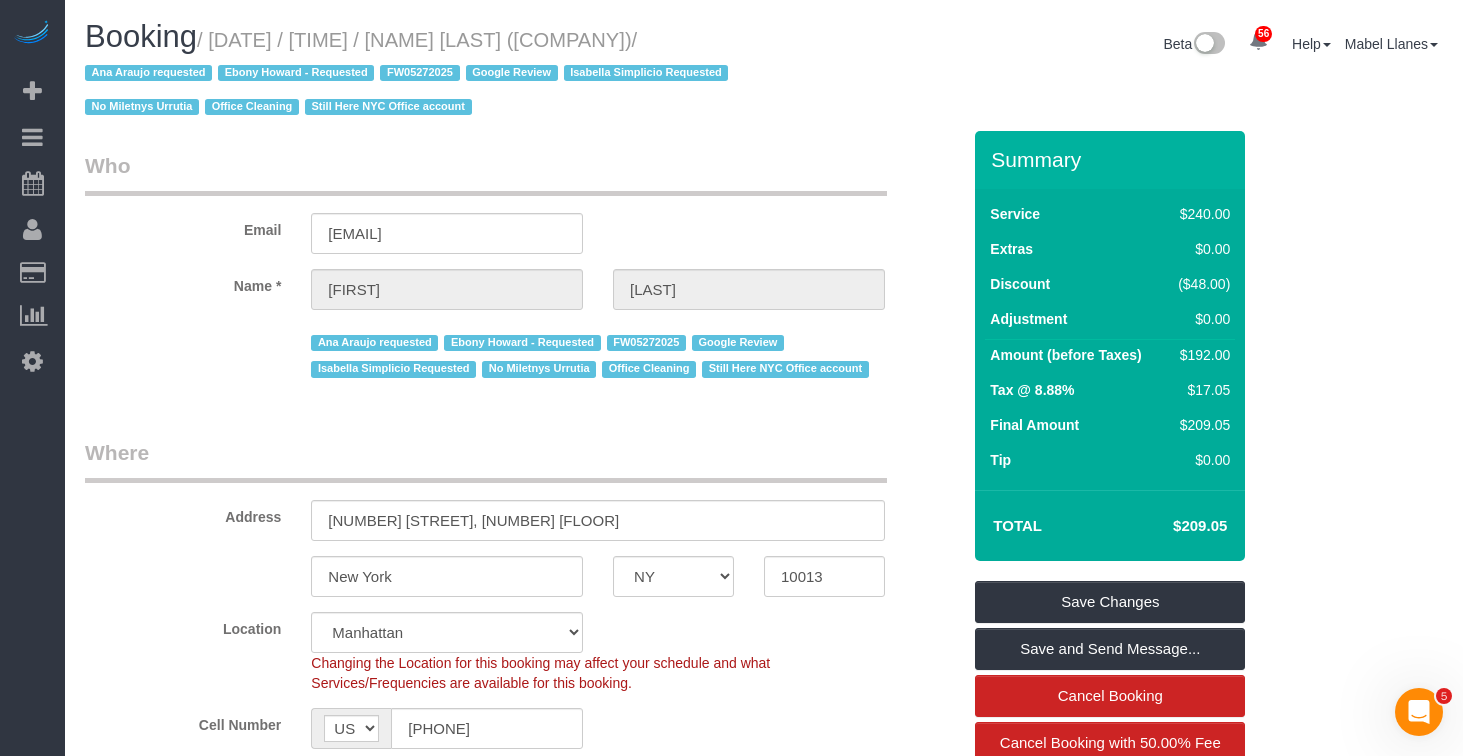 click on "/ [DATE] / [TIME] / [NAME] [LAST] ([COMPANY])
/
[NAME] [LAST] requested
[NAME] [LAST] - Requested
FW05272025
Google Review
[NAME] [LAST] Requested
No [NAME] [LAST]
Office Cleaning
[COMPANY] Office account" at bounding box center (409, 74) 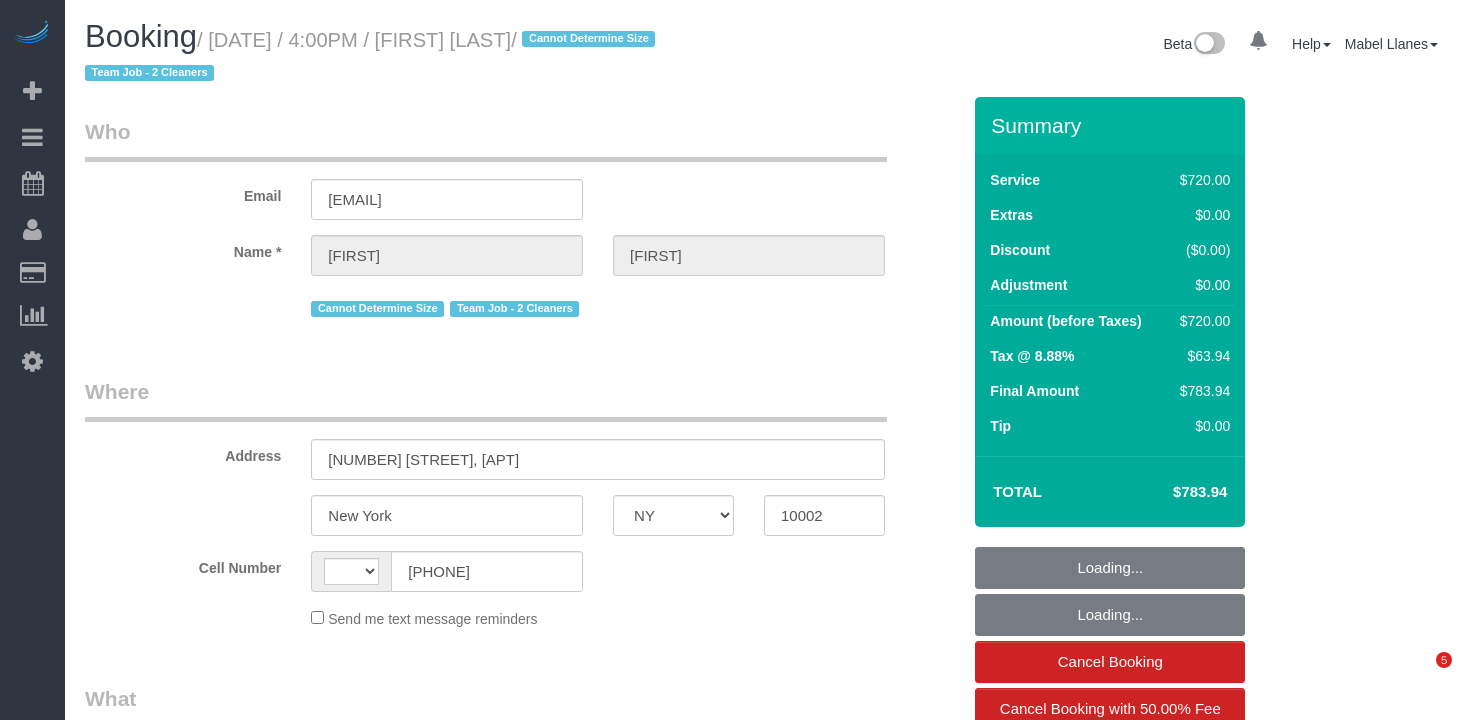 select on "NY" 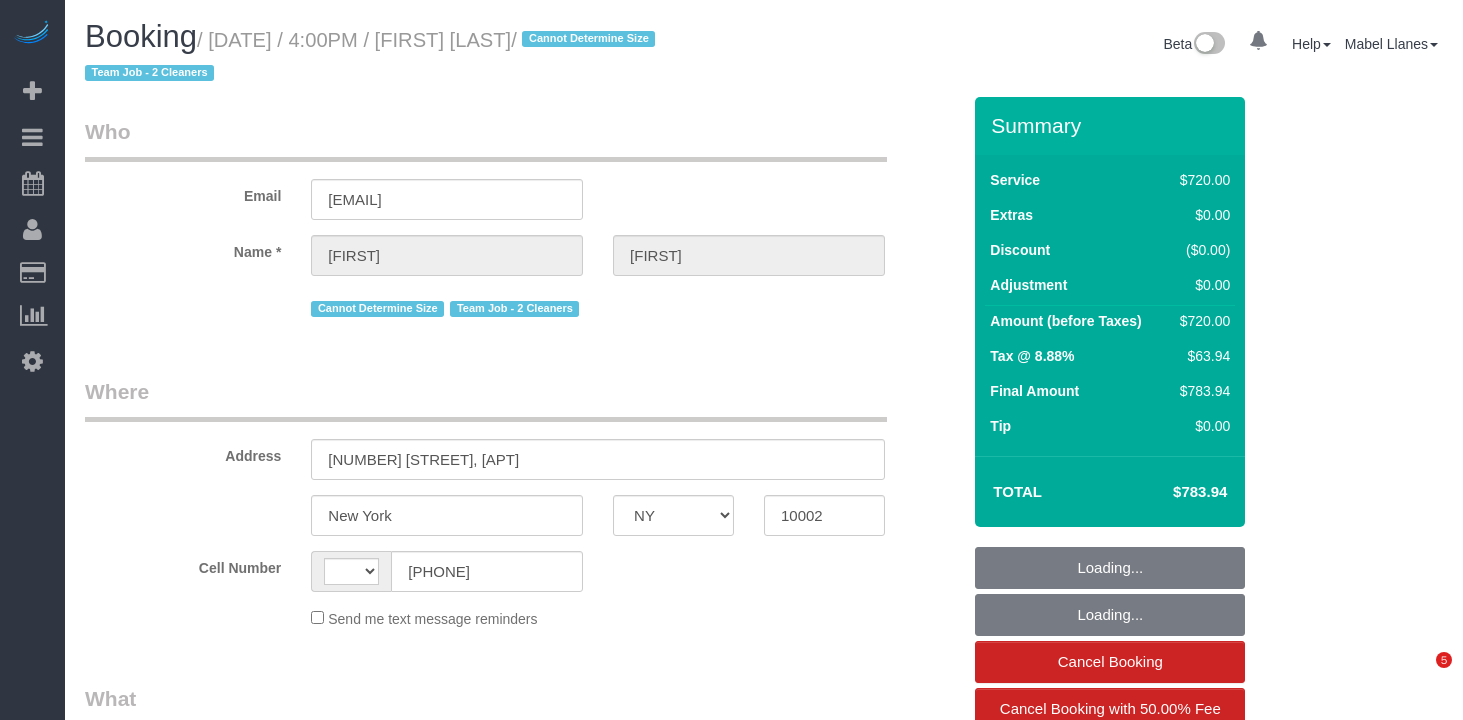 scroll, scrollTop: 0, scrollLeft: 0, axis: both 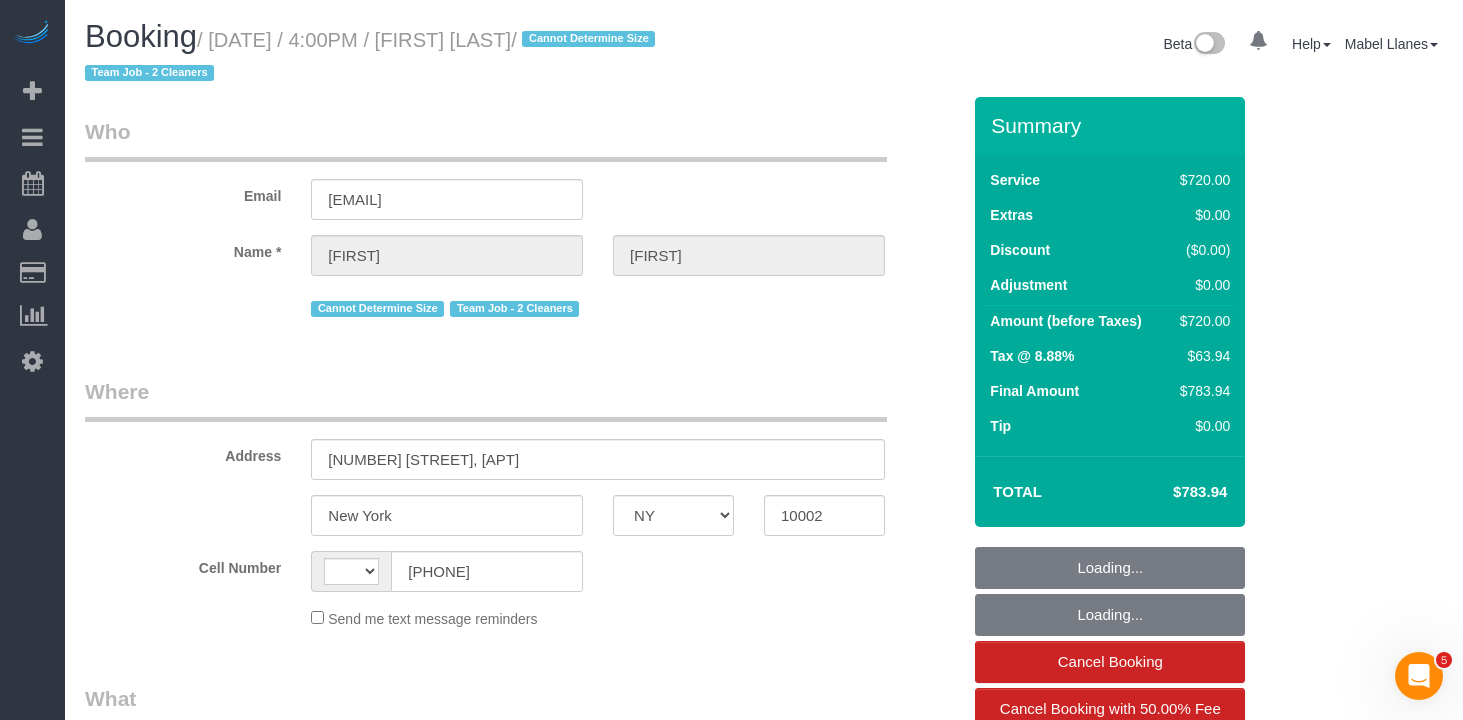 select on "number:89" 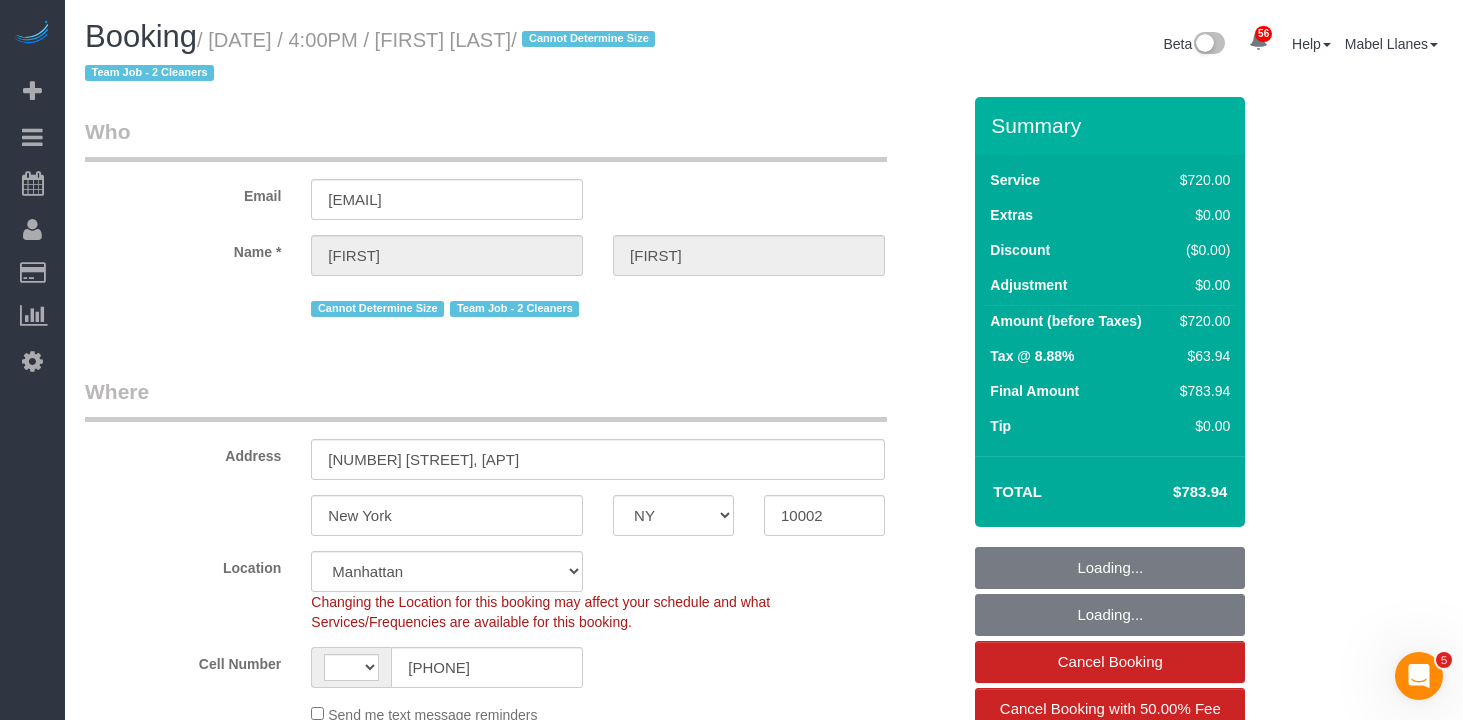select on "string:US" 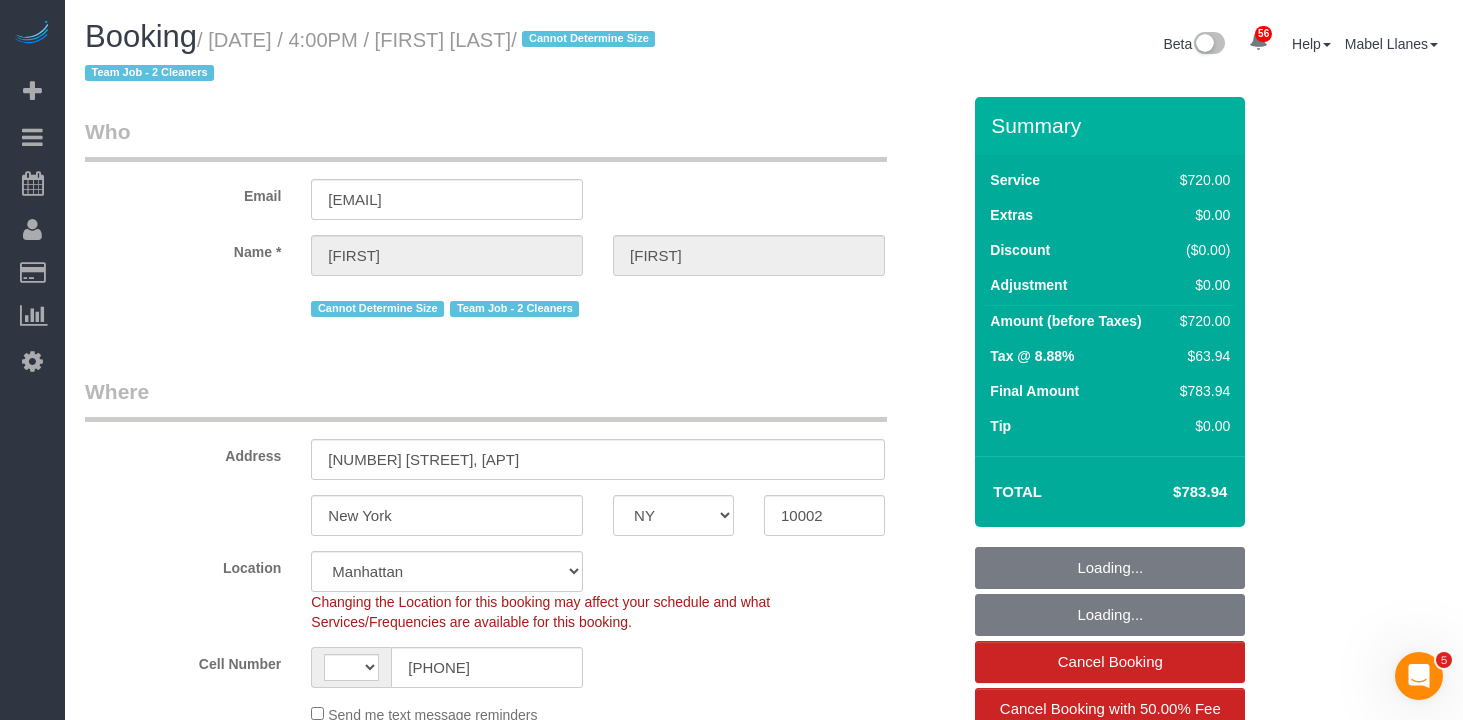 select on "object:974" 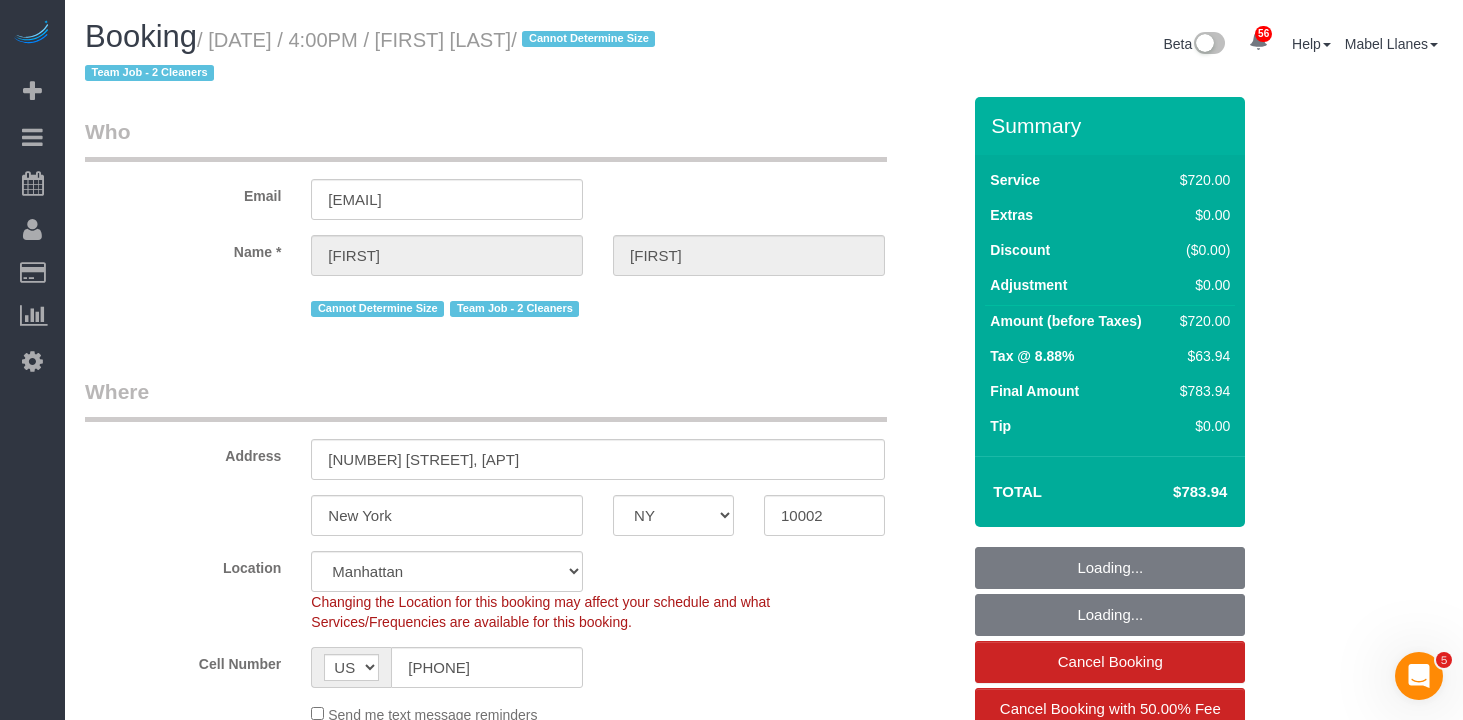 select on "2" 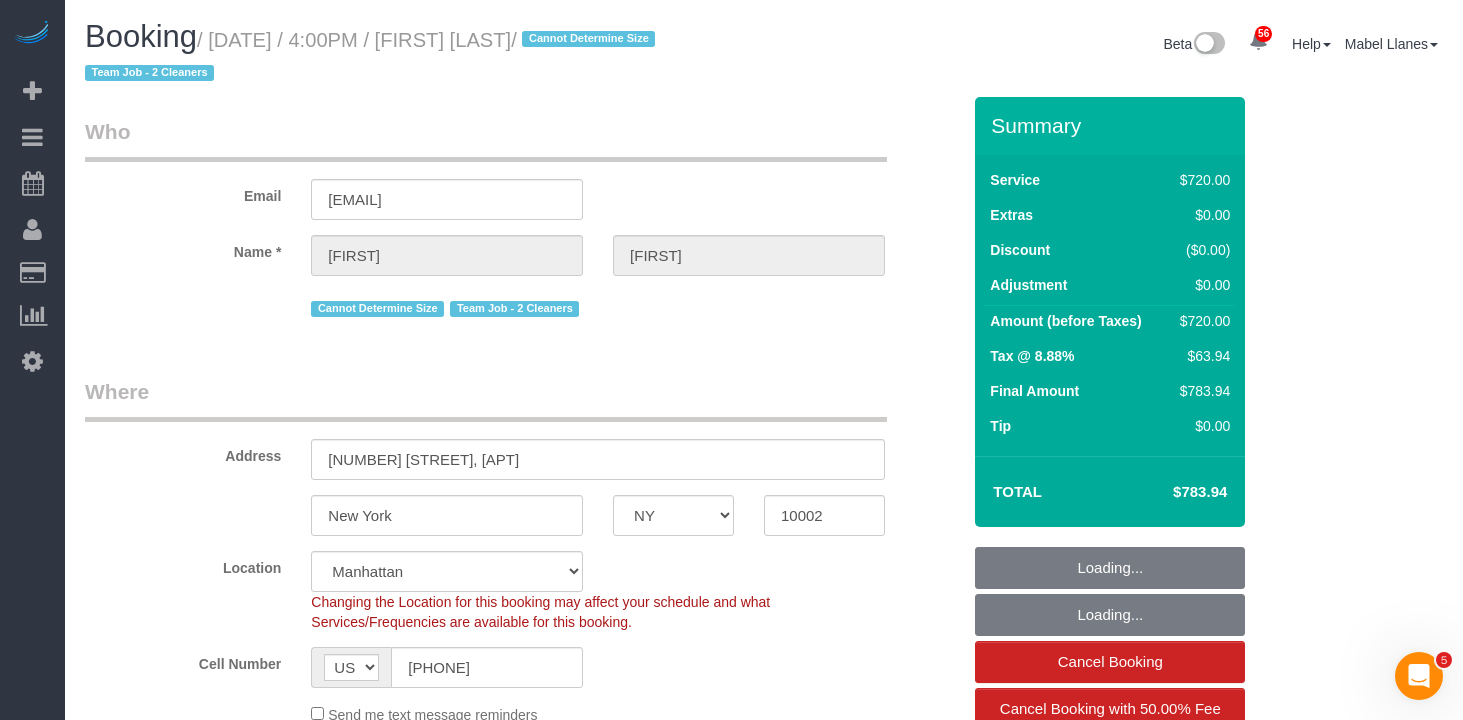select on "270" 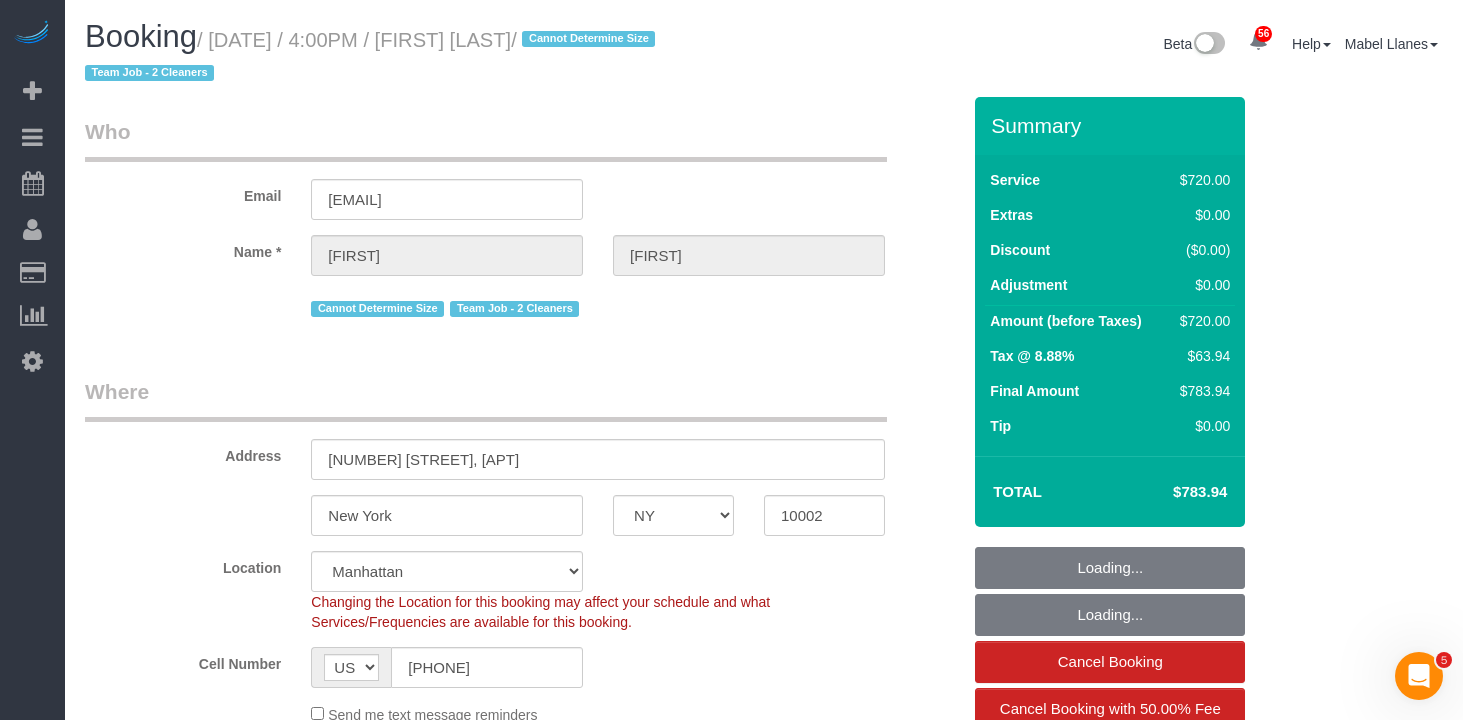 select on "object:1447" 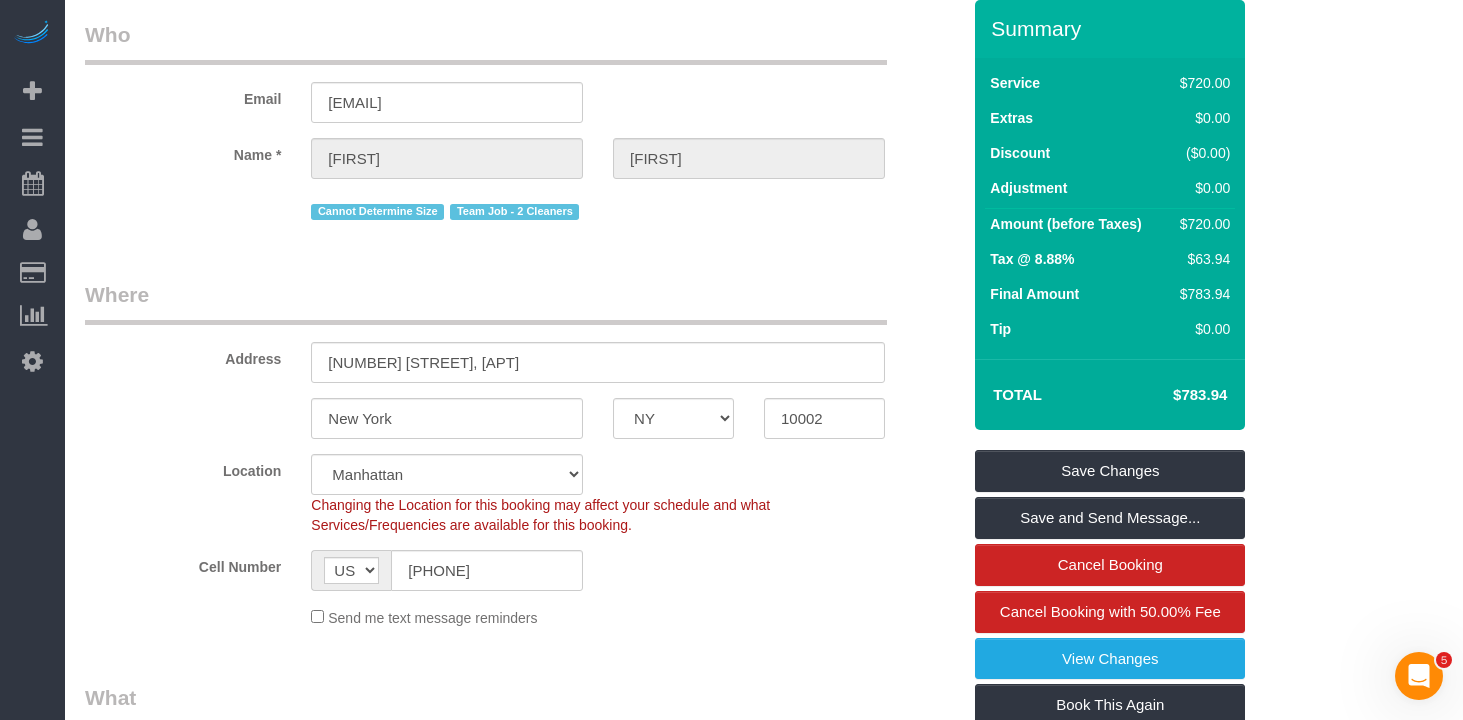 scroll, scrollTop: 100, scrollLeft: 0, axis: vertical 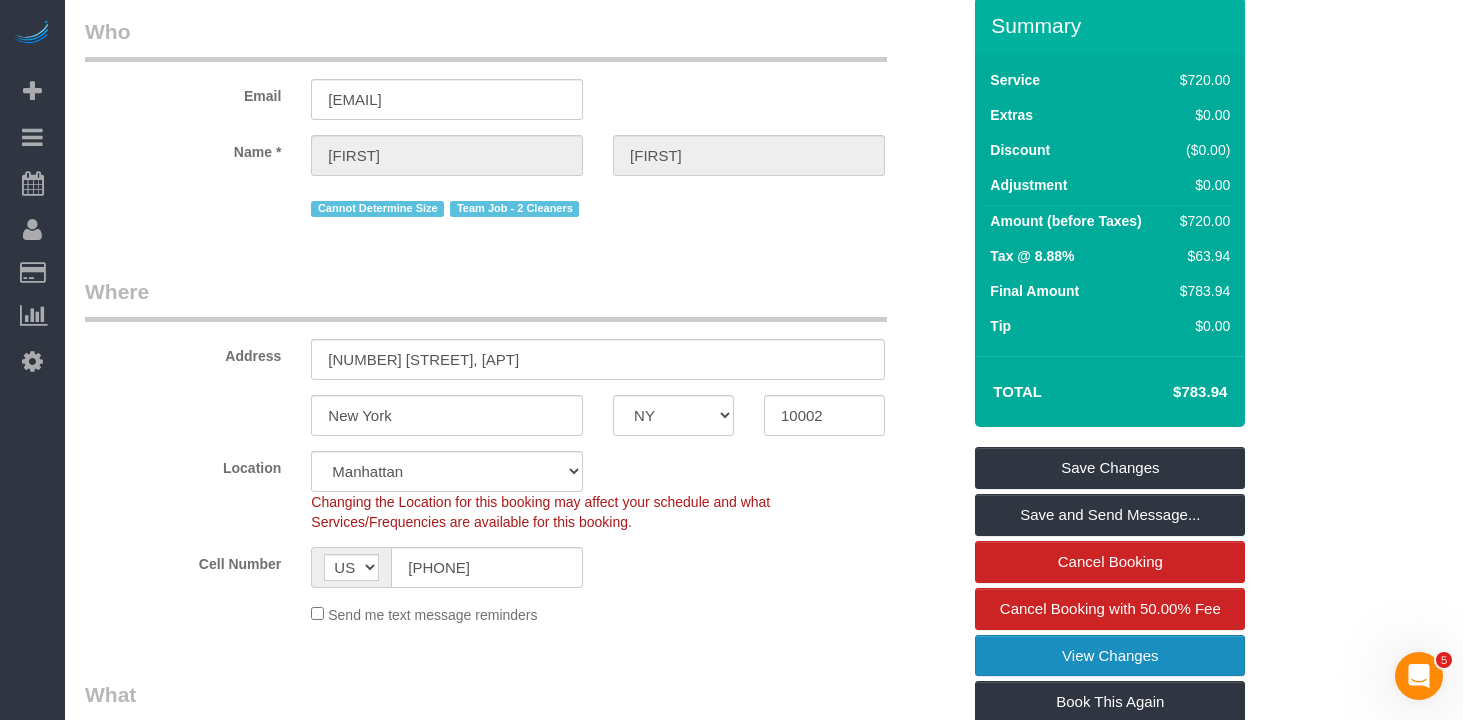 click on "View Changes" at bounding box center [1110, 656] 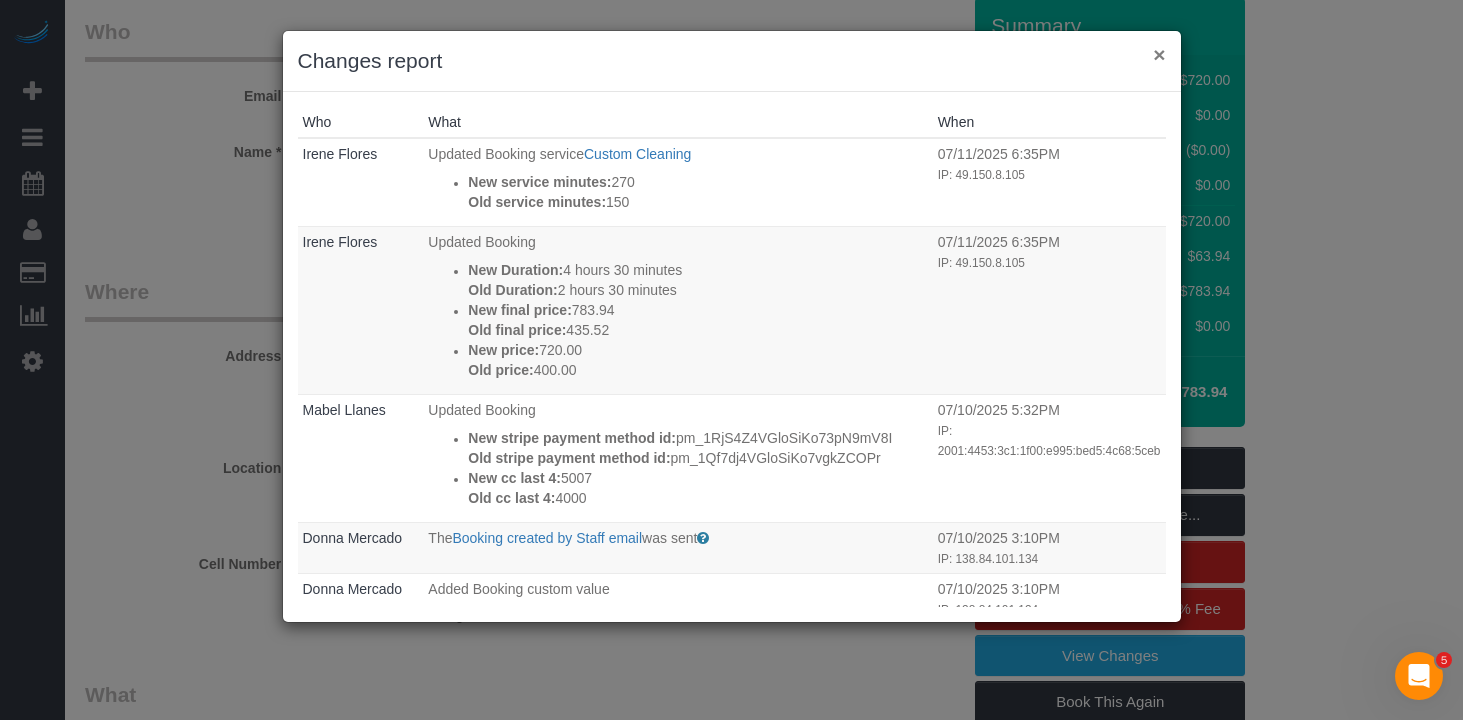click on "×" at bounding box center [1159, 54] 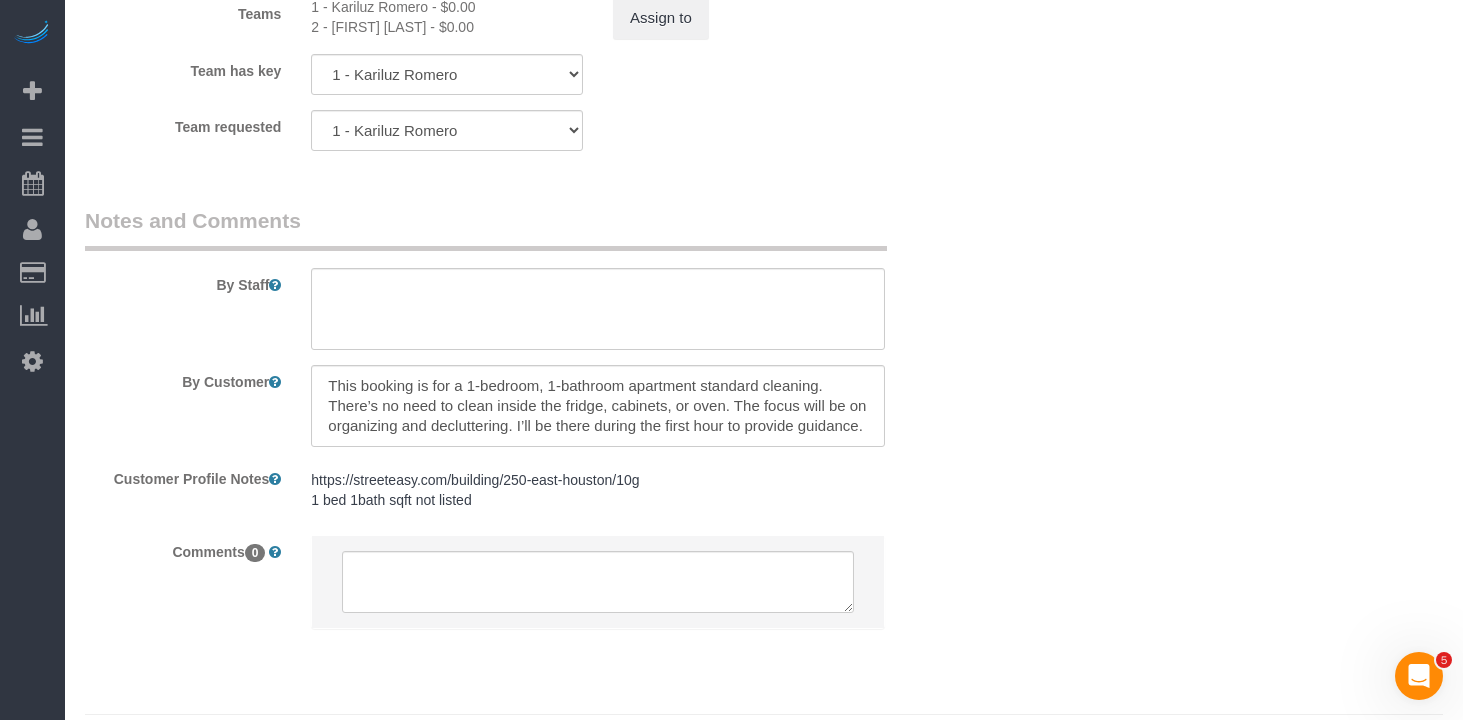 scroll, scrollTop: 2413, scrollLeft: 0, axis: vertical 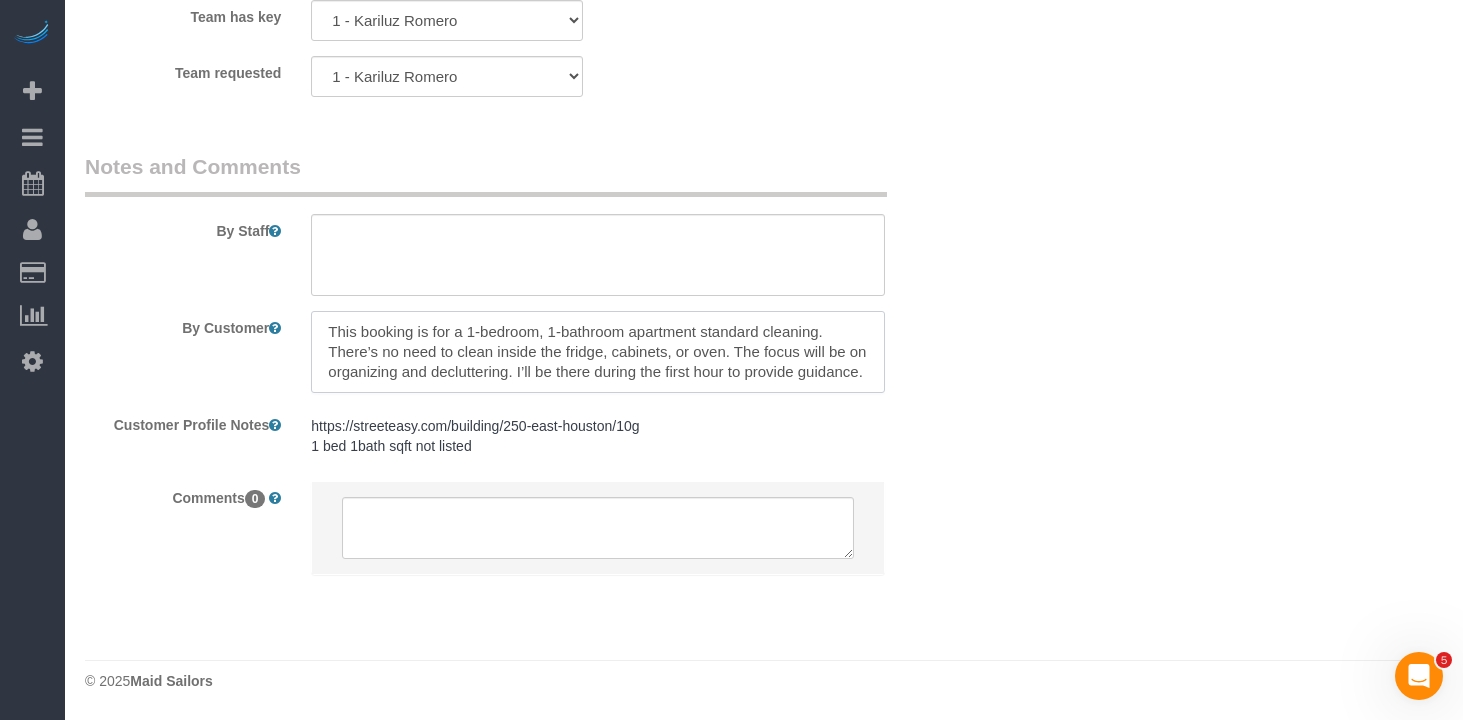 click at bounding box center (598, 352) 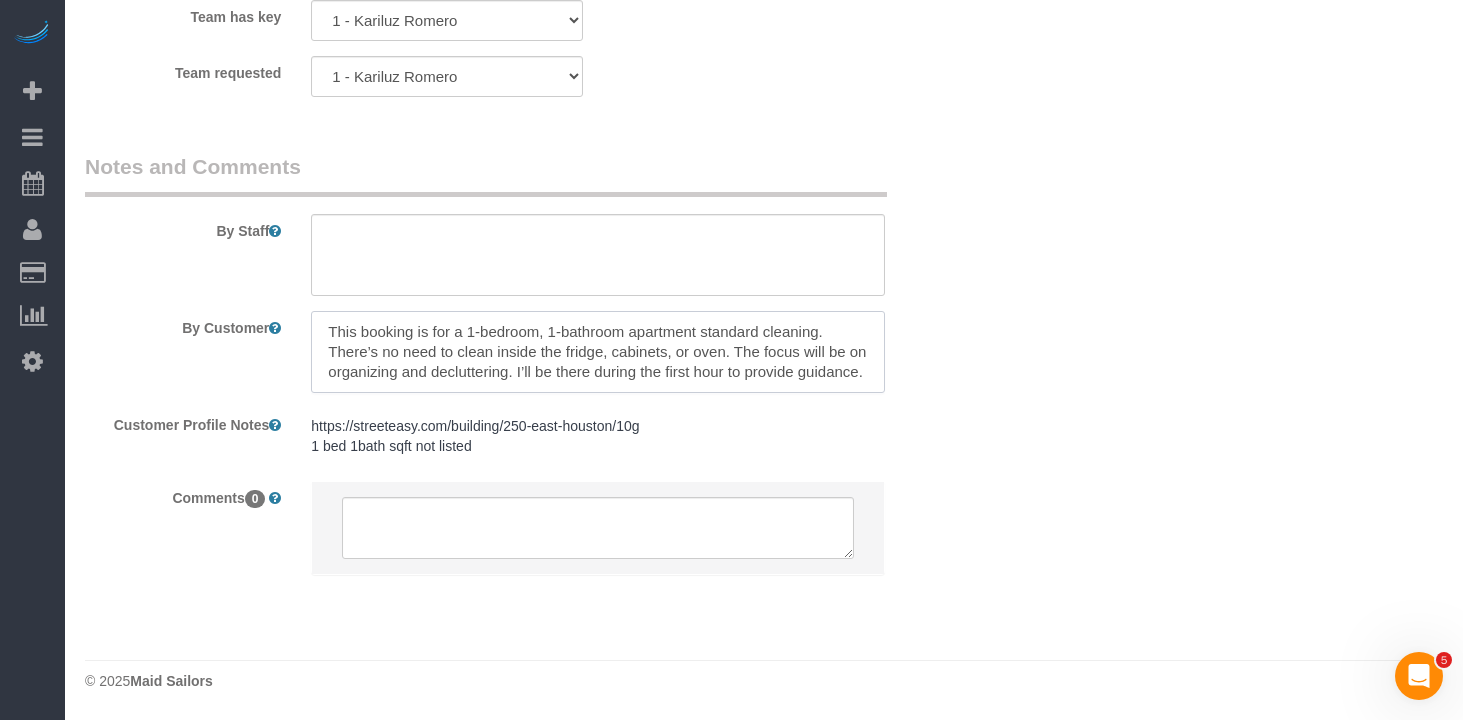 scroll, scrollTop: 0, scrollLeft: 0, axis: both 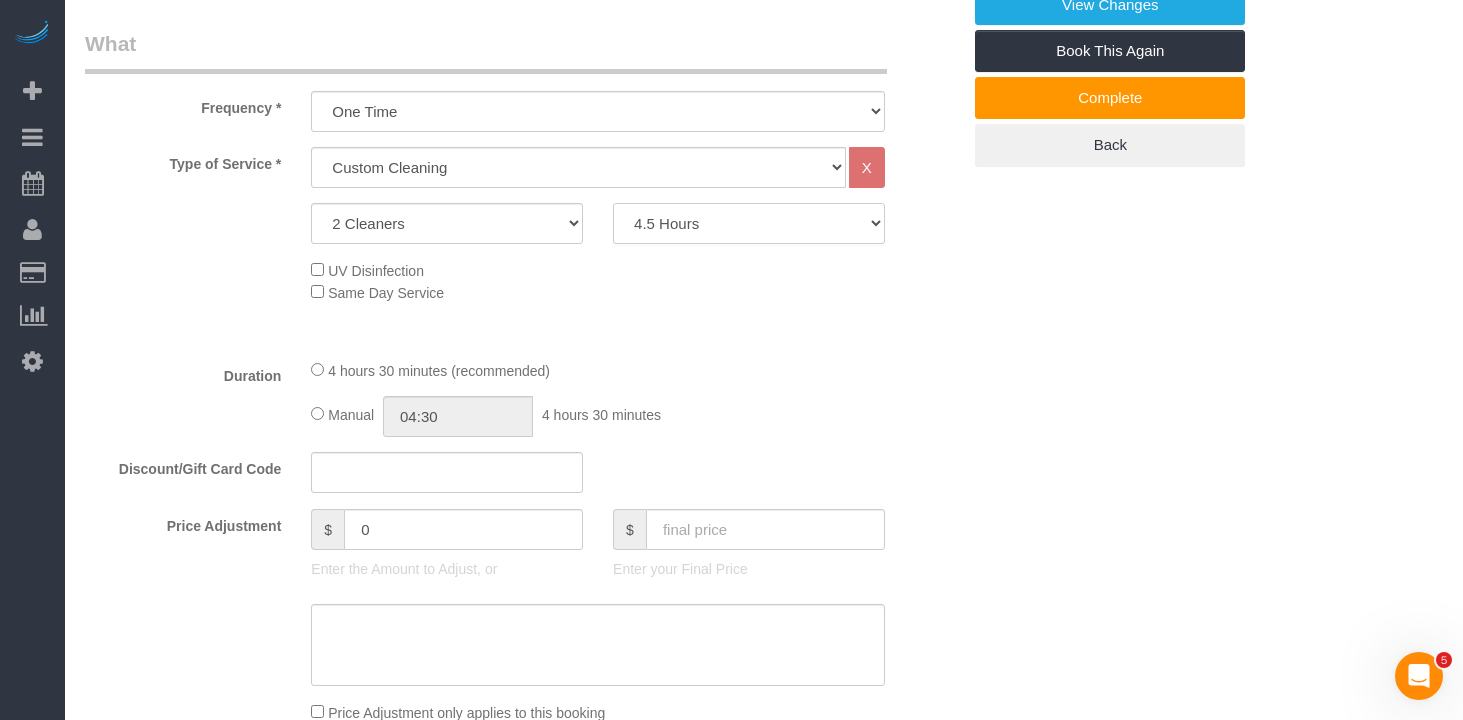 click on "2 Hours
2.5 Hours
3 Hours
3.5 Hours
4 Hours
4.5 Hours
5 Hours
5.5 Hours
6 Hours
6.5 Hours
7 Hours
7.5 Hours
8 Hours
8.5 Hours
9 Hours
9.5 Hours
10 Hours
10.5 Hours
11 Hours
11.5 Hours
12 Hours
12.5 Hours
13 Hours
13.5 Hours
14 Hours
14.5 Hours
15 Hours
15.5 Hours
16 Hours
16.5 Hours" 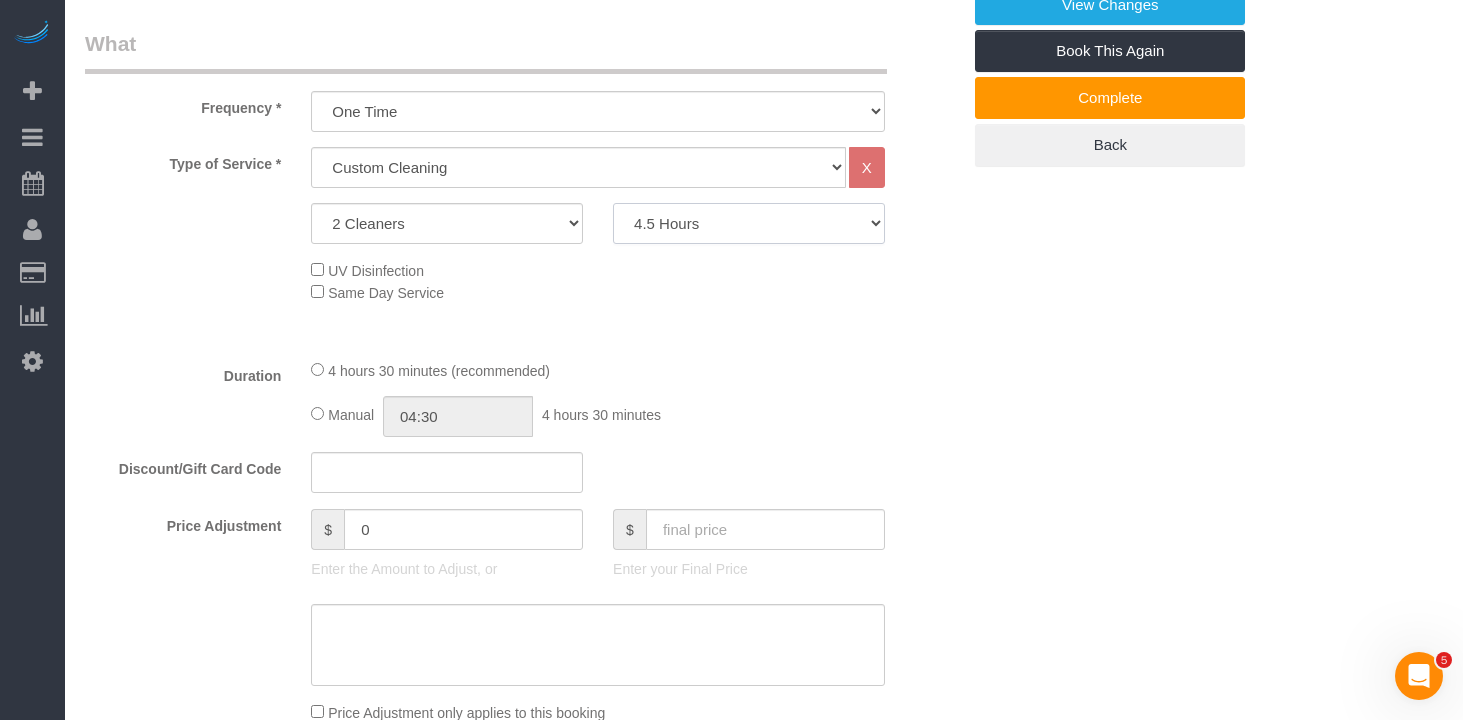 select on "360" 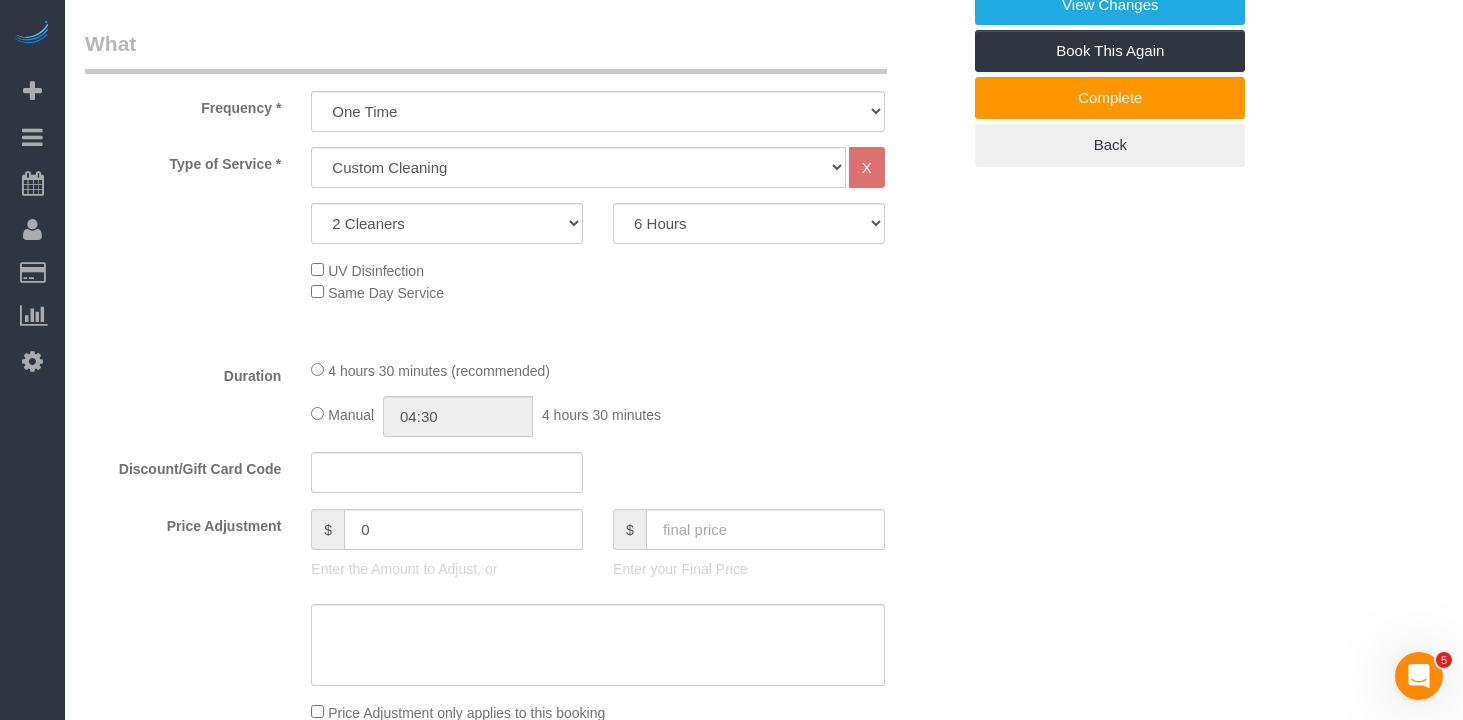 click on "Who
Email
[EMAIL]
Name *
[FIRST]
[LAST]
Cannot Determine Size
Team Job - 2 Cleaners
Where
Address
[NUMBER] [STREET], [APT]
[CITY]
AK
AL
AR
AZ
CA
CO
CT
DC
DE
FL
GA
HI
IA
ID
IL
IN
KS
KY
LA
MA
MD
ME
MI
MN
MO
MS" at bounding box center [764, 829] 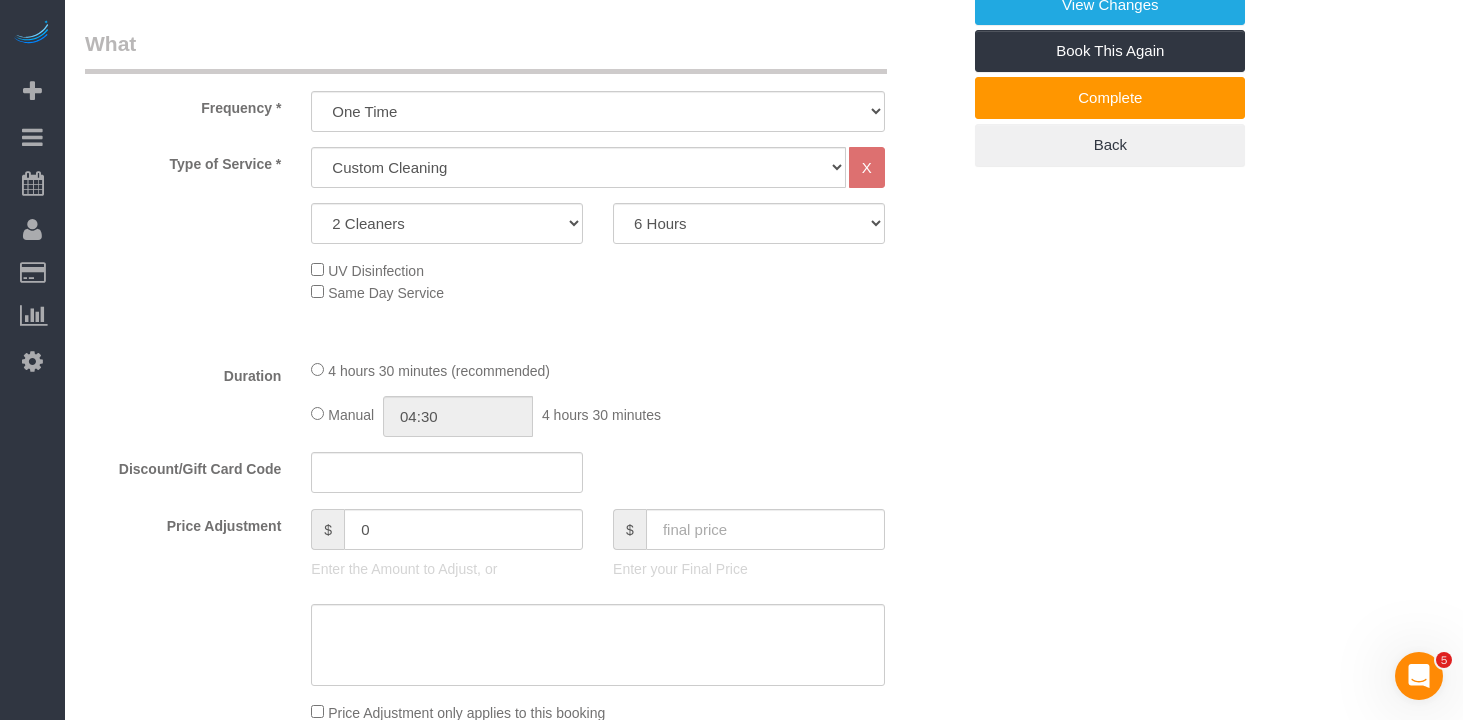 click on "4 hours 30 minutes (recommended)" 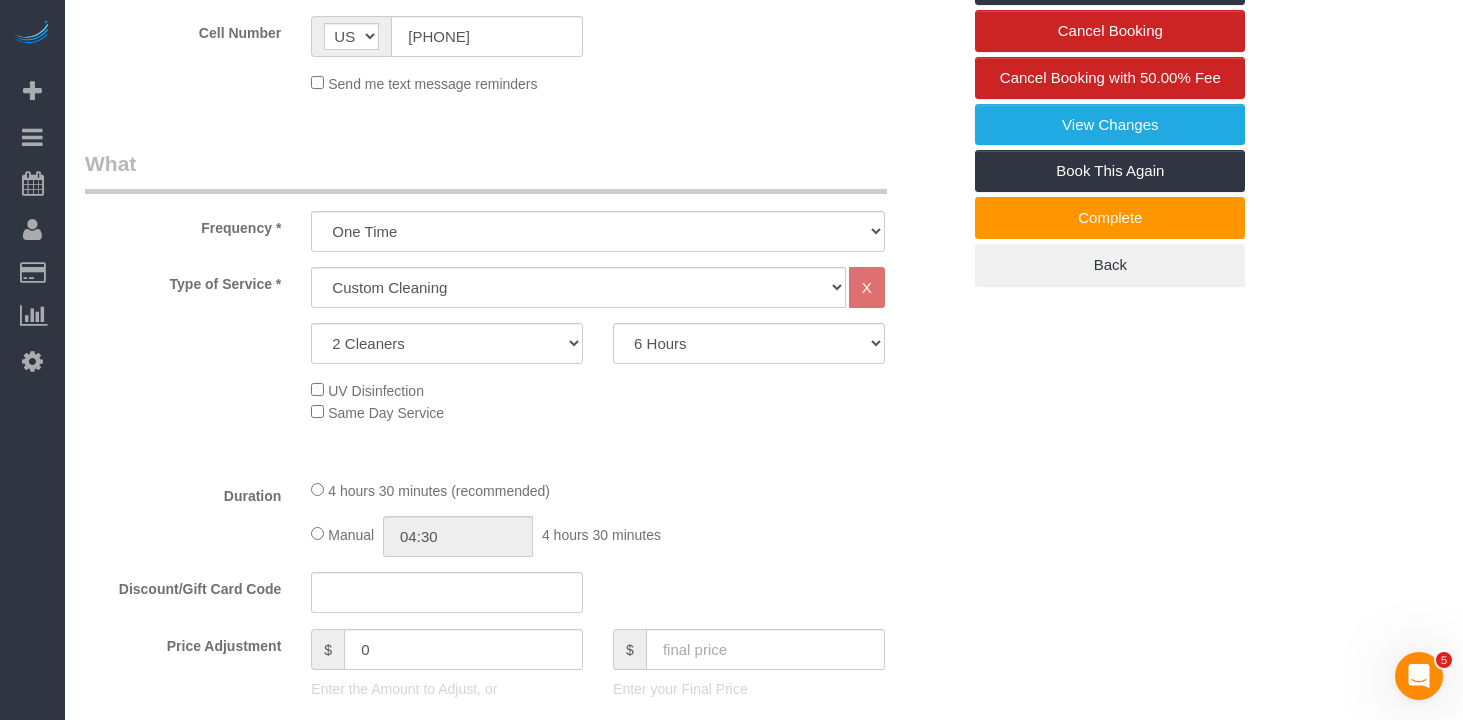 scroll, scrollTop: 236, scrollLeft: 0, axis: vertical 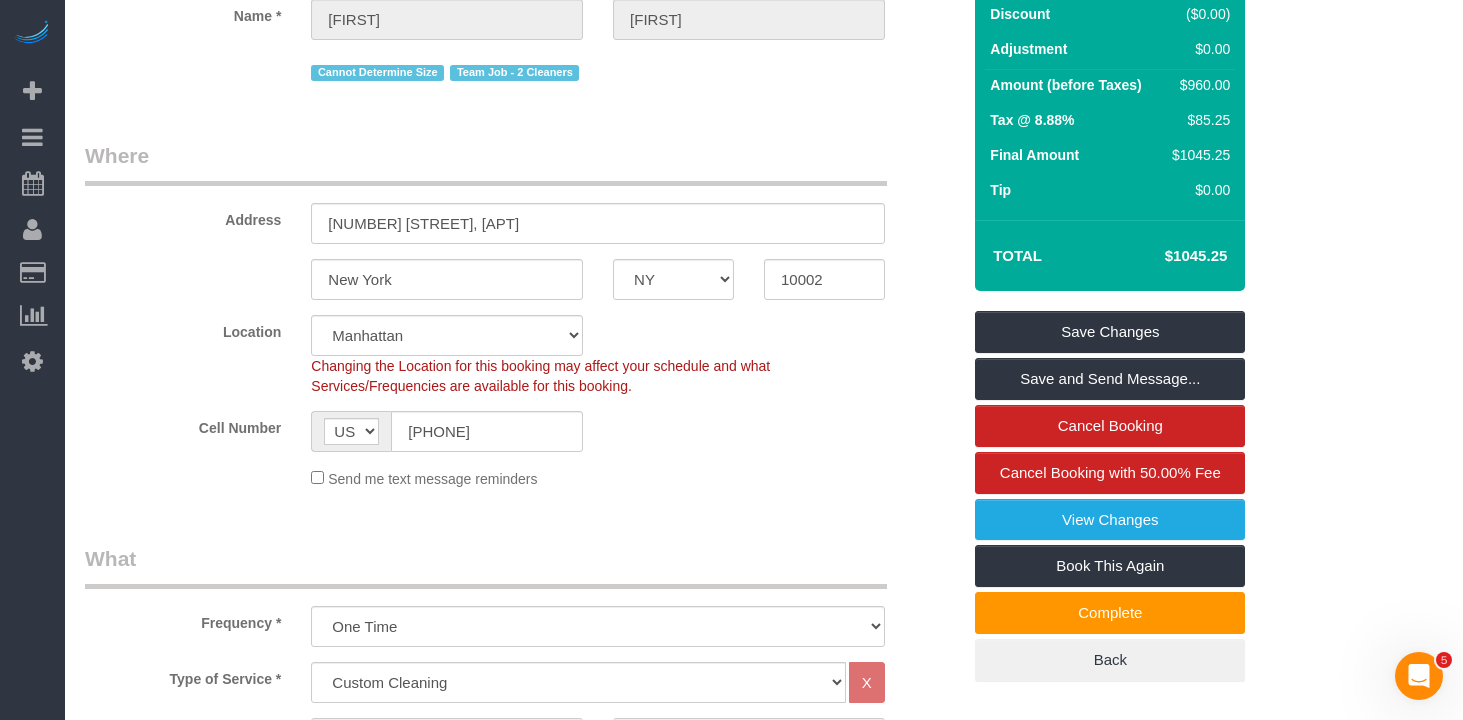 select on "spot36" 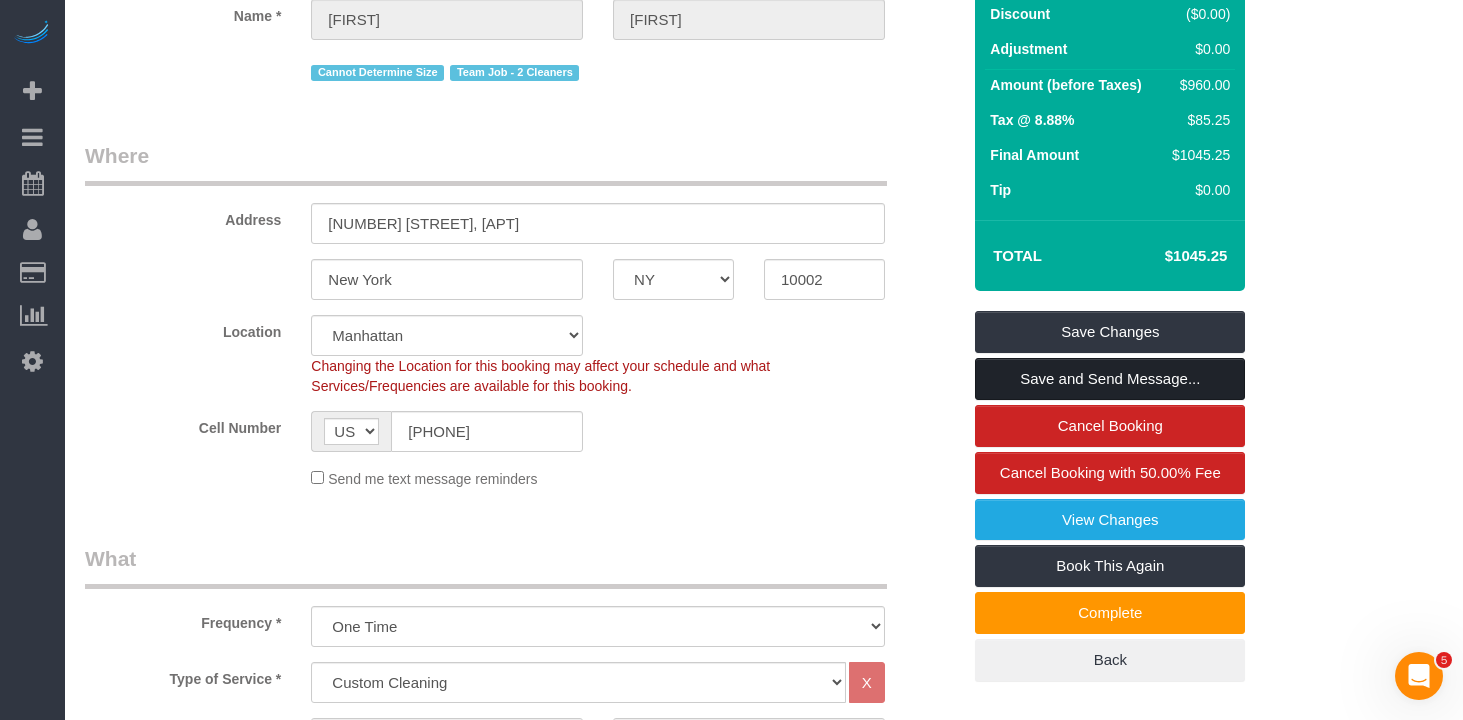 click on "Save and Send Message..." at bounding box center (1110, 379) 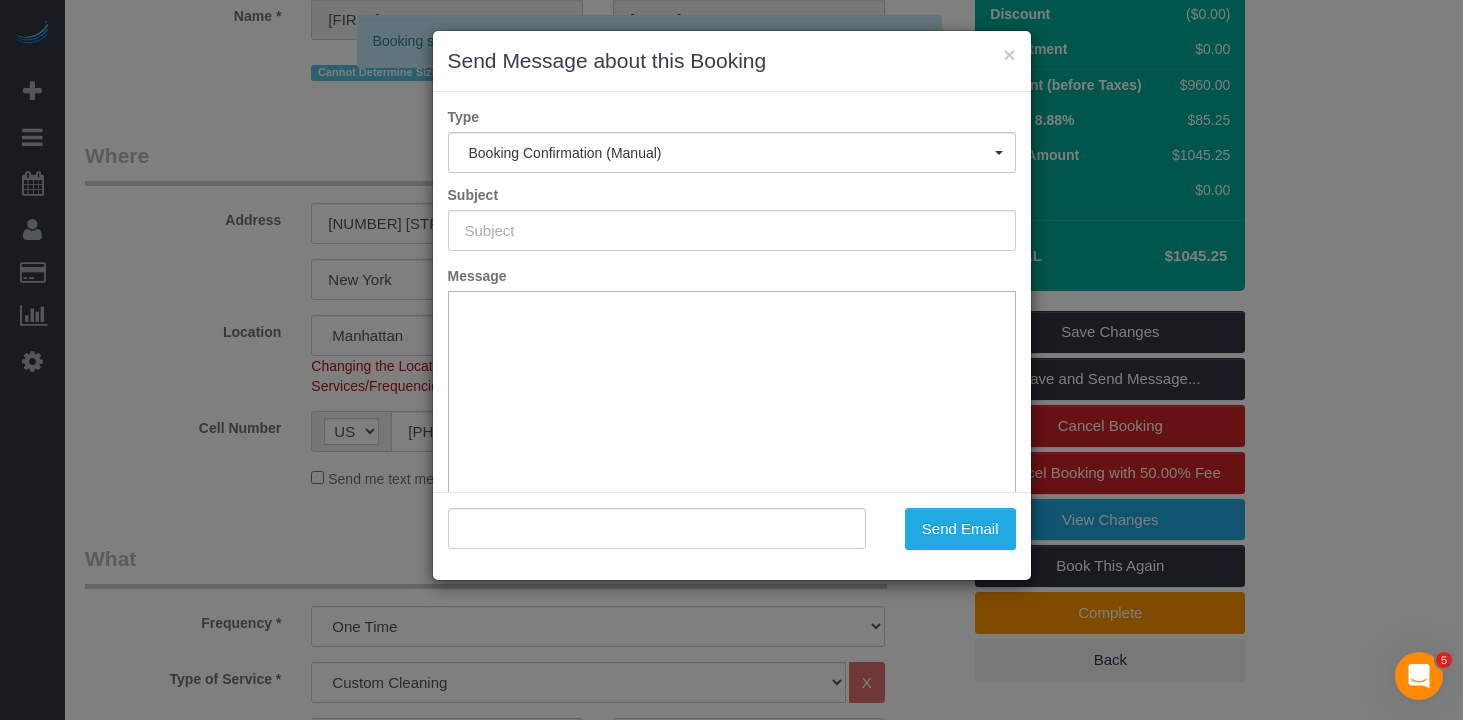type on "Cleaning Confirmed for 07/11/2025 at 4:00pm" 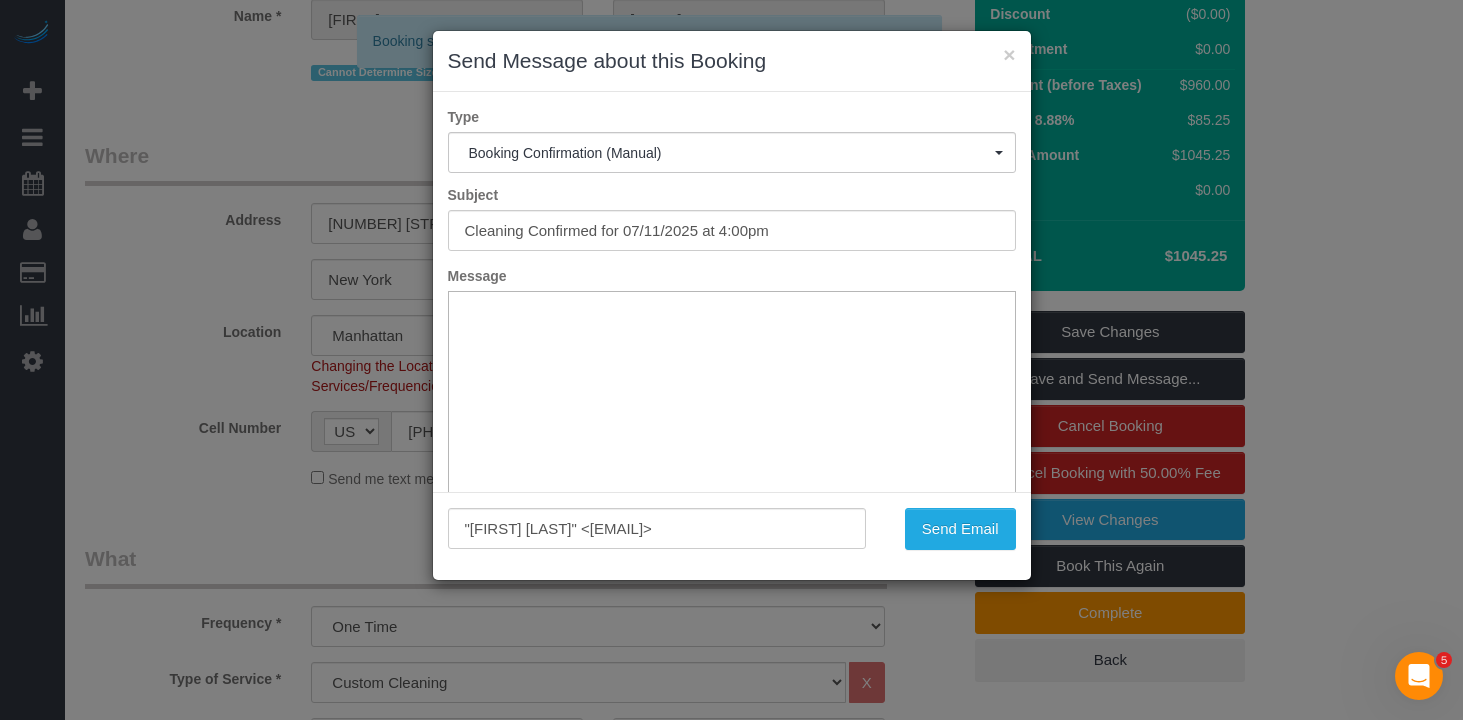 scroll, scrollTop: 0, scrollLeft: 0, axis: both 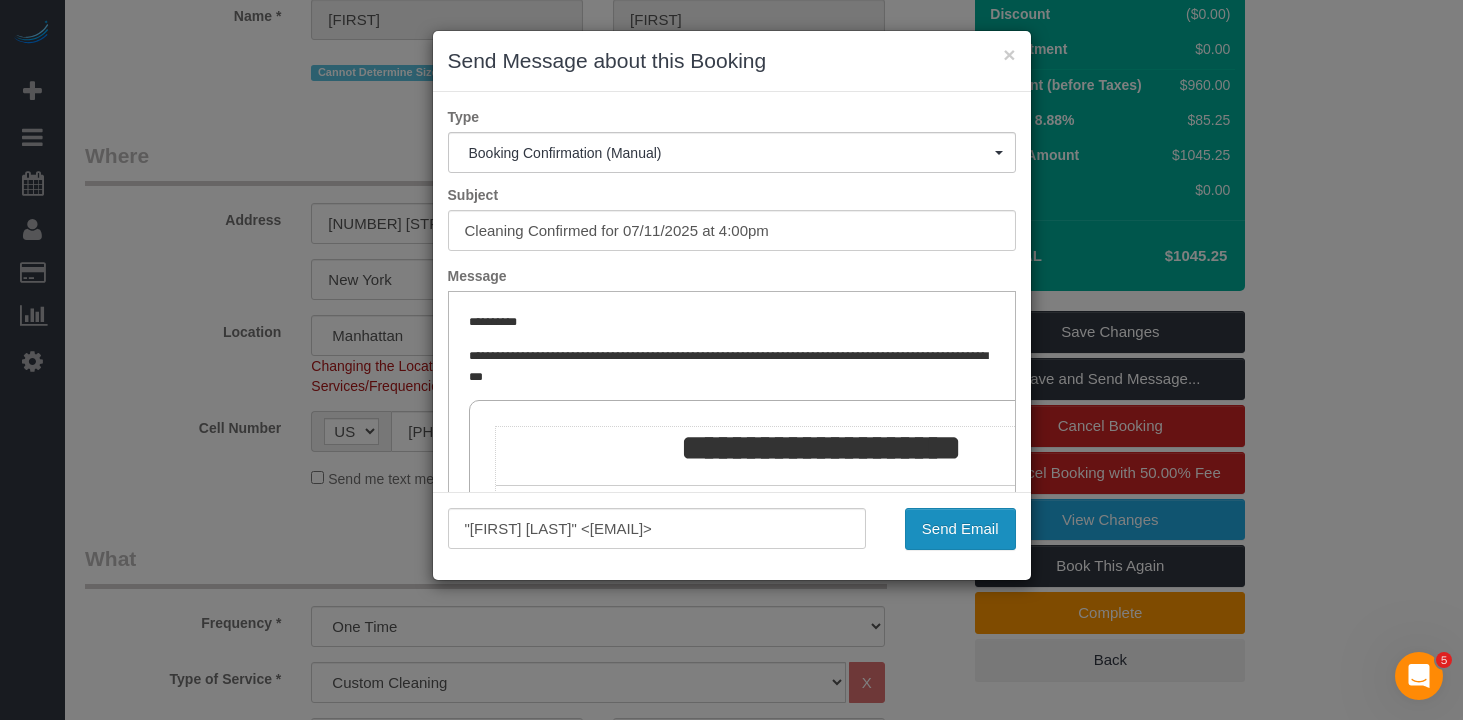 click on "Send Email" at bounding box center [960, 529] 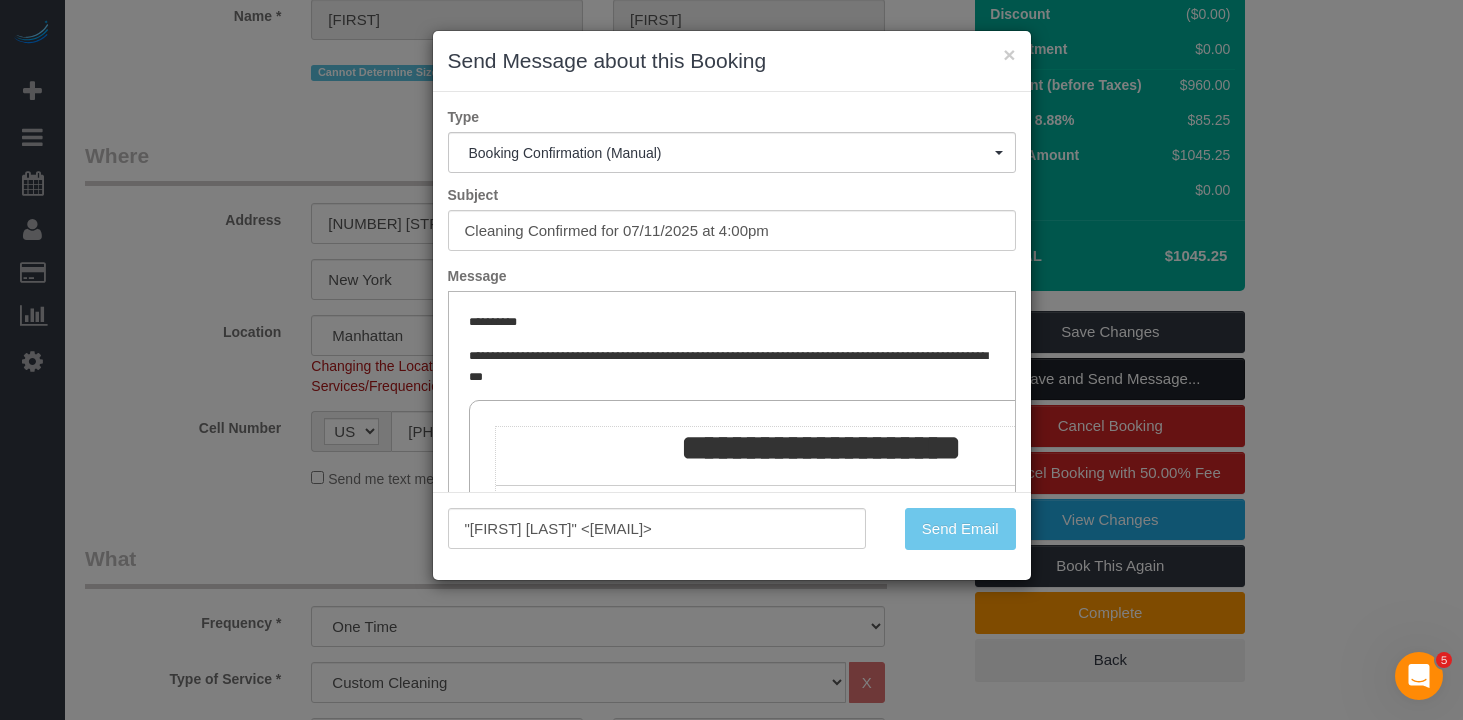 scroll, scrollTop: 308, scrollLeft: 0, axis: vertical 